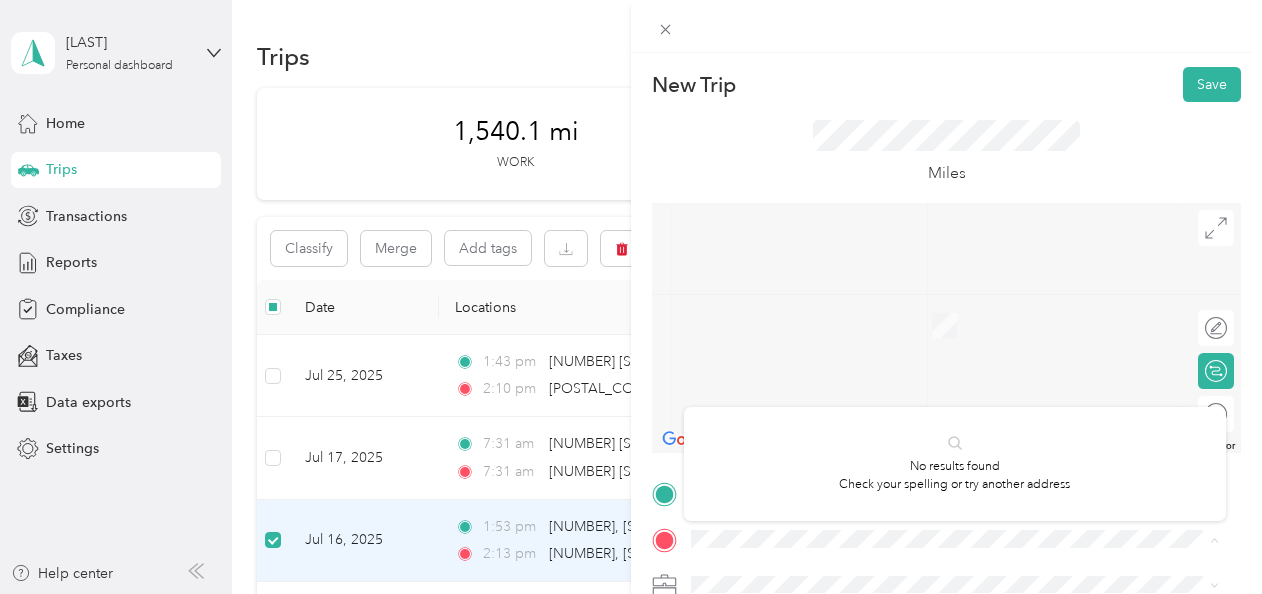 scroll, scrollTop: 0, scrollLeft: 0, axis: both 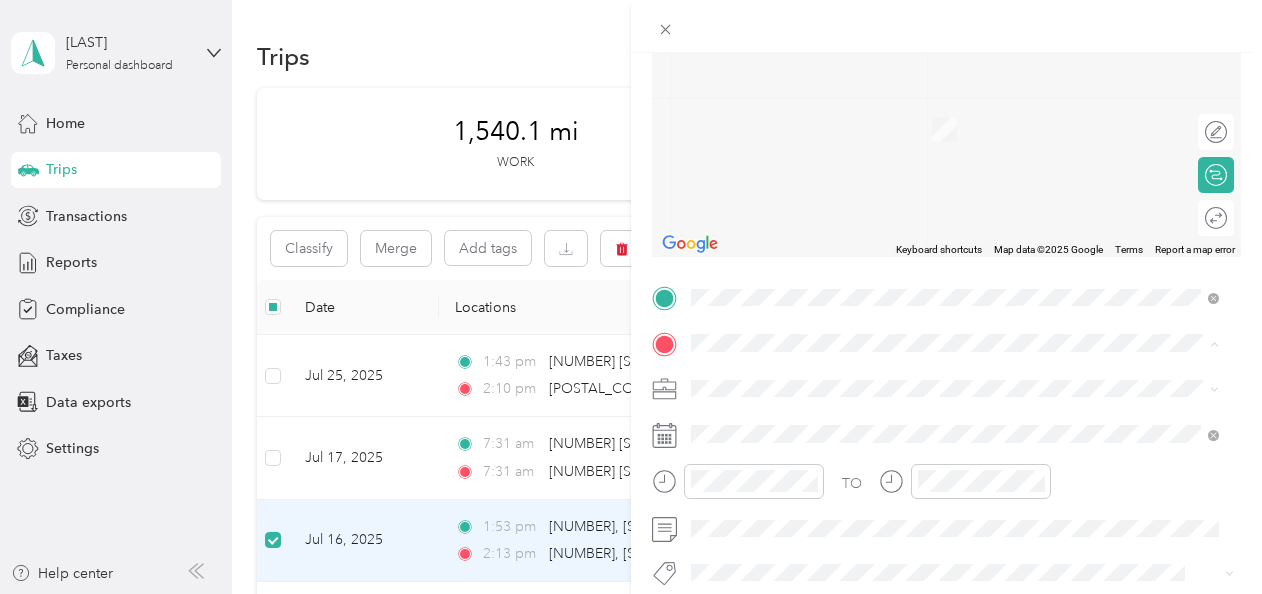 click on "[NUMBER] [STREET]
[CITY], [STATE] [POSTAL_CODE], [COUNTRY]" at bounding box center [955, 108] 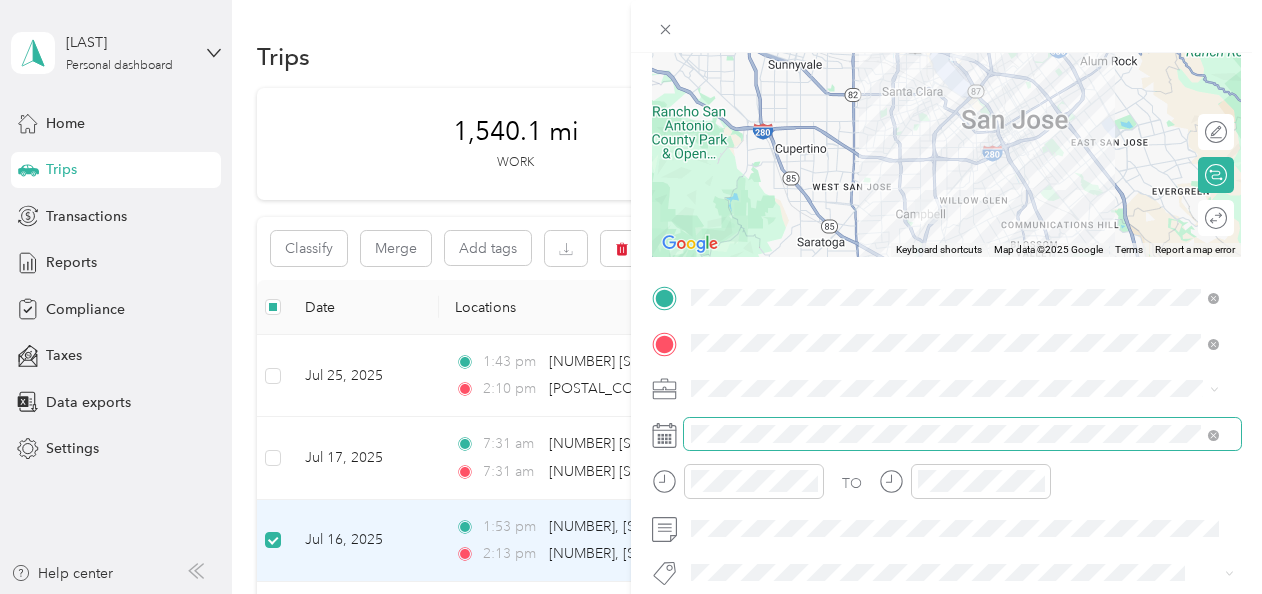 click at bounding box center (962, 434) 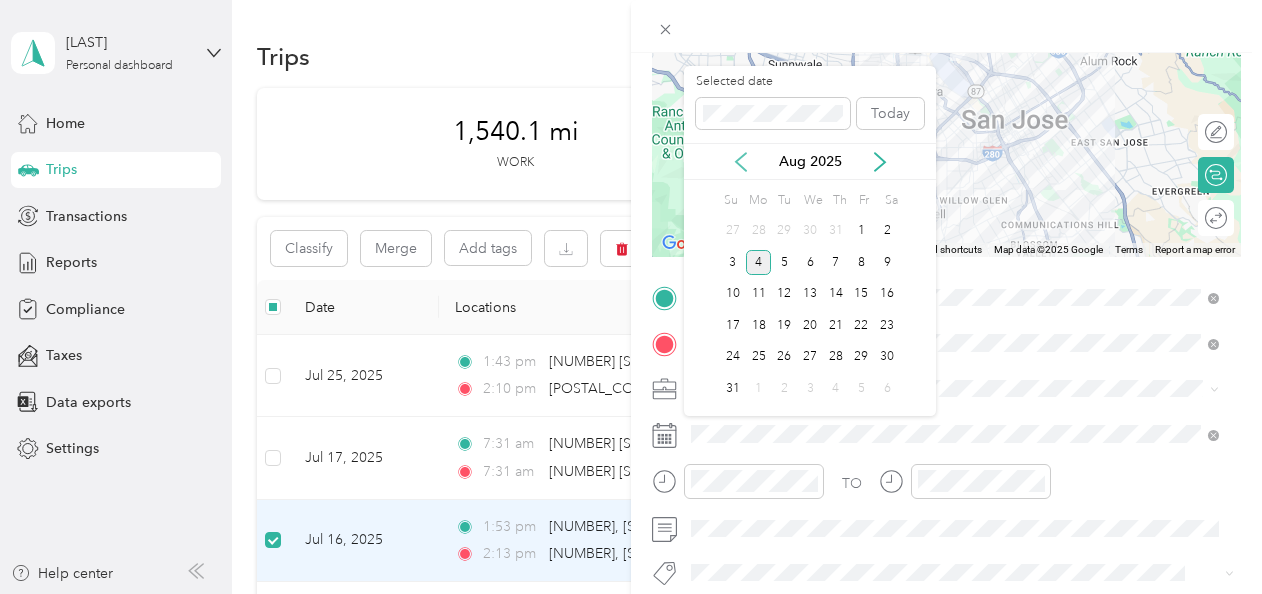 click 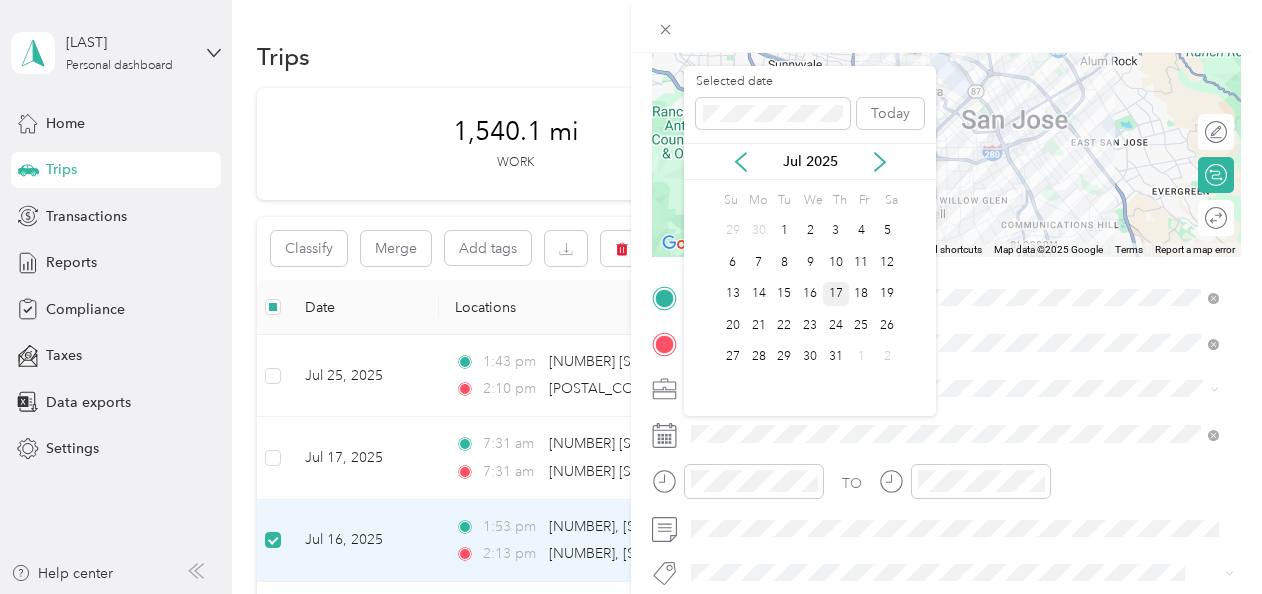 click on "17" at bounding box center (836, 294) 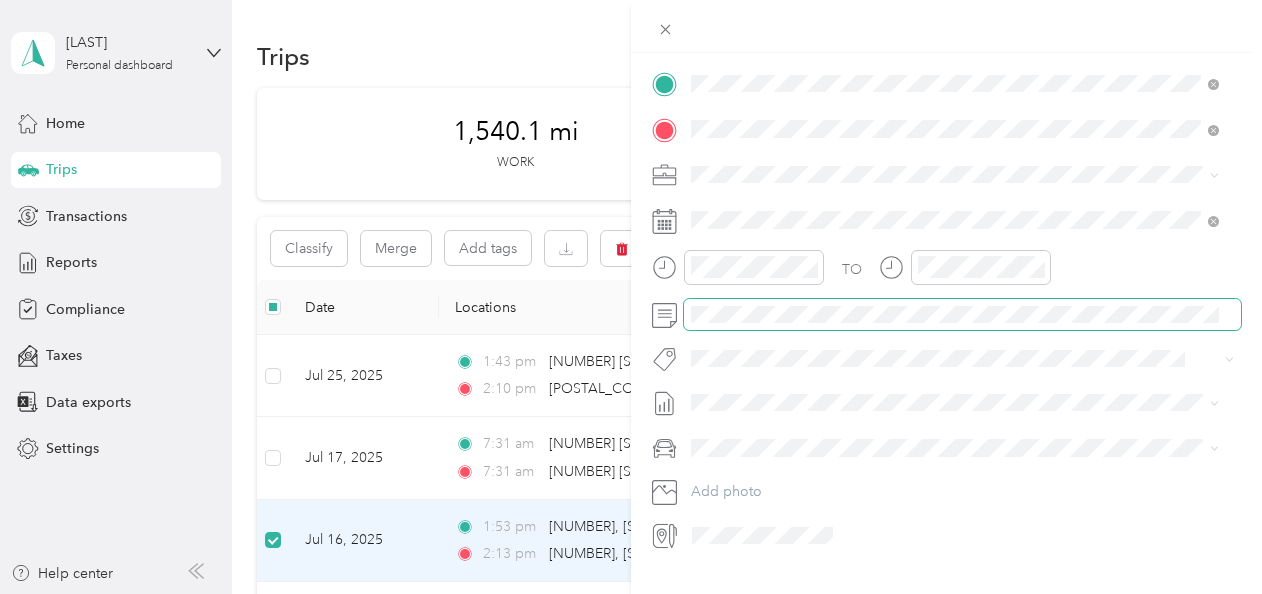 scroll, scrollTop: 411, scrollLeft: 0, axis: vertical 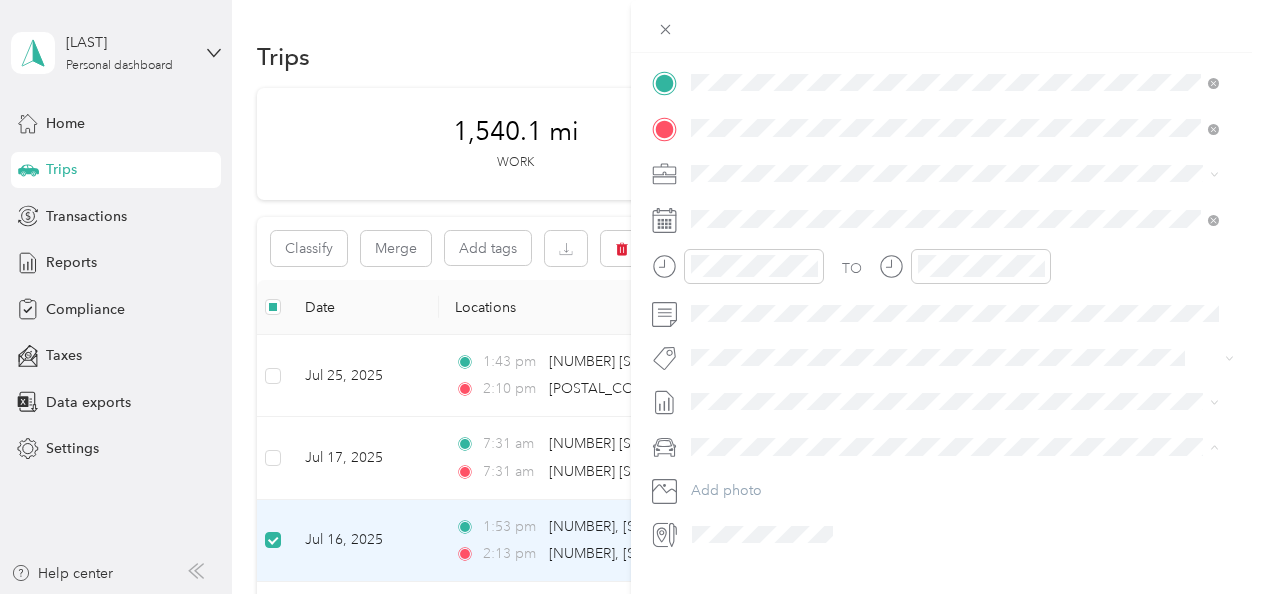 click on "BMW 5-Series" at bounding box center (742, 481) 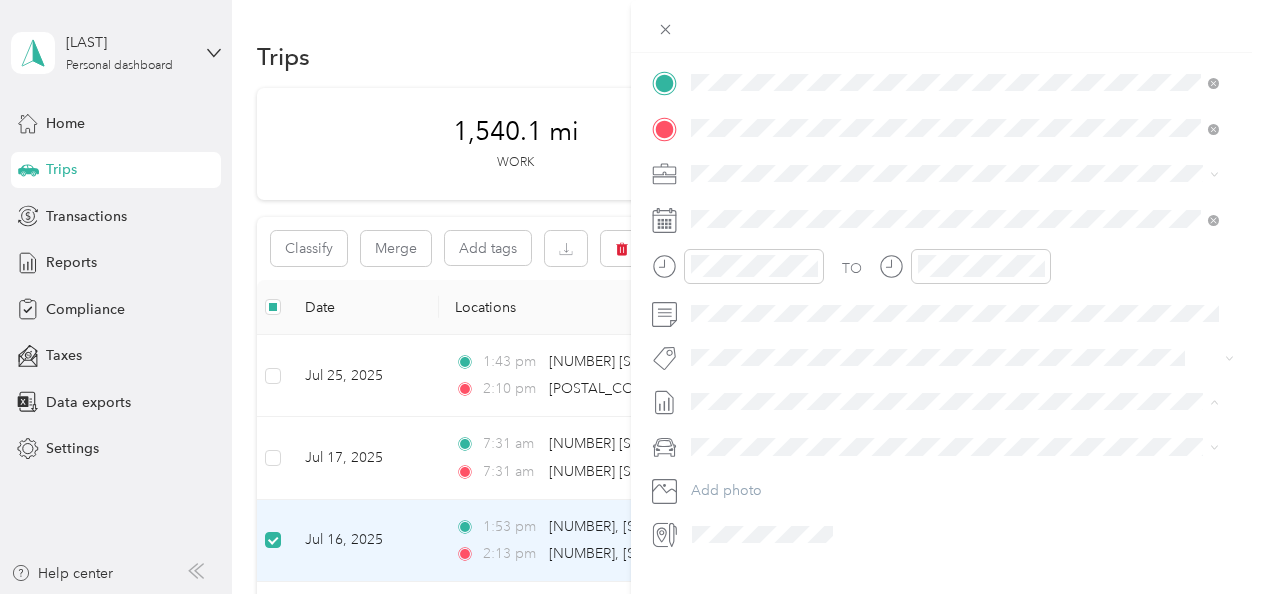 click on "Jul 1 - 31, 2025" at bounding box center (740, 466) 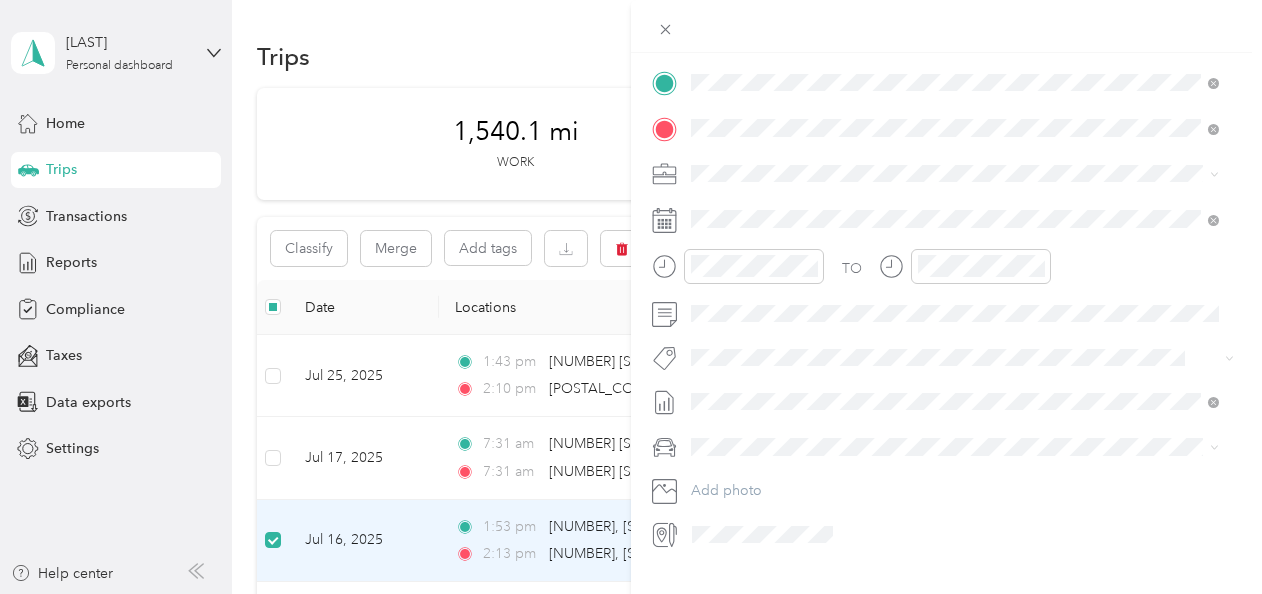 scroll, scrollTop: 455, scrollLeft: 0, axis: vertical 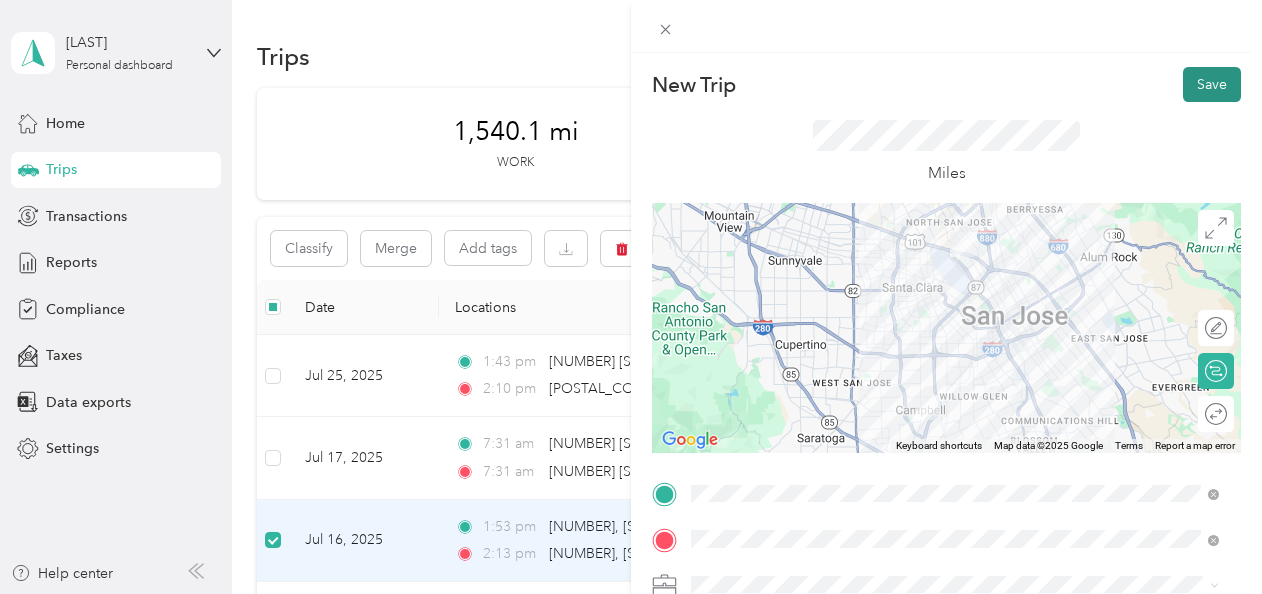 click on "Save" at bounding box center [1212, 84] 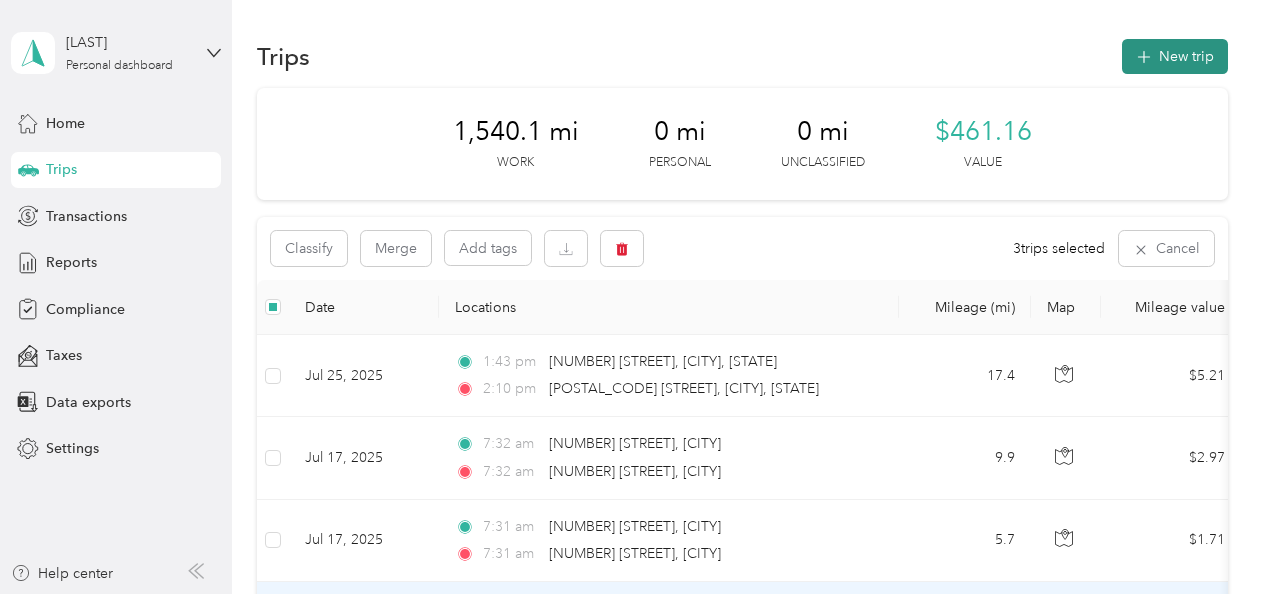 click on "New trip" at bounding box center [1175, 56] 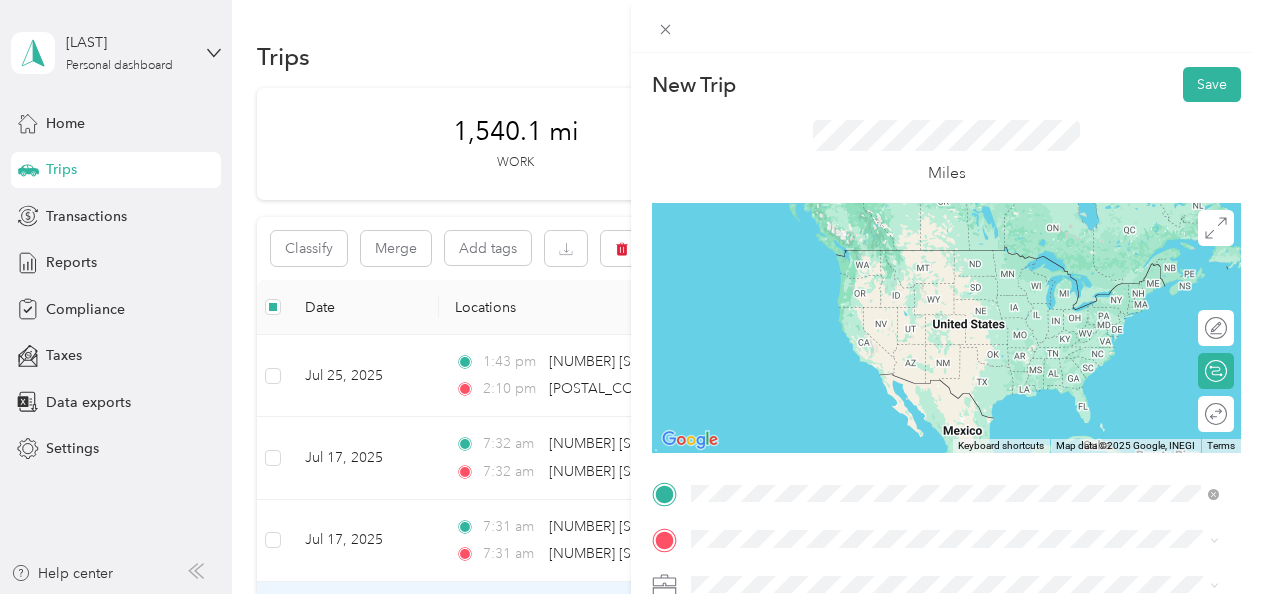 click on "[NUMBER] [STREET]
[CITY], [STATE] [POSTAL_CODE], [COUNTRY]" at bounding box center [873, 258] 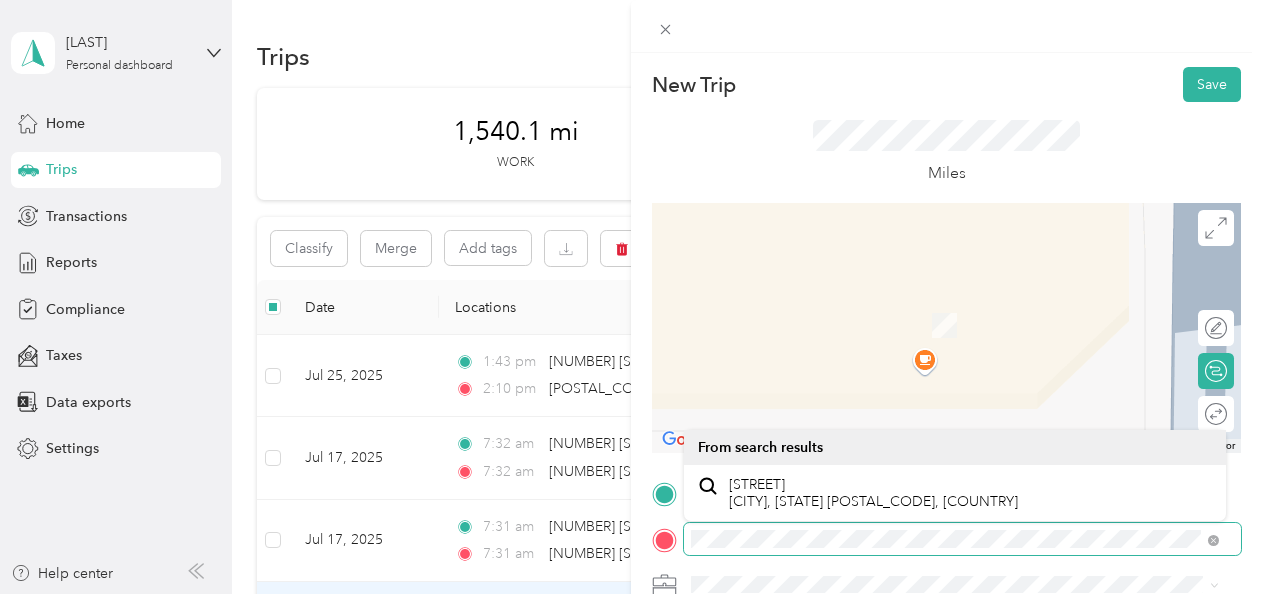 click at bounding box center (946, 539) 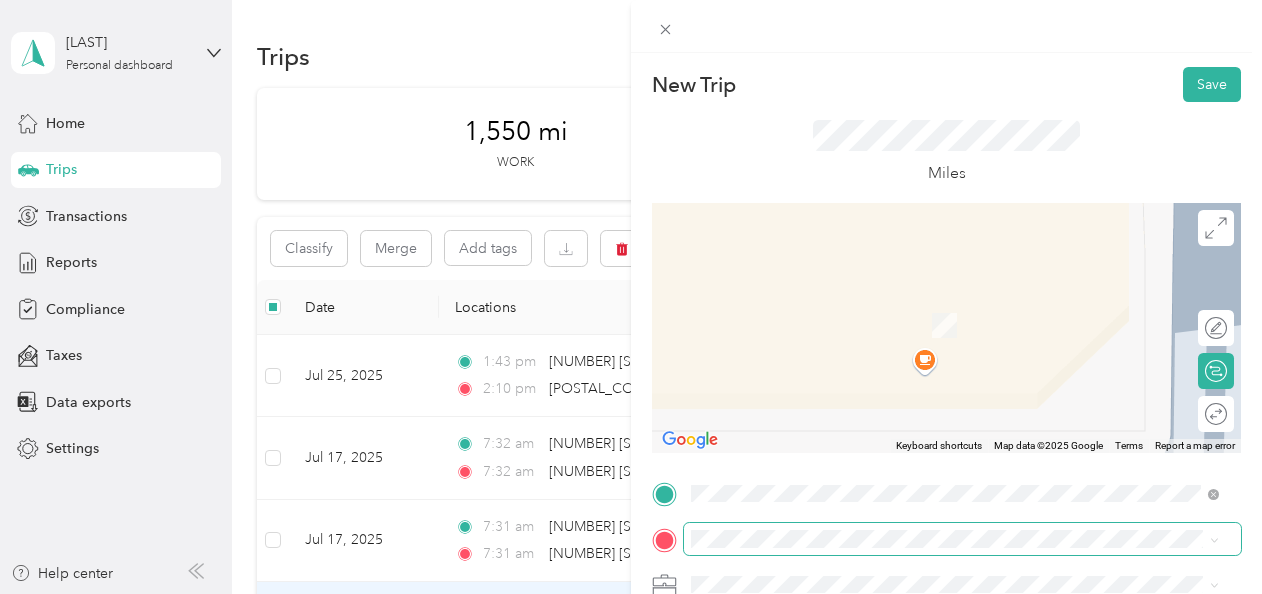 click at bounding box center [962, 539] 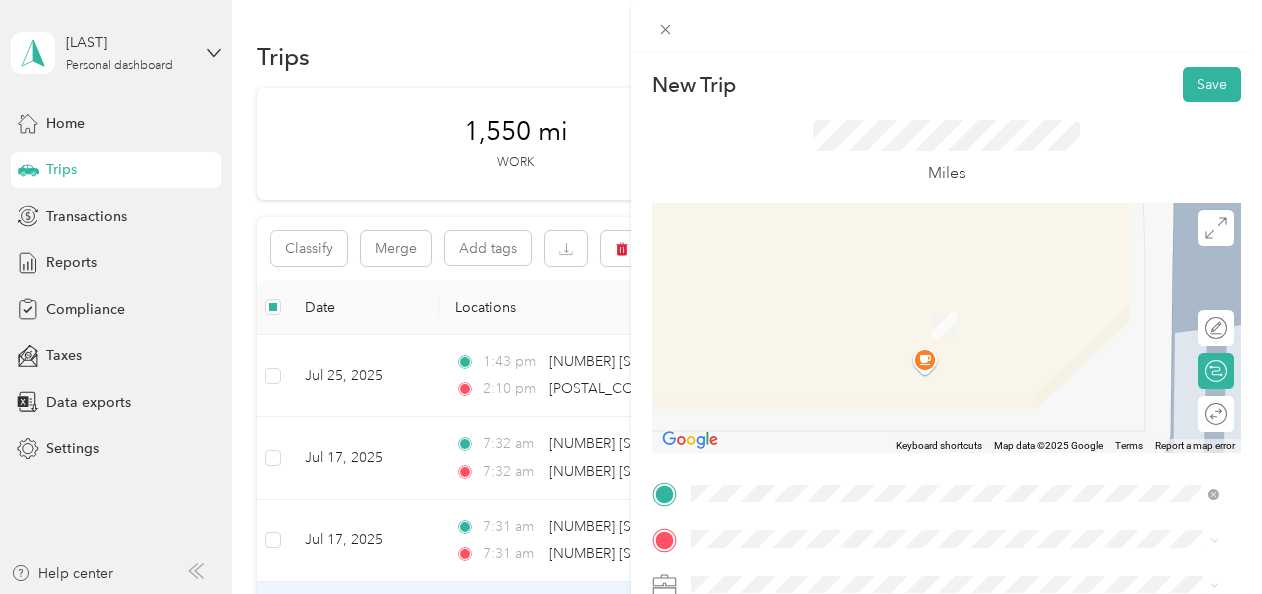 click on "[NUMBER] [STREET]
[CITY], [STATE] [POSTAL_CODE], [COUNTRY]" at bounding box center [873, 325] 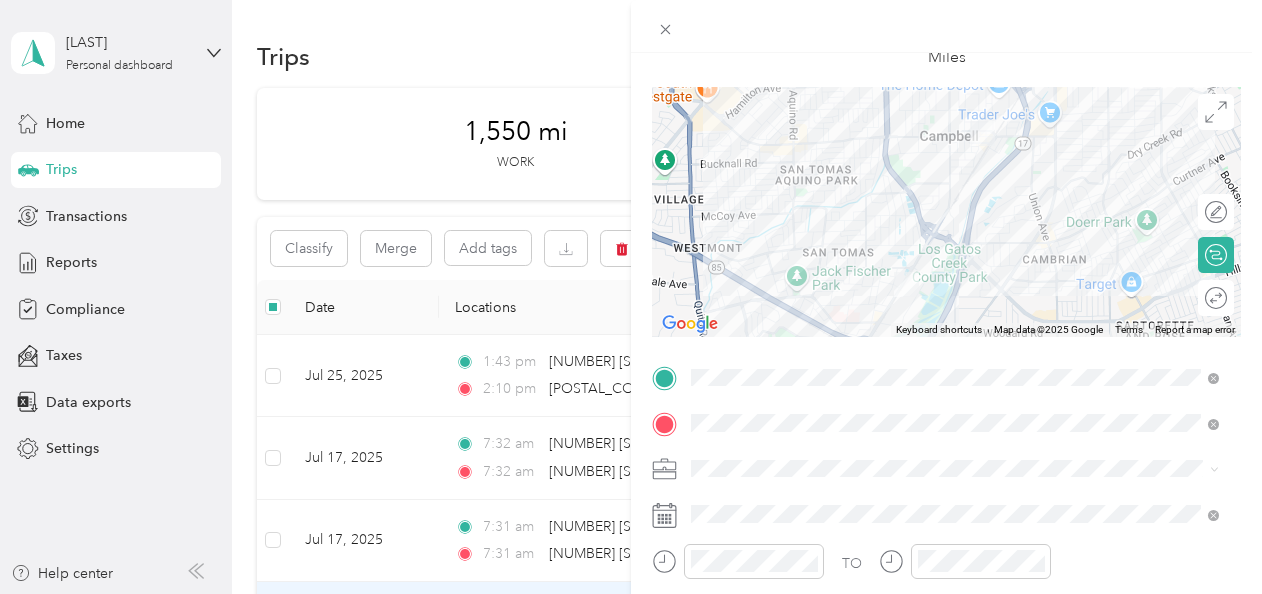scroll, scrollTop: 120, scrollLeft: 0, axis: vertical 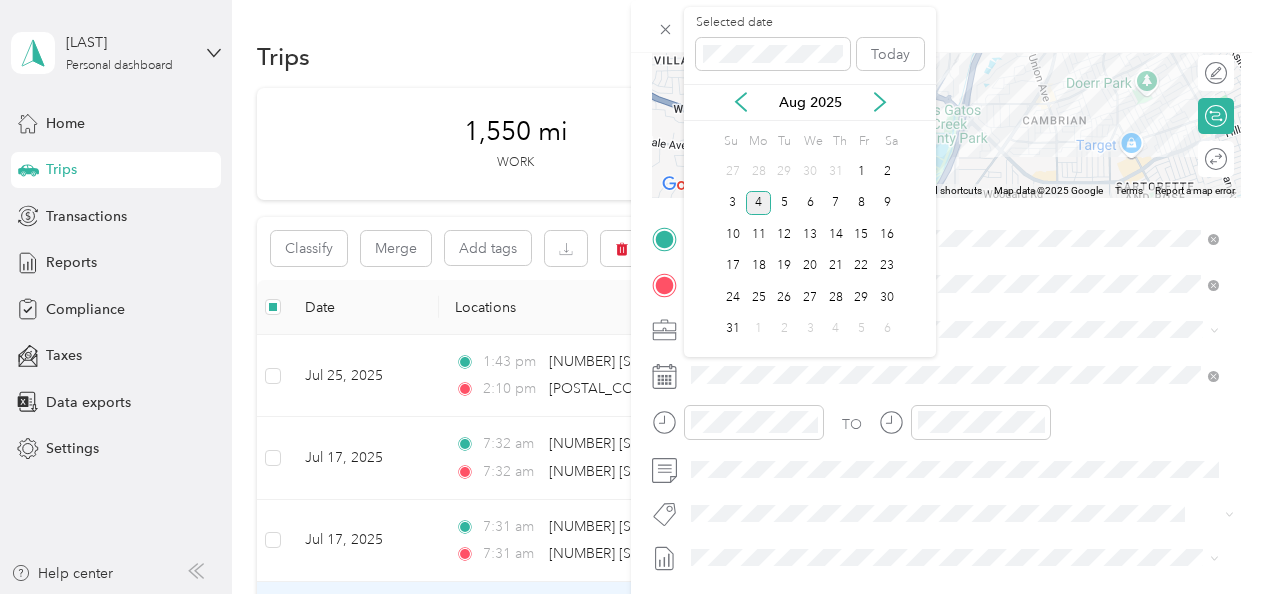 click 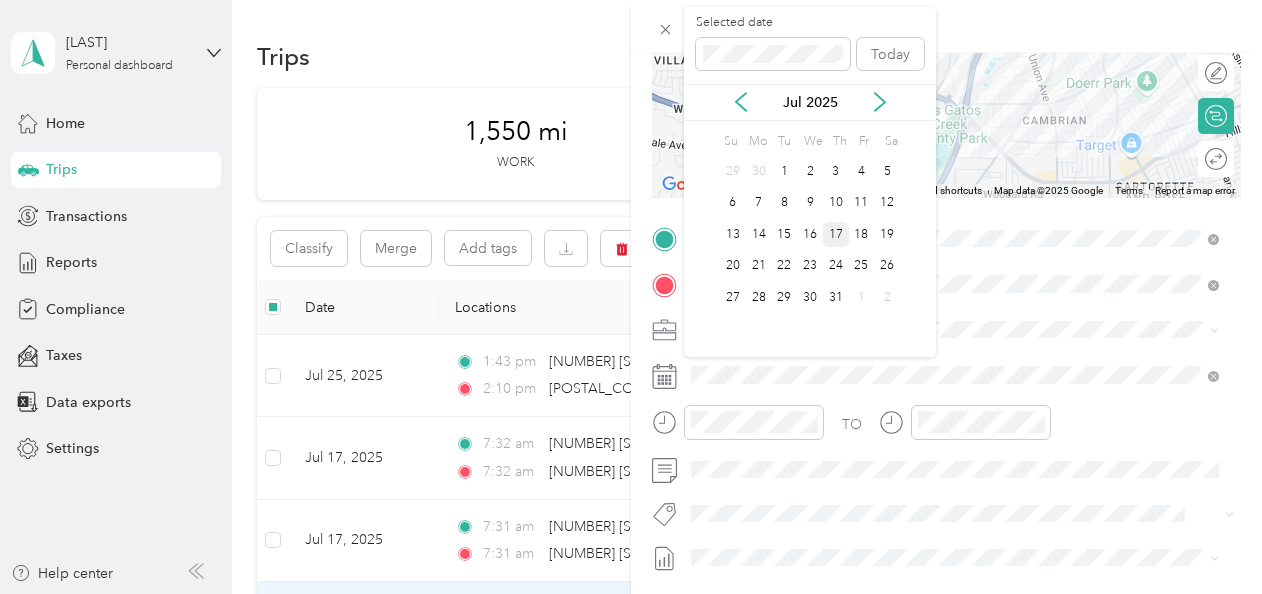 click on "17" at bounding box center [836, 234] 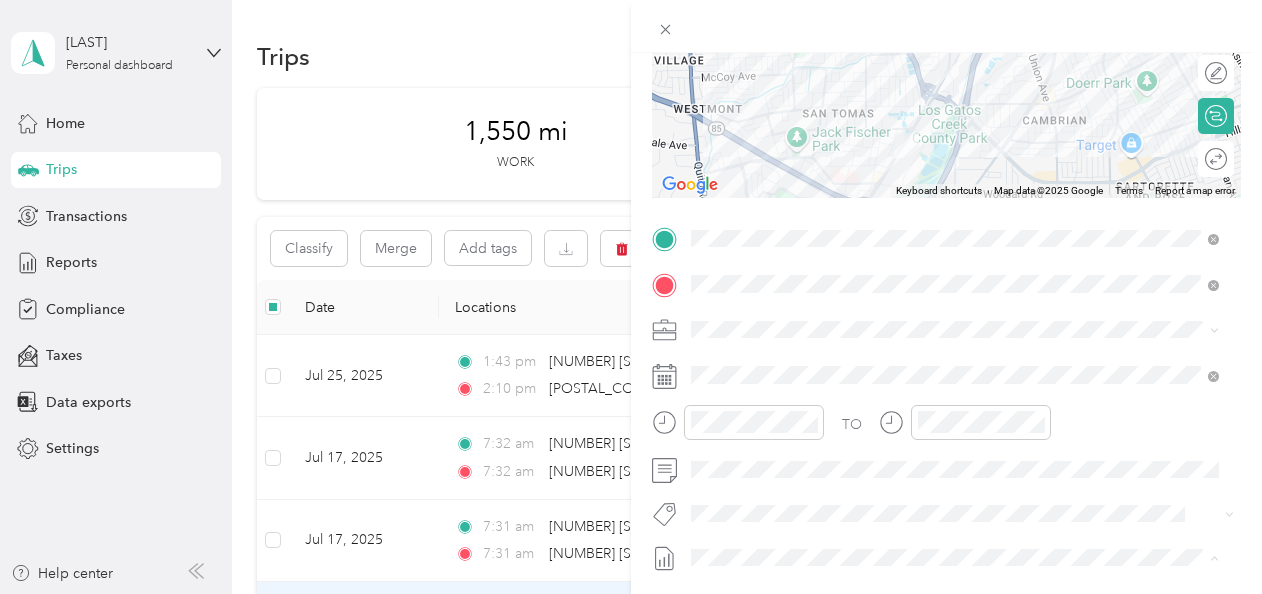 click on "Jul 1 - 31, 2025" at bounding box center [740, 522] 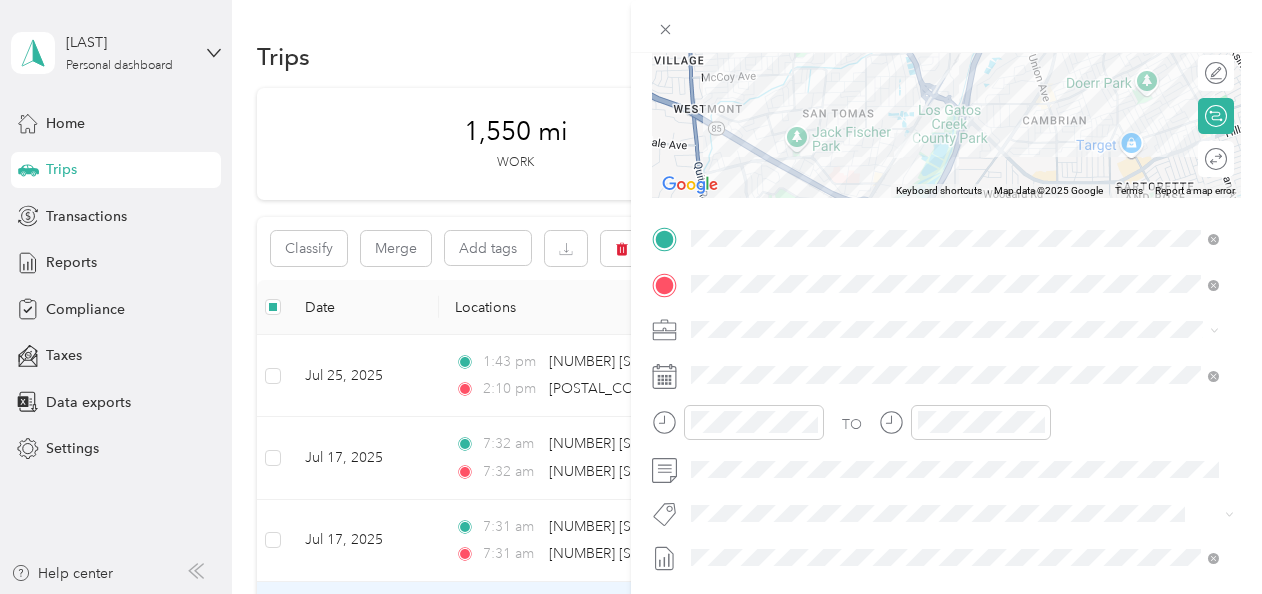 scroll, scrollTop: 455, scrollLeft: 0, axis: vertical 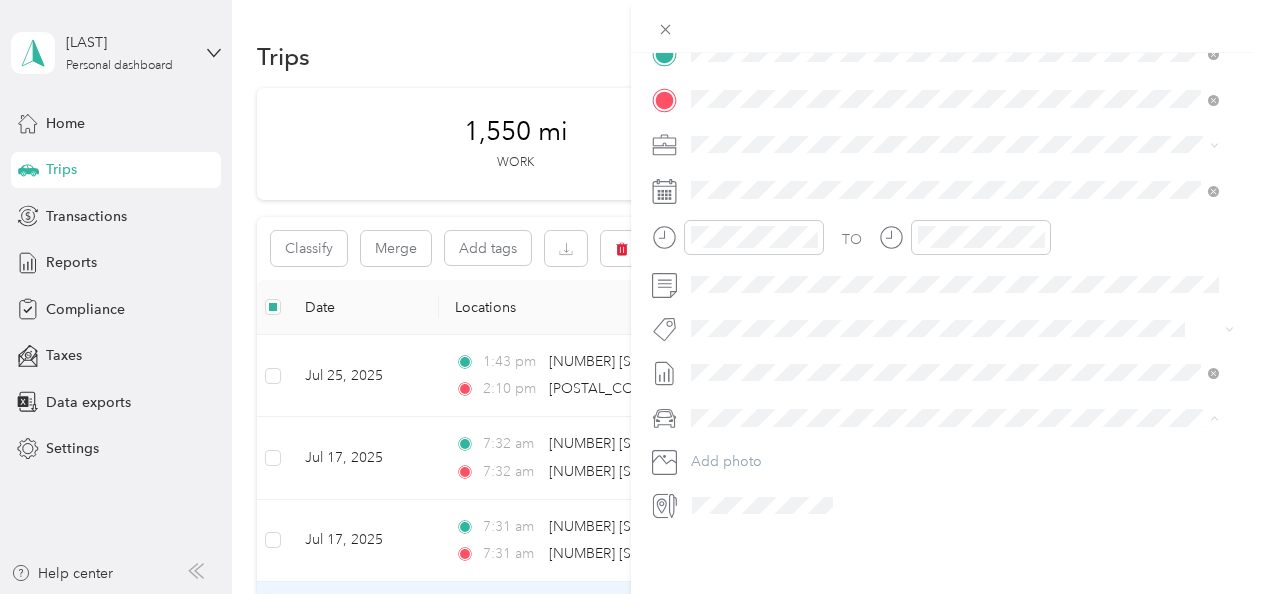click on "BMW 5-Series" at bounding box center [742, 437] 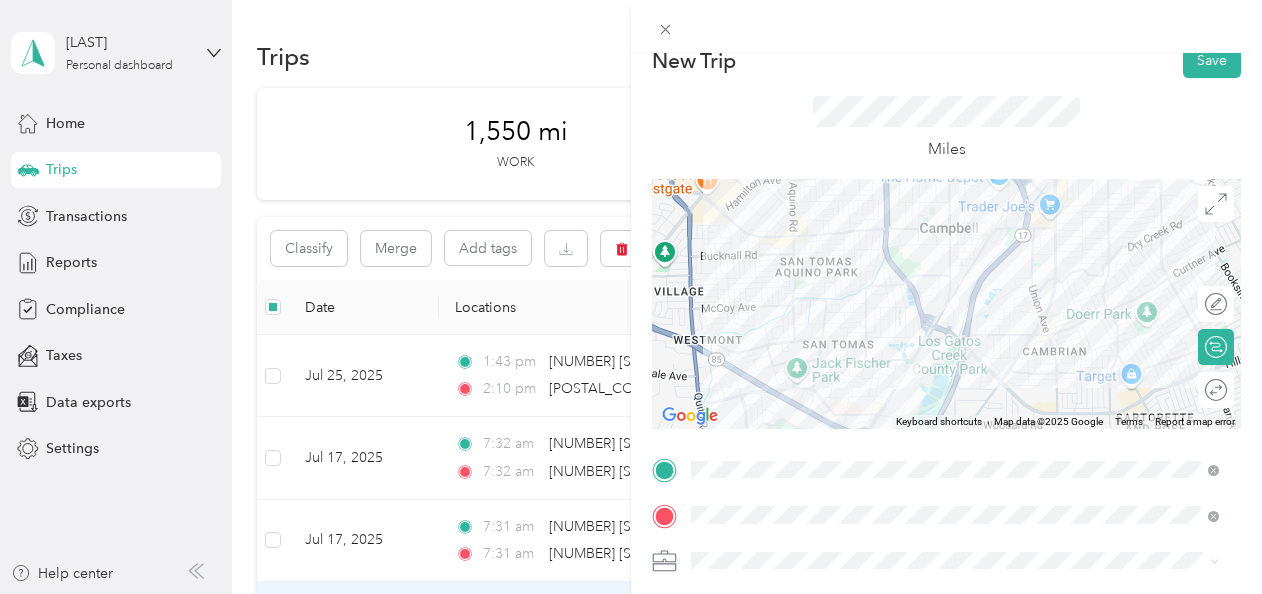 scroll, scrollTop: 0, scrollLeft: 0, axis: both 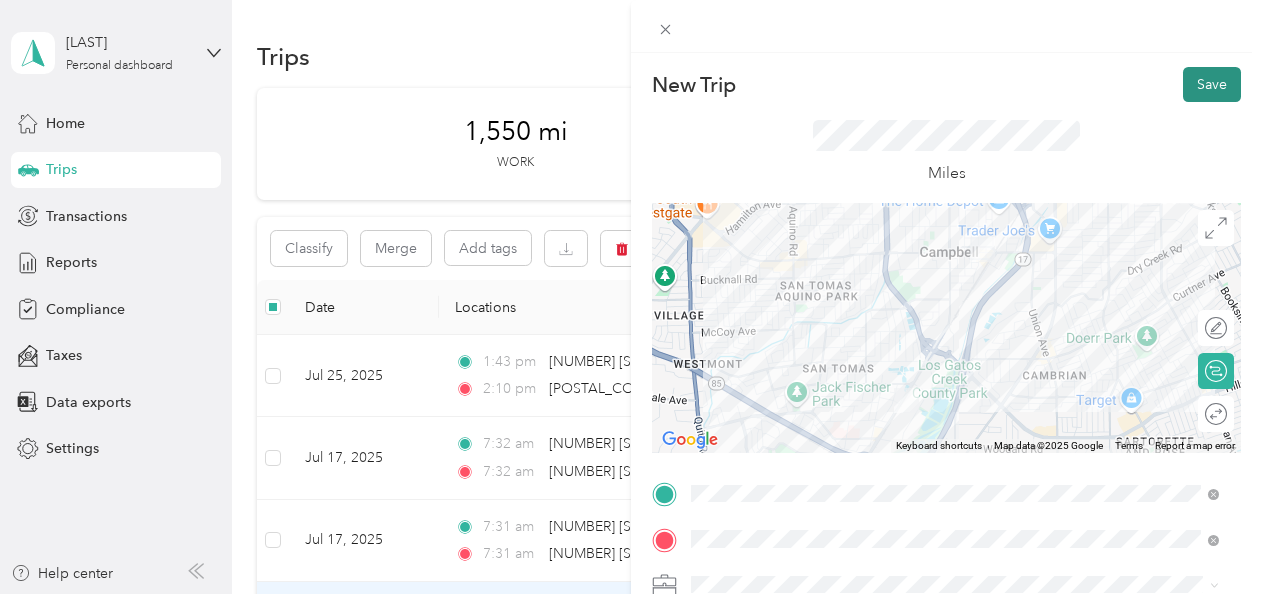 click on "Save" at bounding box center (1212, 84) 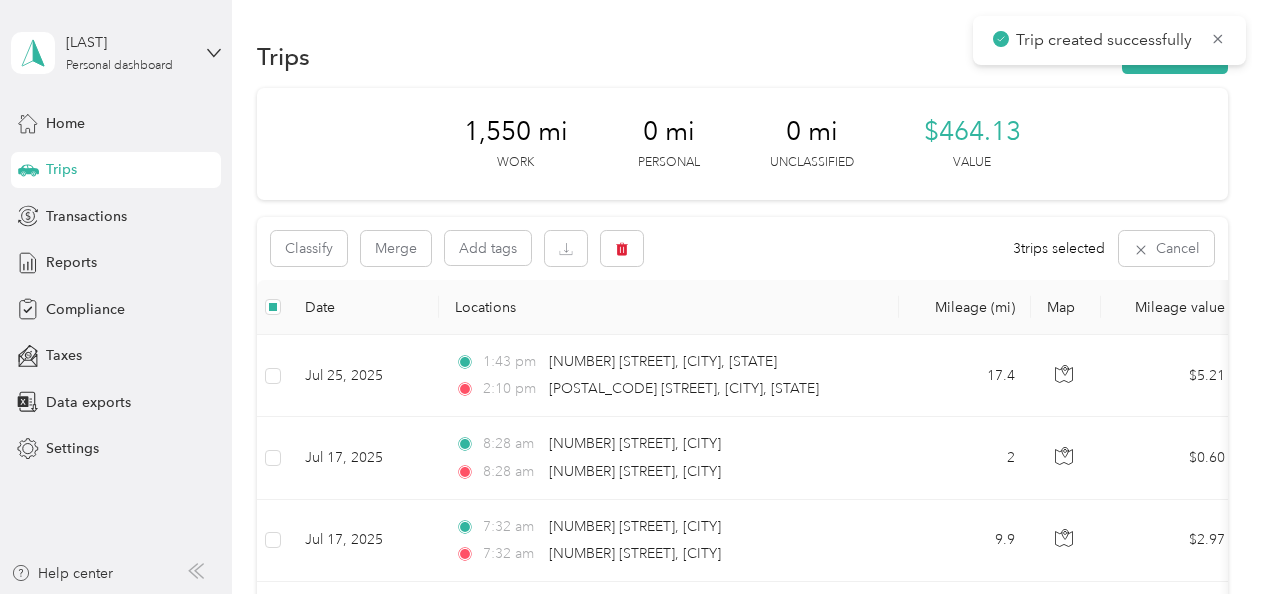 click on "[DATE] [TIME] [PRICE] [MILEAGE] [PURPOSE] [METHOD] [REPORT] [DATE] [TIME] [STREET], [CITY] [TIME] [STREET], [CITY] [MILEAGE] [PRICE] [PRODUCT] [METHOD] [DATE] [MILEAGE] [PRICE] [PRODUCT] [METHOD] [DATE] [TIME] [STREET], [CITY] [TIME] [STREET], [CITY] [MILEAGE] [PRICE] [PRODUCT]" at bounding box center (742, 1283) 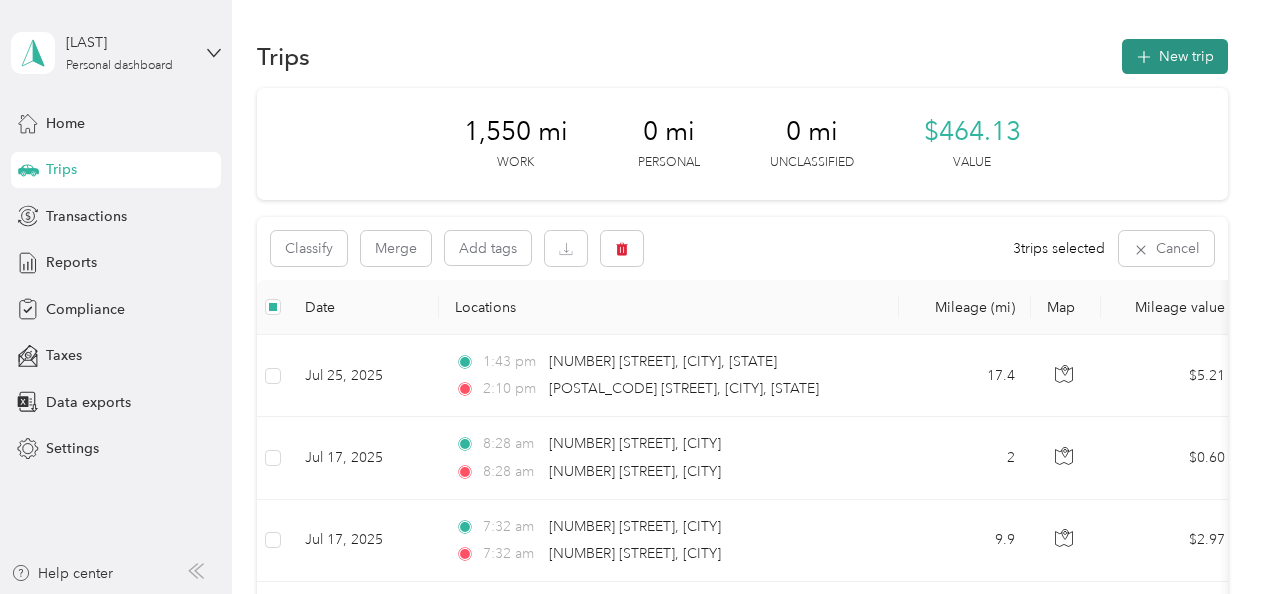 click on "New trip" at bounding box center [1175, 56] 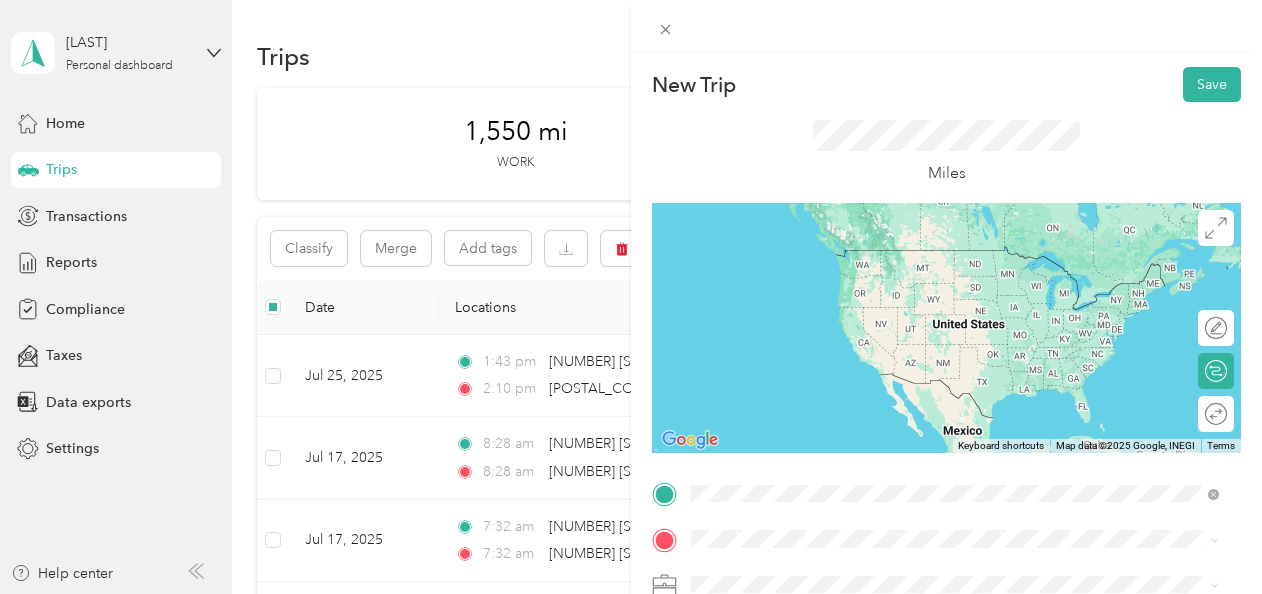 click on "[NUMBER] [STREET]
[CITY], [STATE] [POSTAL_CODE], [COUNTRY]" at bounding box center [873, 314] 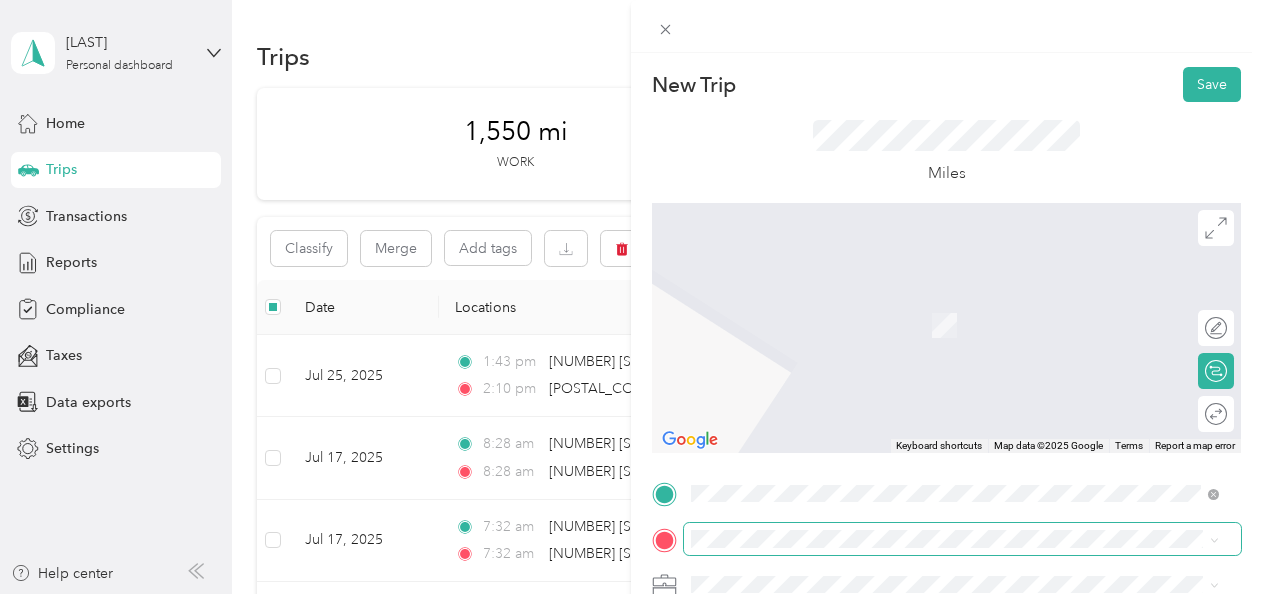 click at bounding box center (962, 539) 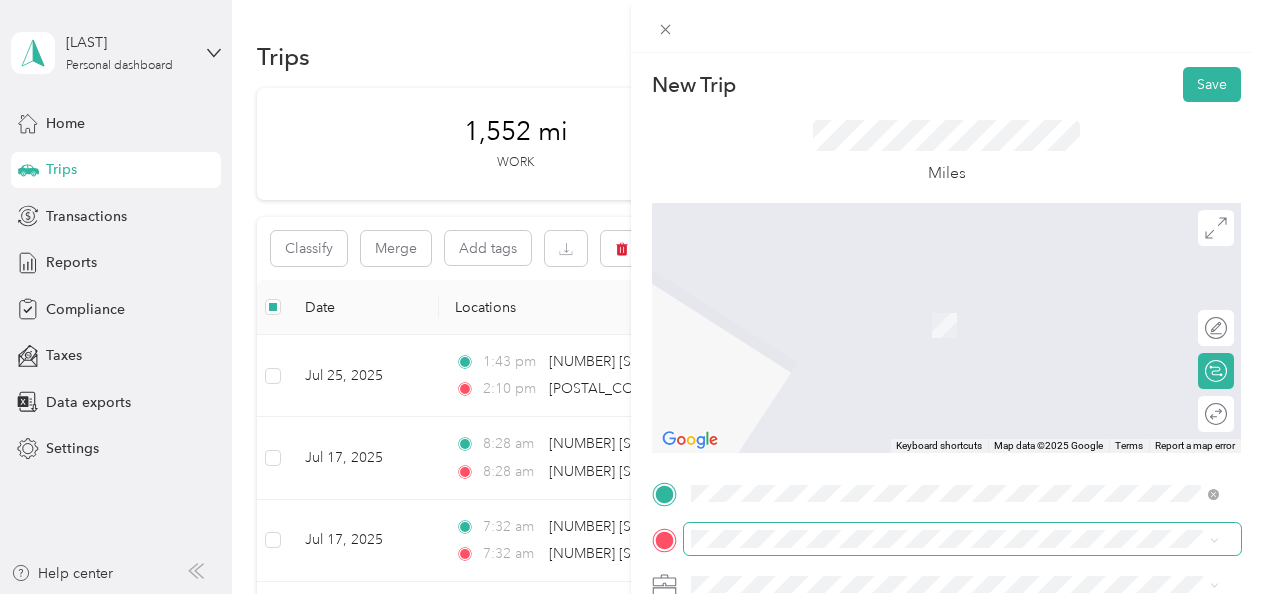click at bounding box center (962, 539) 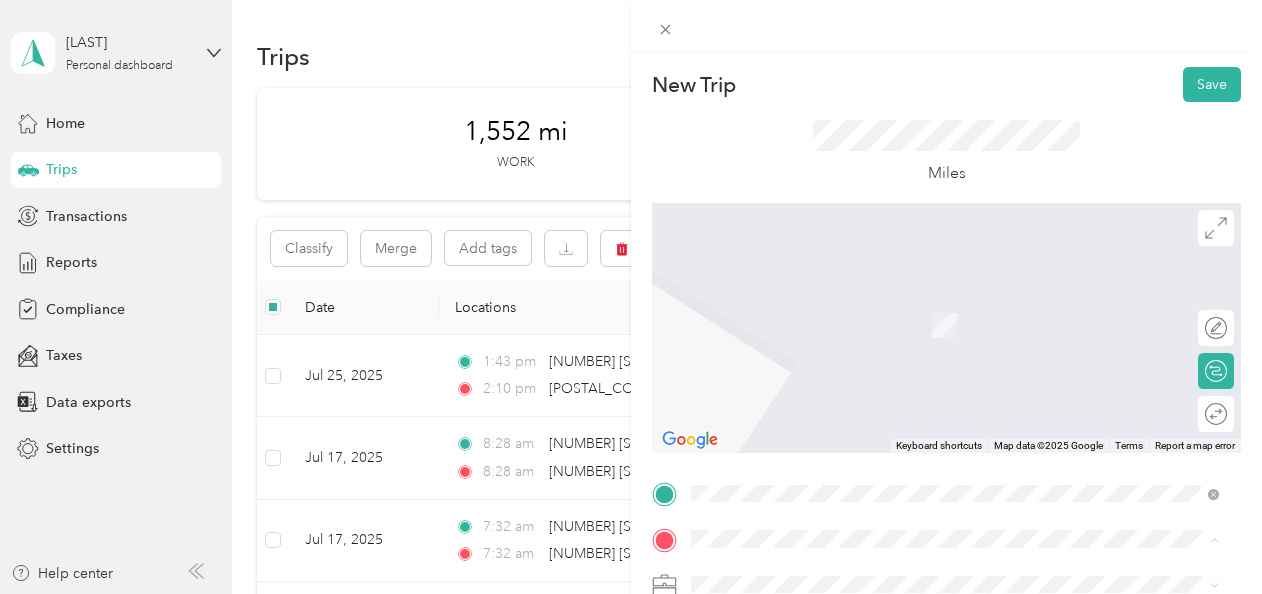 click on "[NUMBER] [STREET]
[CITY], [STATE] [POSTAL_CODE], [COUNTRY]" at bounding box center (873, 381) 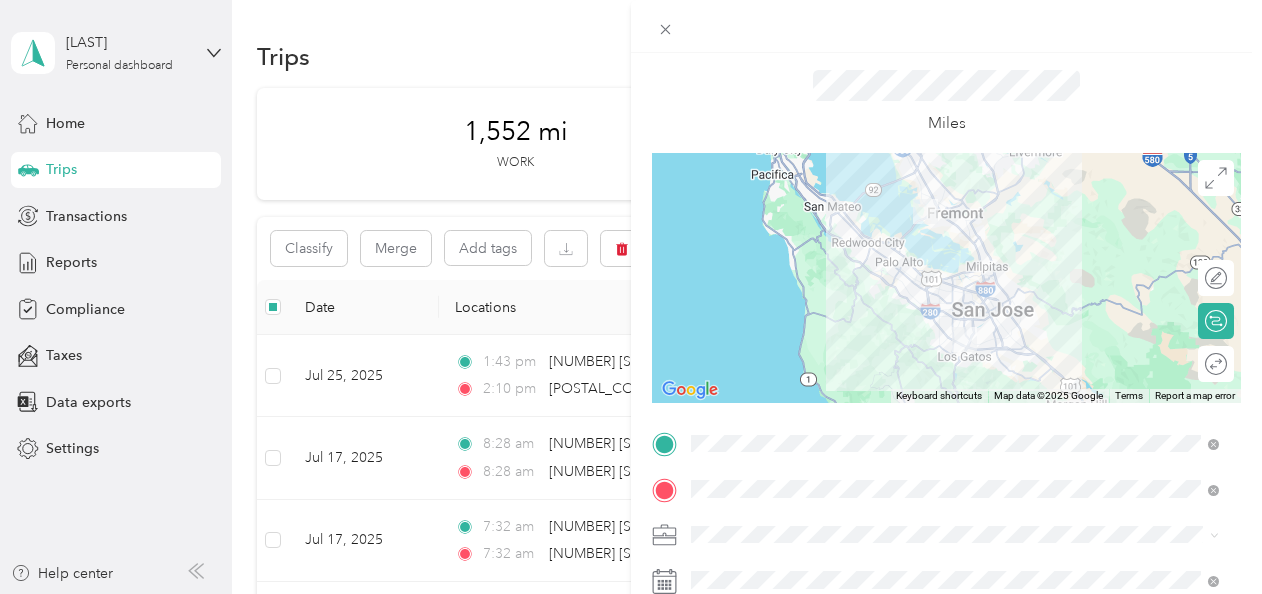 scroll, scrollTop: 158, scrollLeft: 0, axis: vertical 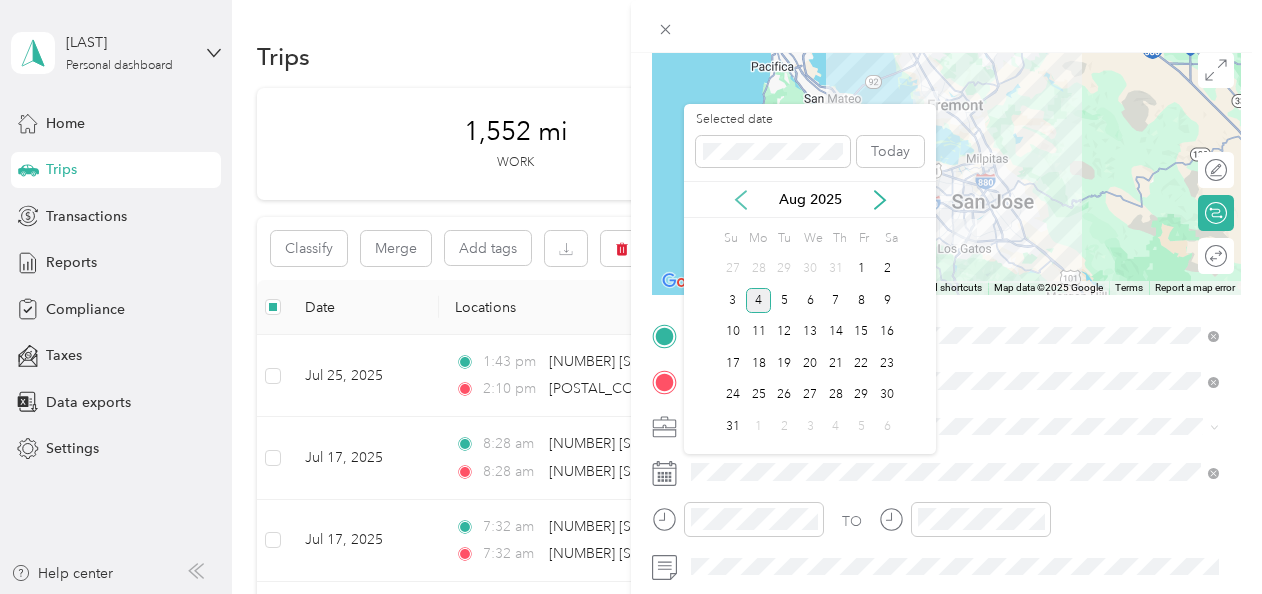 click 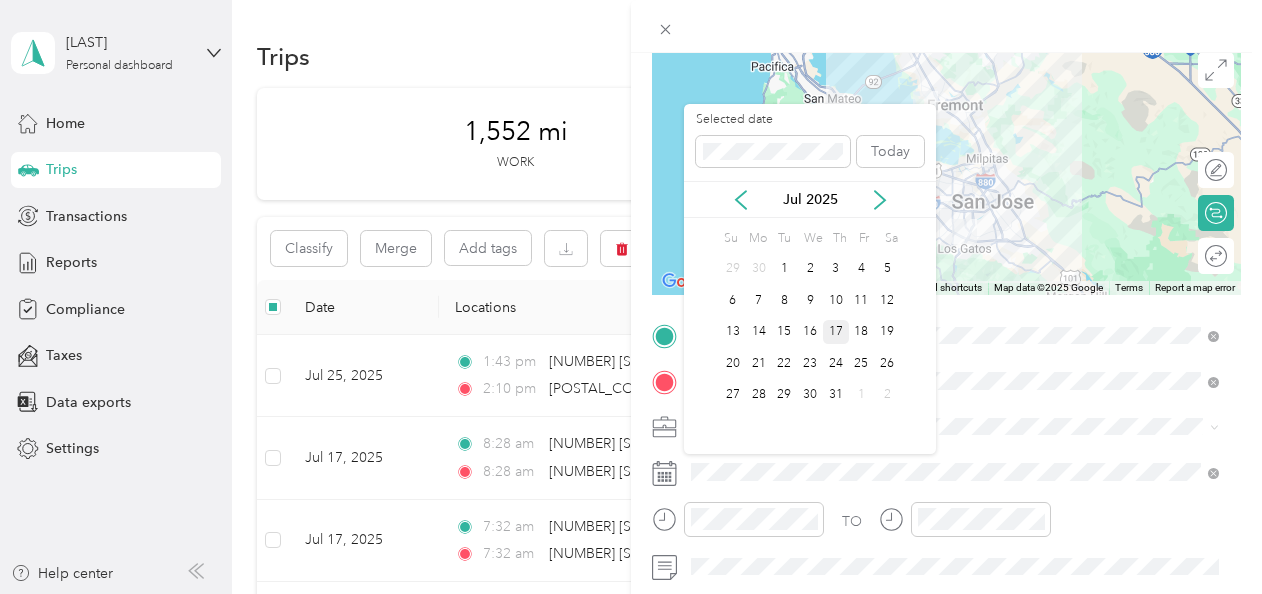 click on "17" at bounding box center [836, 332] 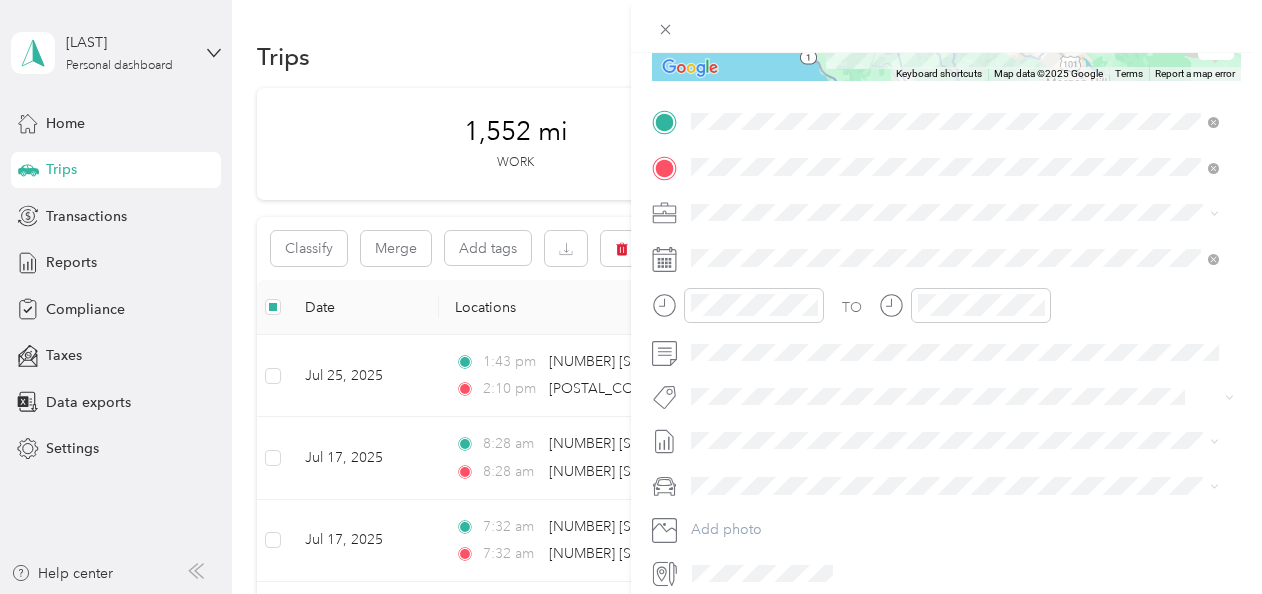 scroll, scrollTop: 411, scrollLeft: 0, axis: vertical 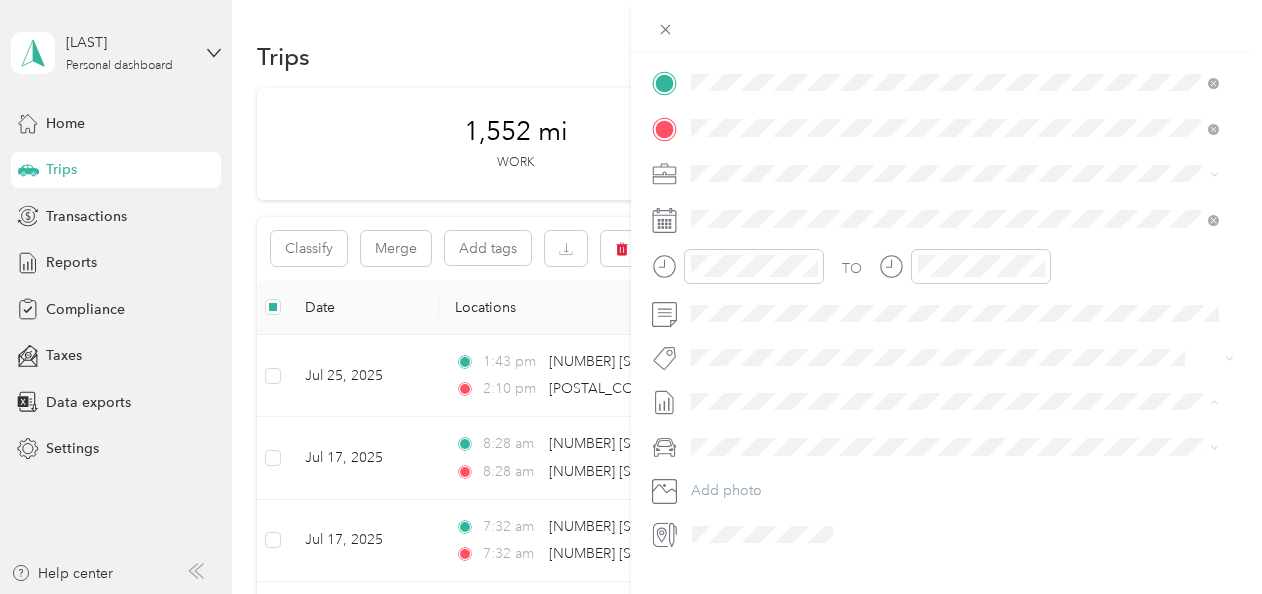 click on "Jul 1 - 31, 2025" at bounding box center (740, 466) 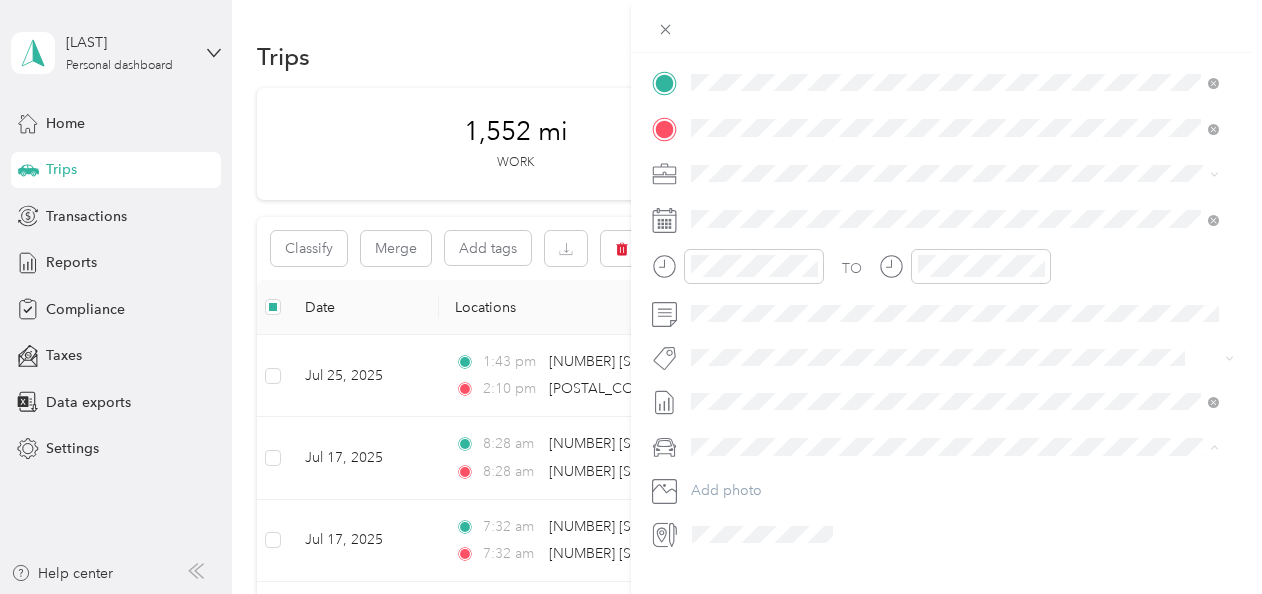 click on "BMW 5-Series" at bounding box center [742, 481] 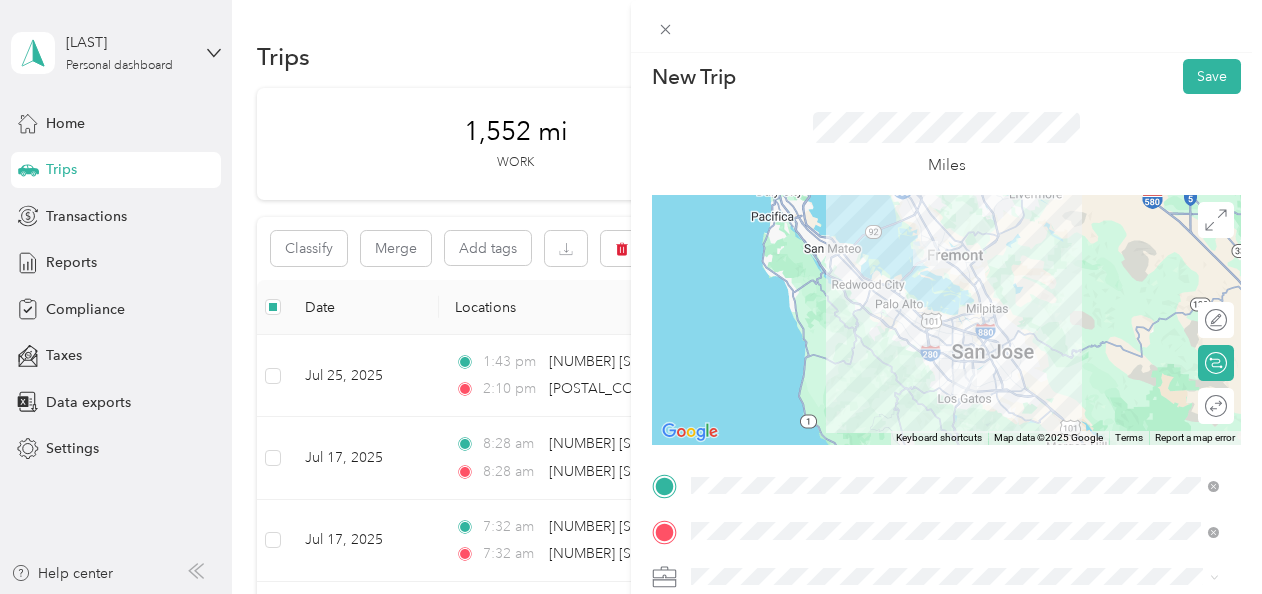 scroll, scrollTop: 0, scrollLeft: 0, axis: both 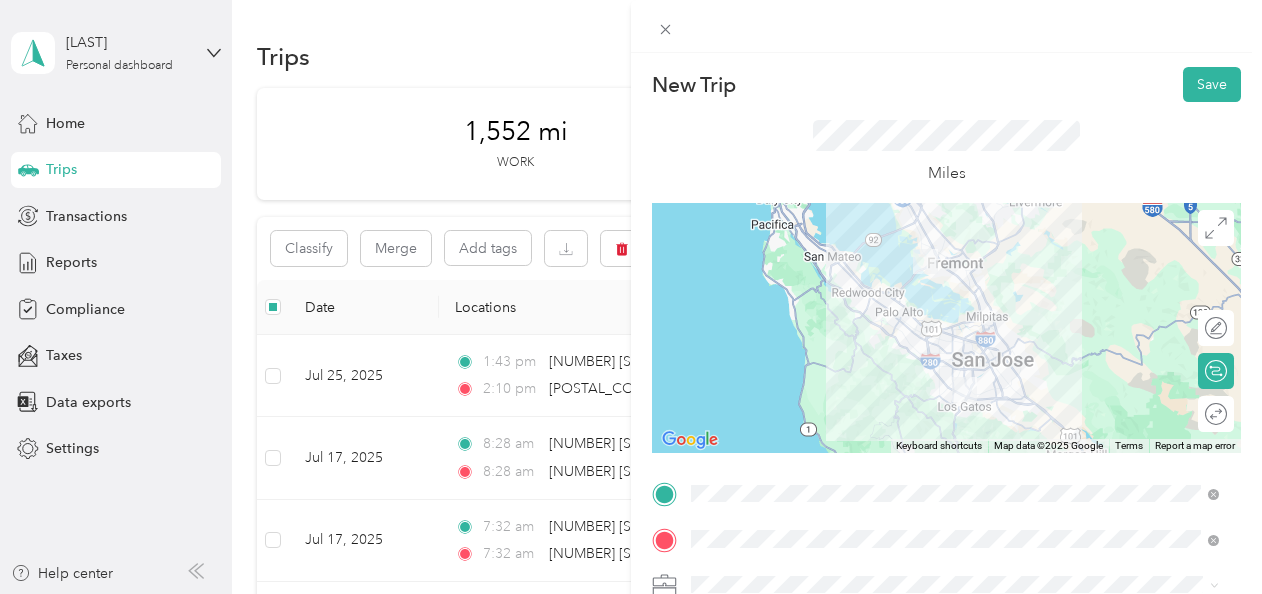 click at bounding box center [946, 328] 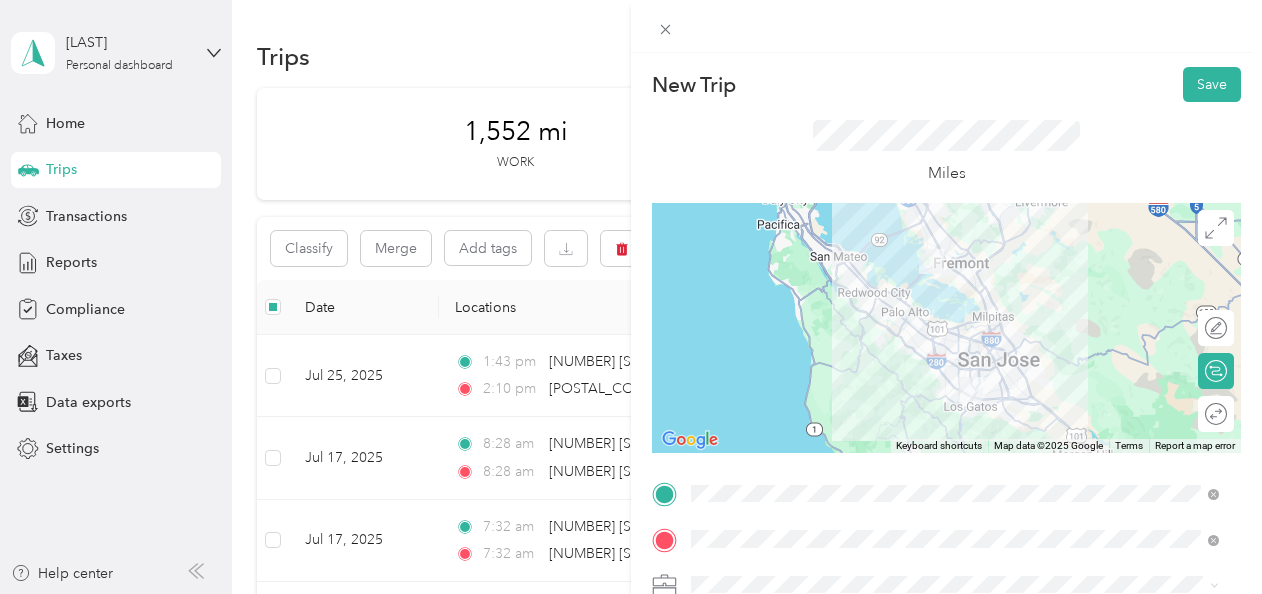 click at bounding box center (946, 328) 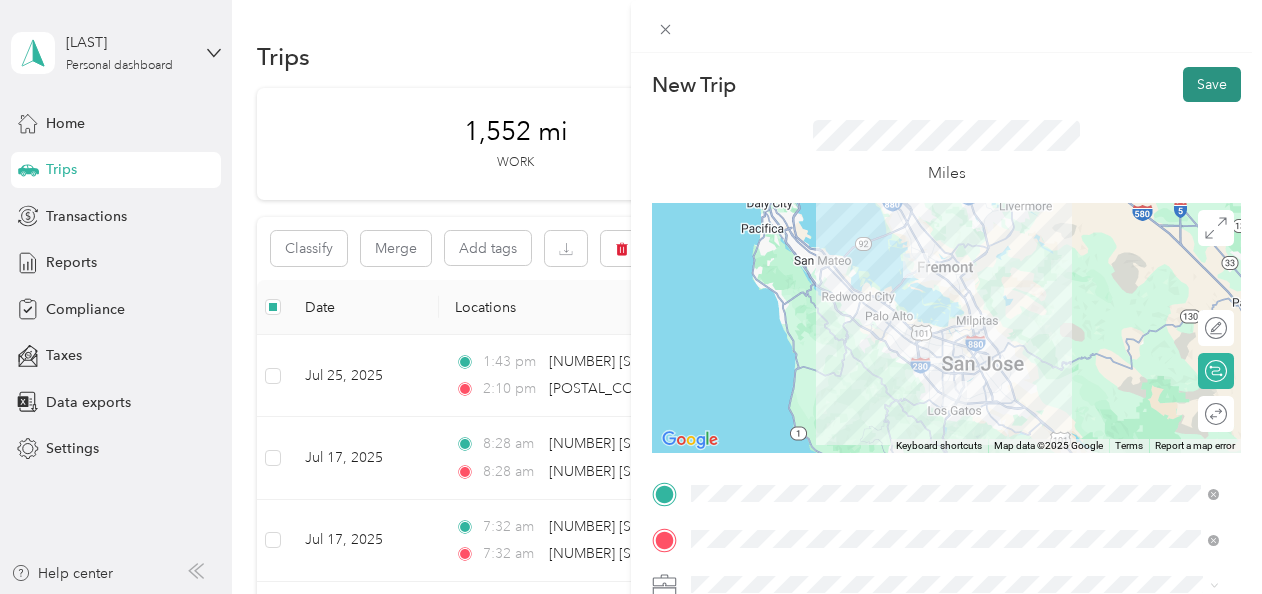 click on "Save" at bounding box center [1212, 84] 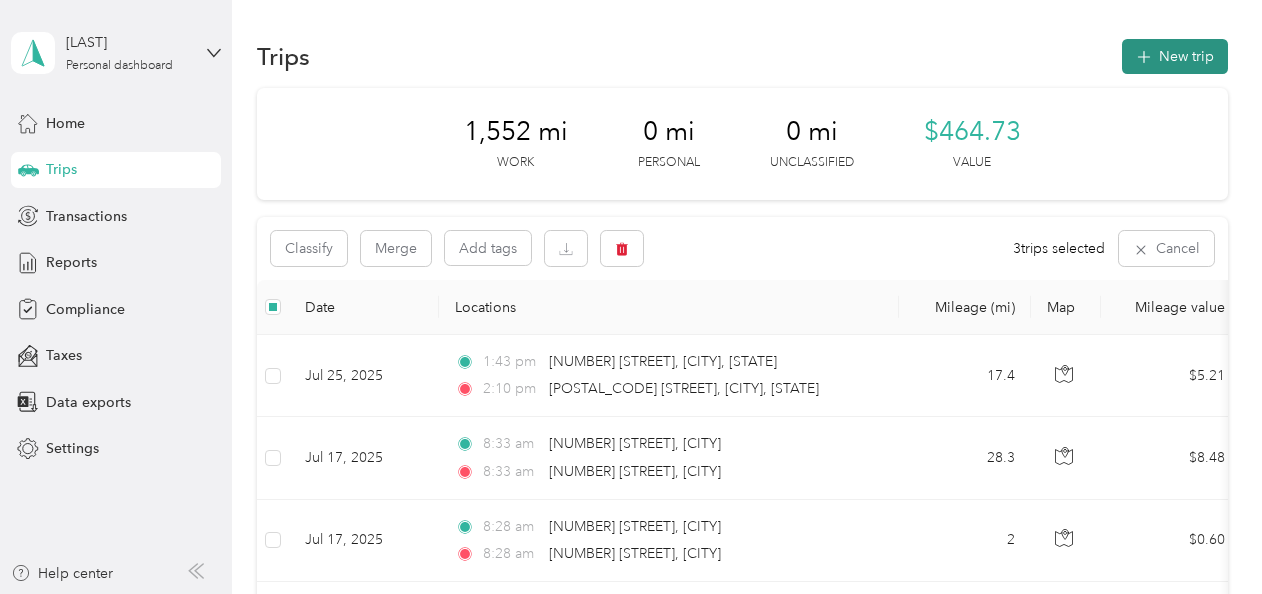 click on "New trip" at bounding box center [1175, 56] 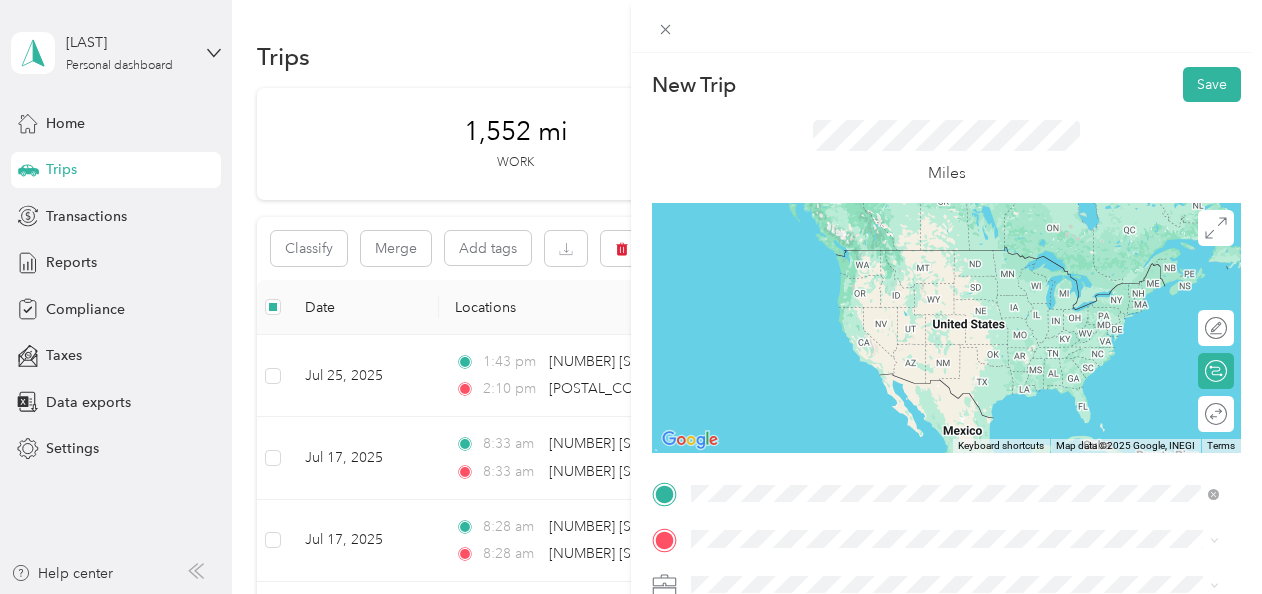 click on "[NUMBER] [STREET]
[CITY], [STATE] [POSTAL_CODE], [COUNTRY]" at bounding box center (873, 258) 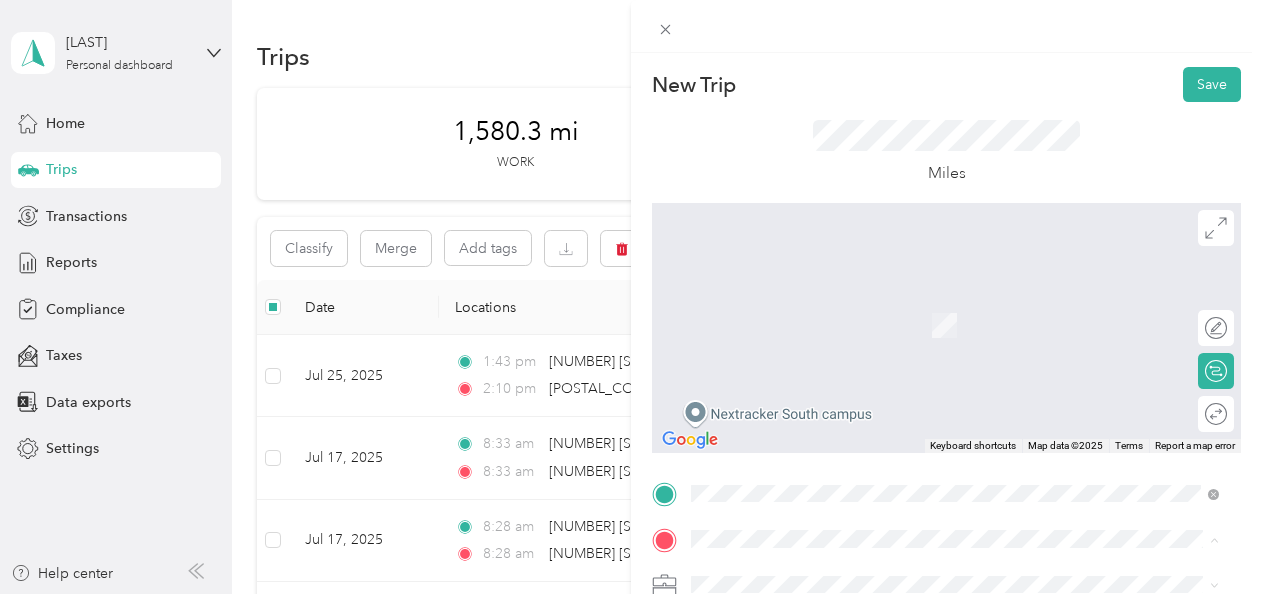 click on "[NUMBER] [STREET]
[CITY], [STATE] [POSTAL_CODE], [COUNTRY]" at bounding box center (873, 381) 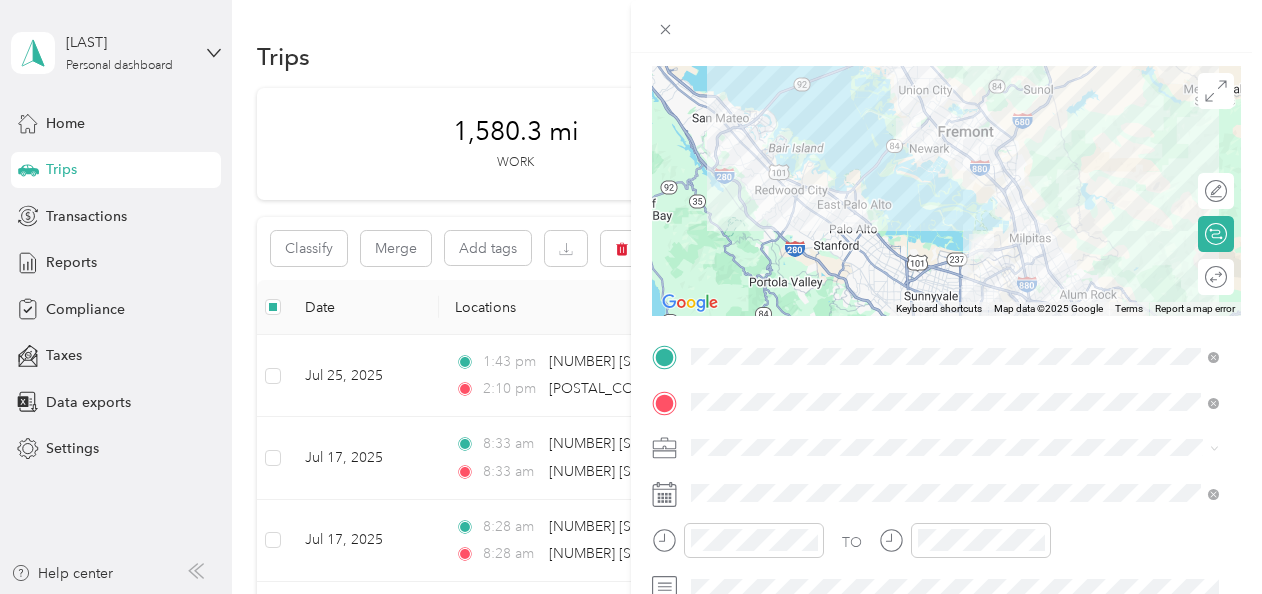 scroll, scrollTop: 156, scrollLeft: 0, axis: vertical 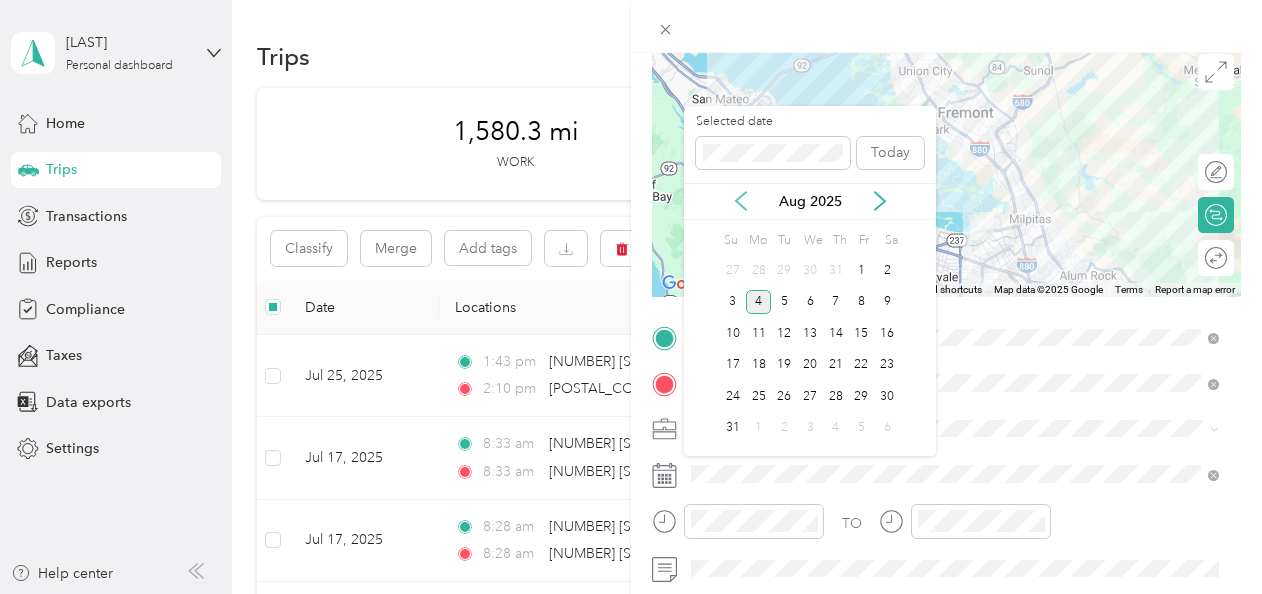 click 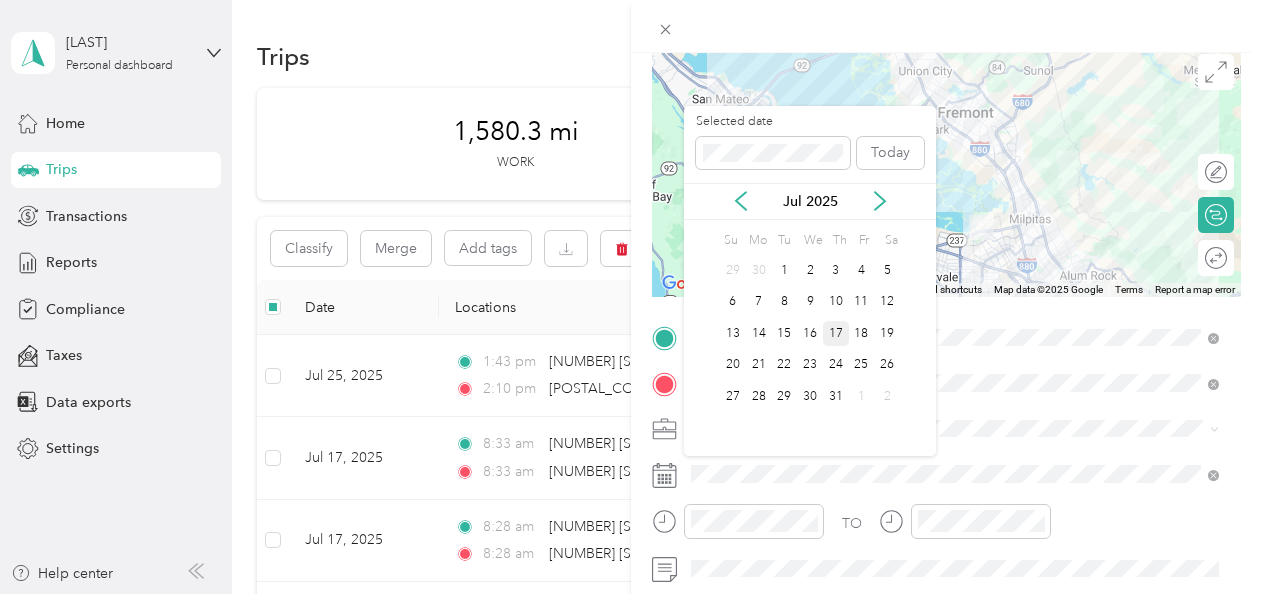 click on "17" at bounding box center [836, 333] 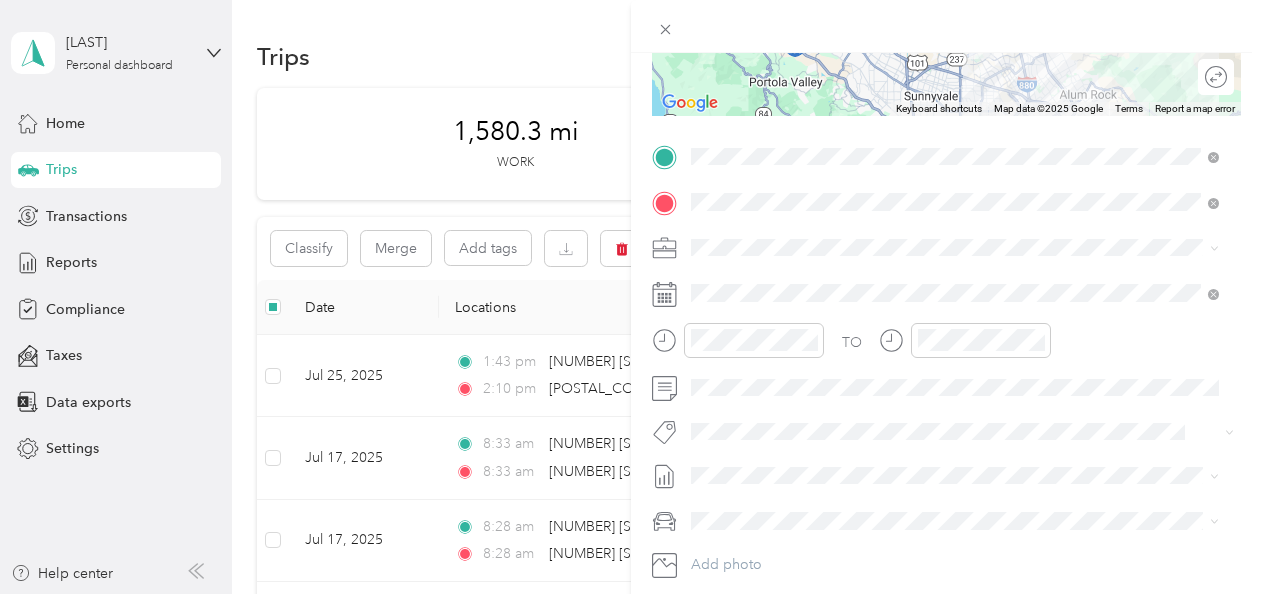 scroll, scrollTop: 359, scrollLeft: 0, axis: vertical 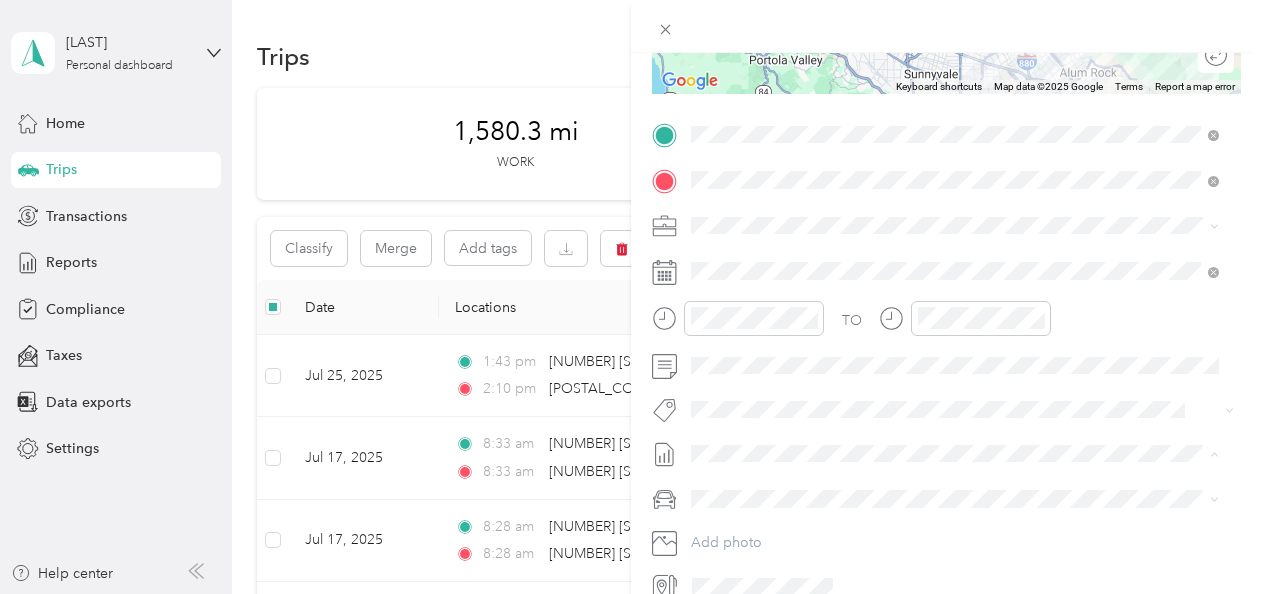 click on "Jul 1 - 31, 2025" at bounding box center [740, 518] 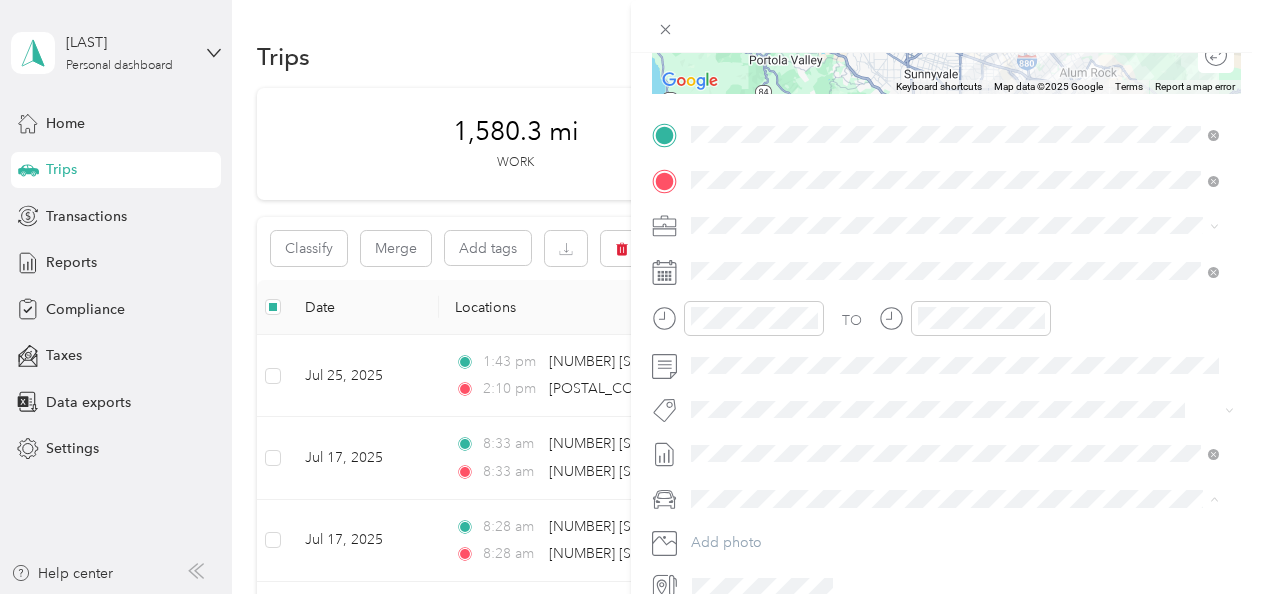 drag, startPoint x: 737, startPoint y: 539, endPoint x: 767, endPoint y: 542, distance: 30.149628 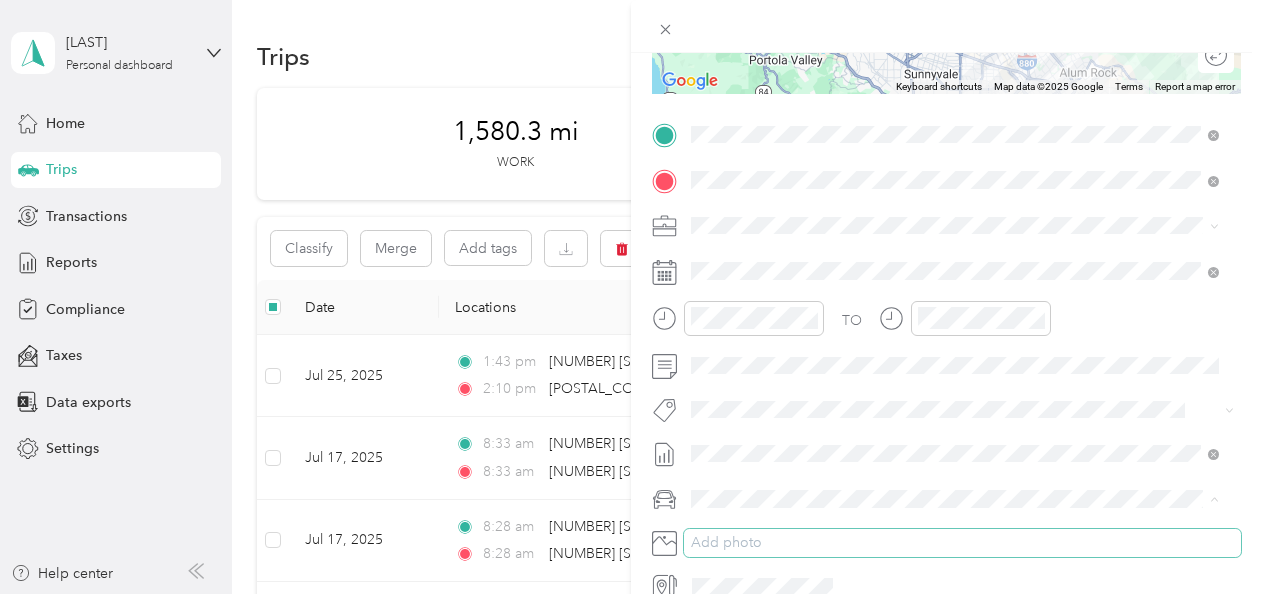click on "BMW 5-Series" at bounding box center [955, 533] 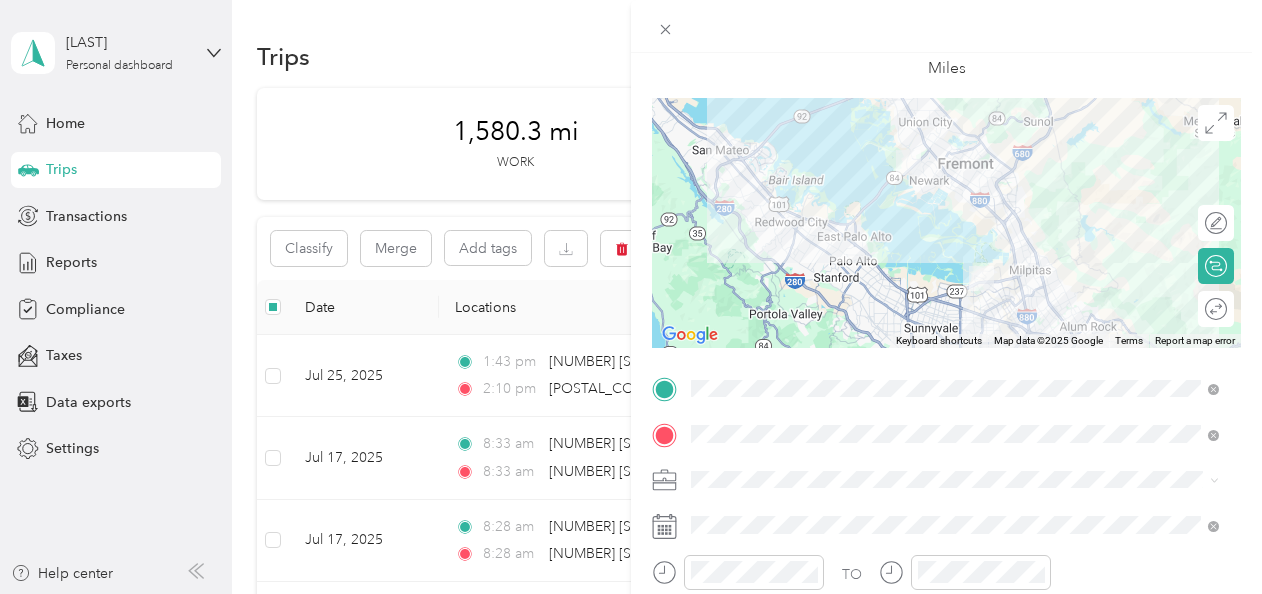 scroll, scrollTop: 0, scrollLeft: 0, axis: both 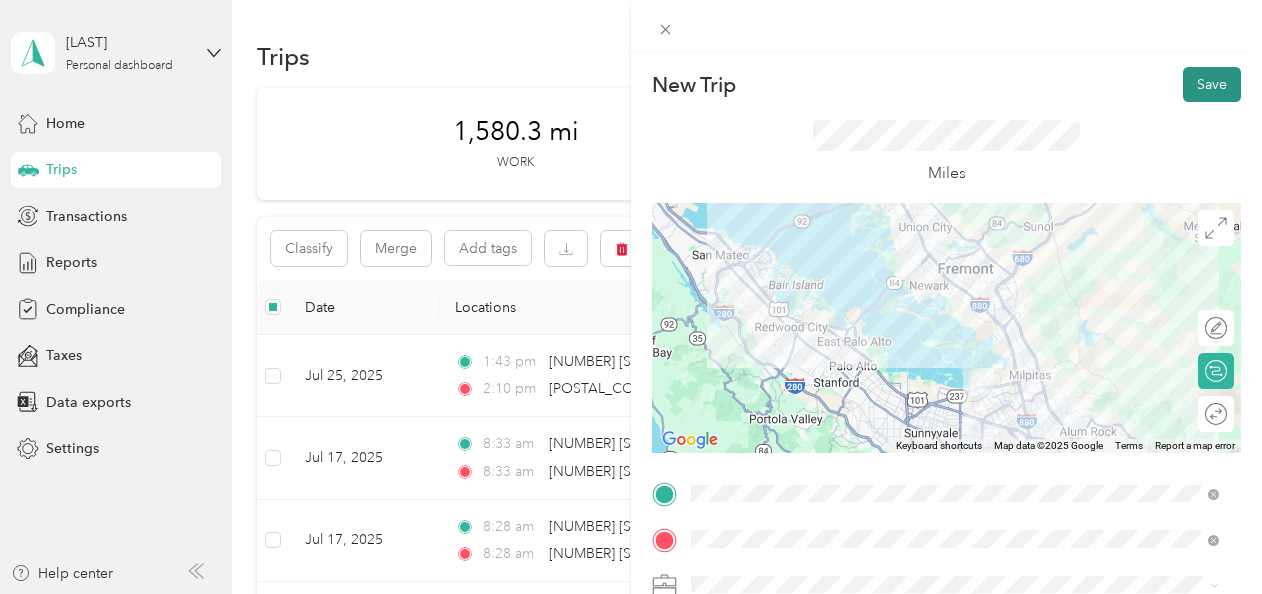 click on "Save" at bounding box center (1212, 84) 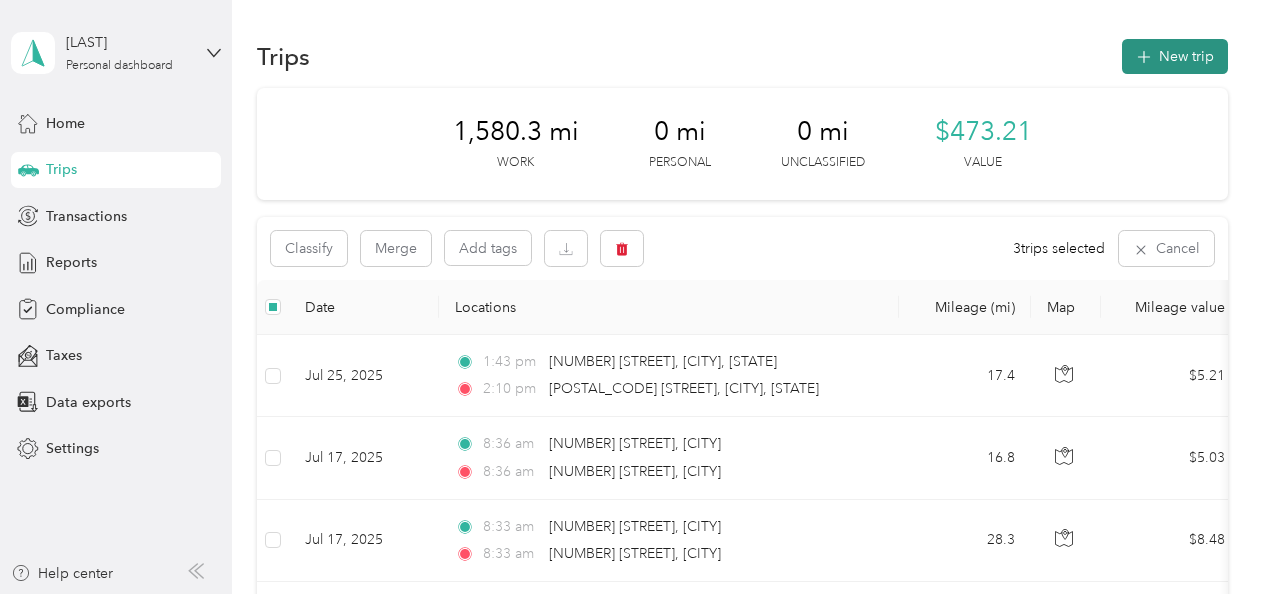 click on "New trip" at bounding box center (1175, 56) 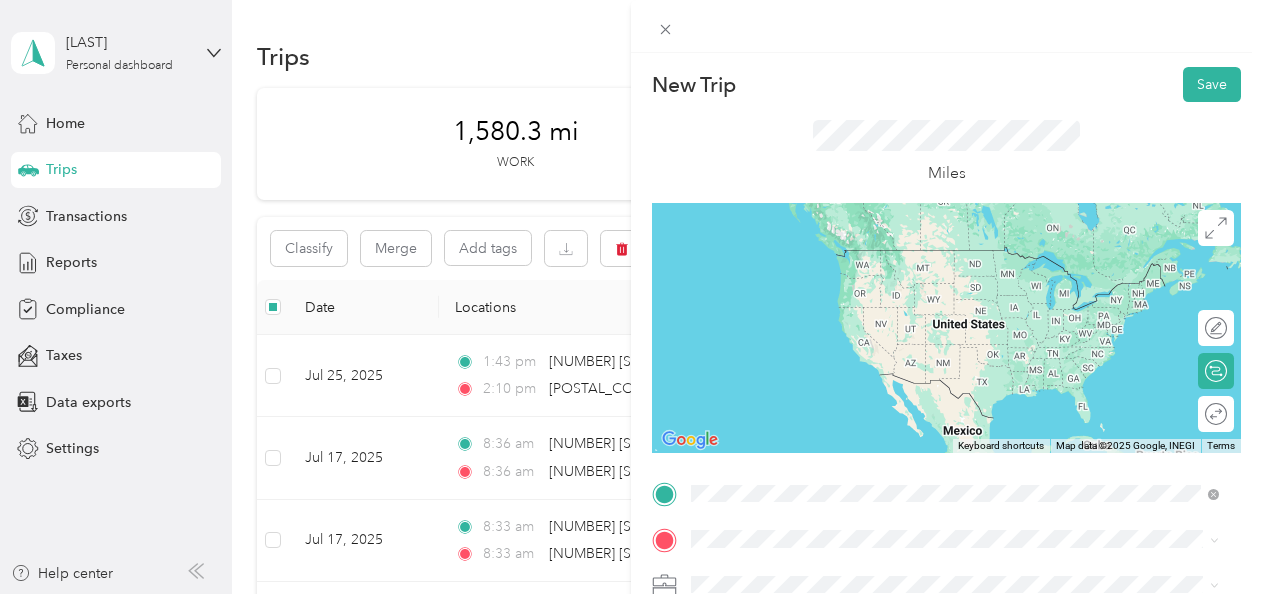 click on "[NUMBER] [STREET]
[CITY], [STATE] [POSTAL_CODE], [COUNTRY]" at bounding box center [873, 391] 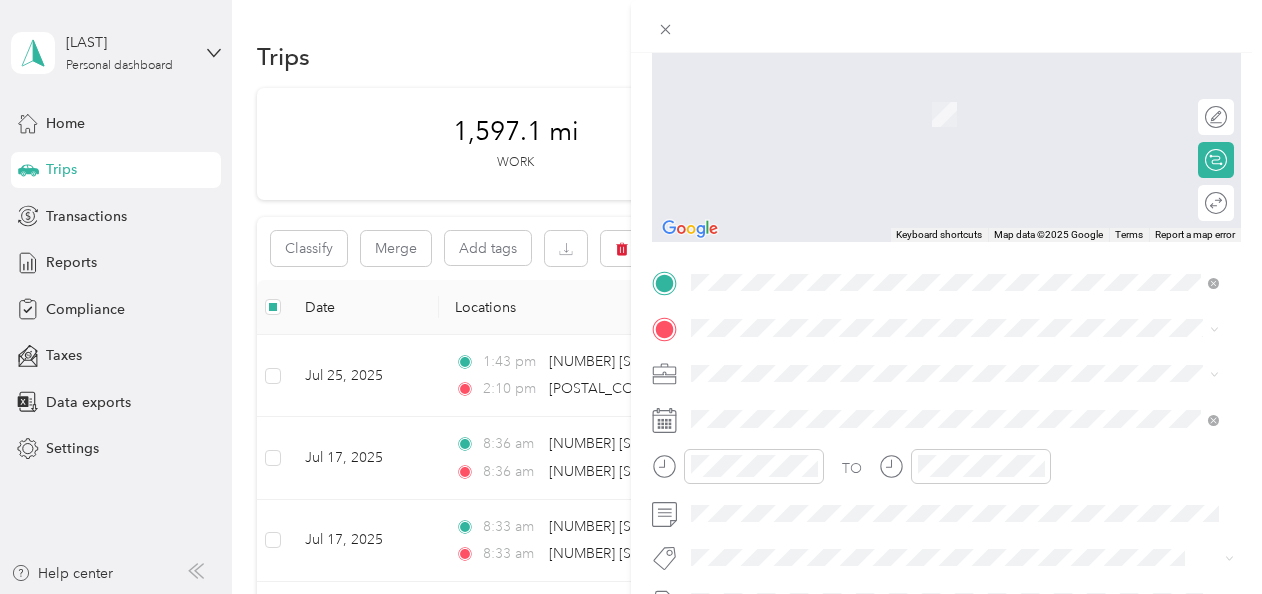 scroll, scrollTop: 219, scrollLeft: 0, axis: vertical 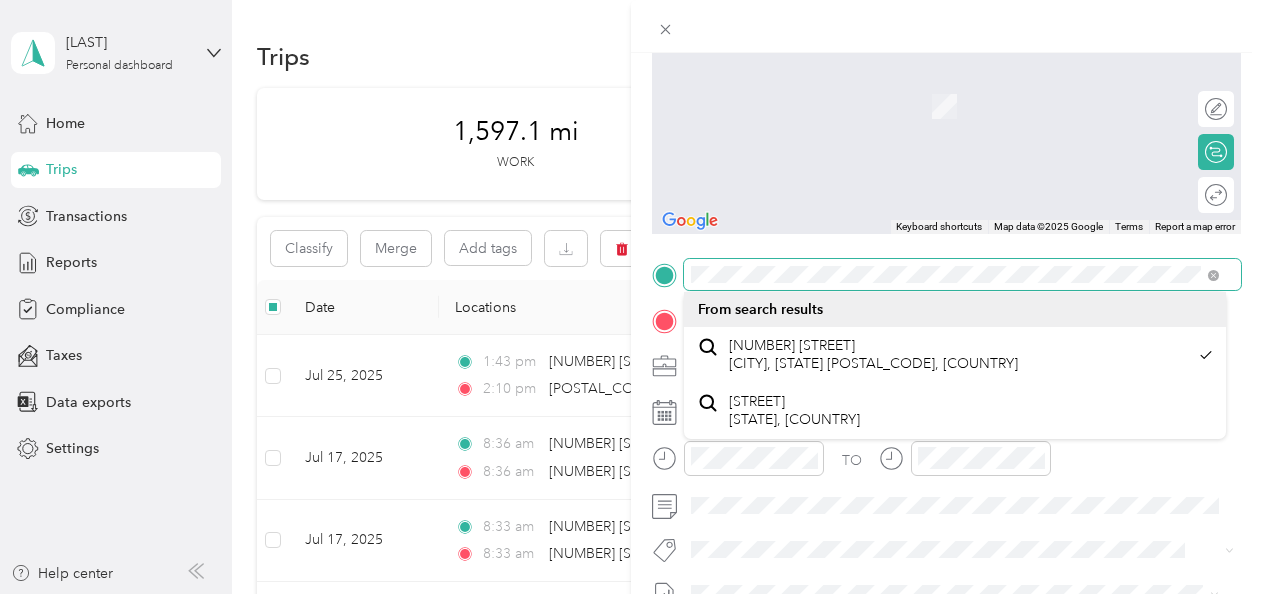click on "New Trip Save This trip cannot be edited because it is either under review, approved, or paid. Contact your Team Manager to edit it. Miles ← Move left → Move right ↑ Move up ↓ Move down + Zoom in - Zoom out Home Jump left by 75% End Jump right by 75% Page Up Jump up by 75% Page Down Jump down by 75% Keyboard shortcuts Map Data Map data ©2025 Google Map data ©2025 Google 2 m  Click to toggle between metric and imperial units Terms Report a map error Edit route Calculate route Round trip TO Add photo" at bounding box center [946, 295] 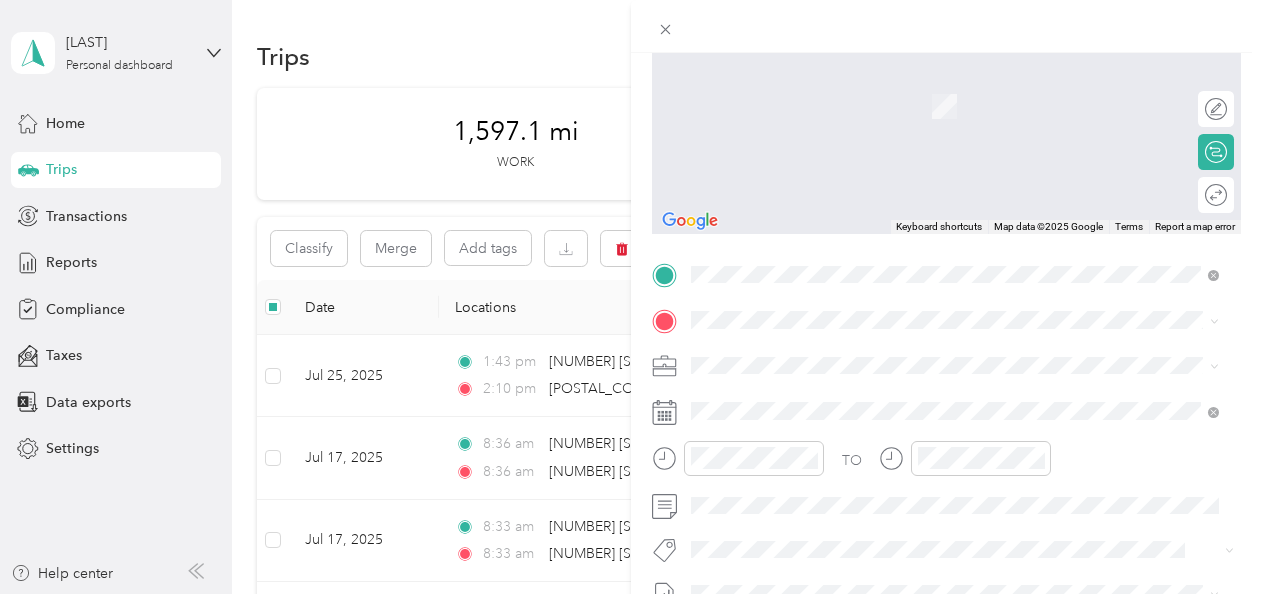 click on "[NUMBER] [STREET]
[CITY], [STATE] [POSTAL_CODE], [COUNTRY]" at bounding box center [873, 354] 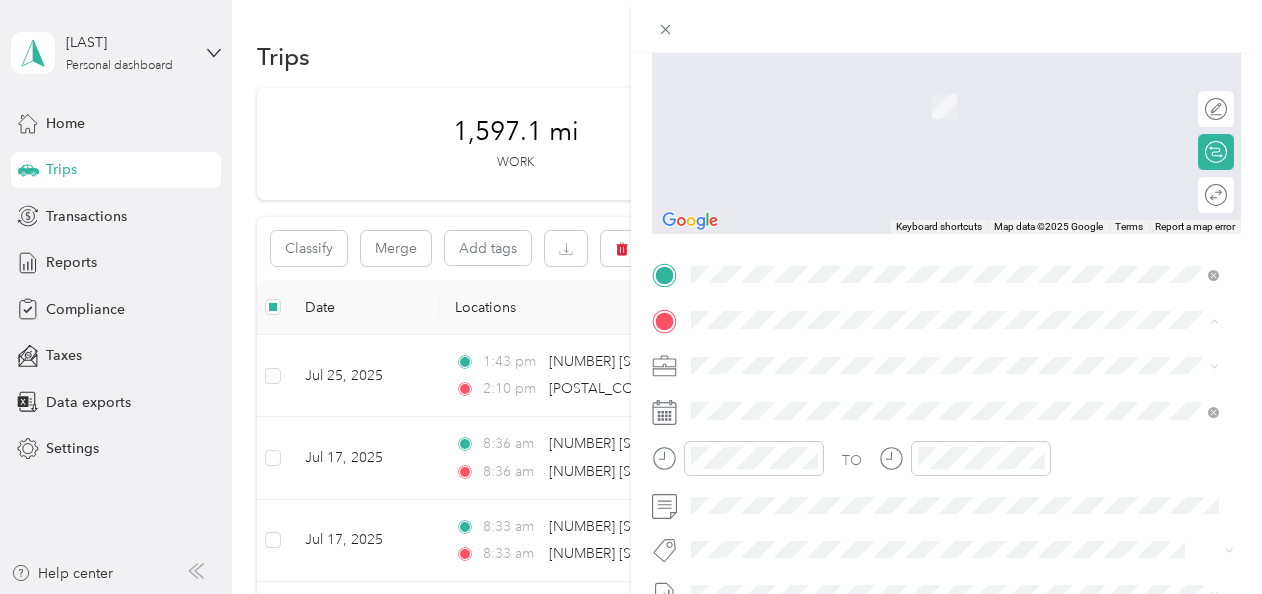 click on "[POSTAL_CODE] [STREET]
[CITY], [STATE] [POSTAL_CODE], [COUNTRY]" at bounding box center (873, 400) 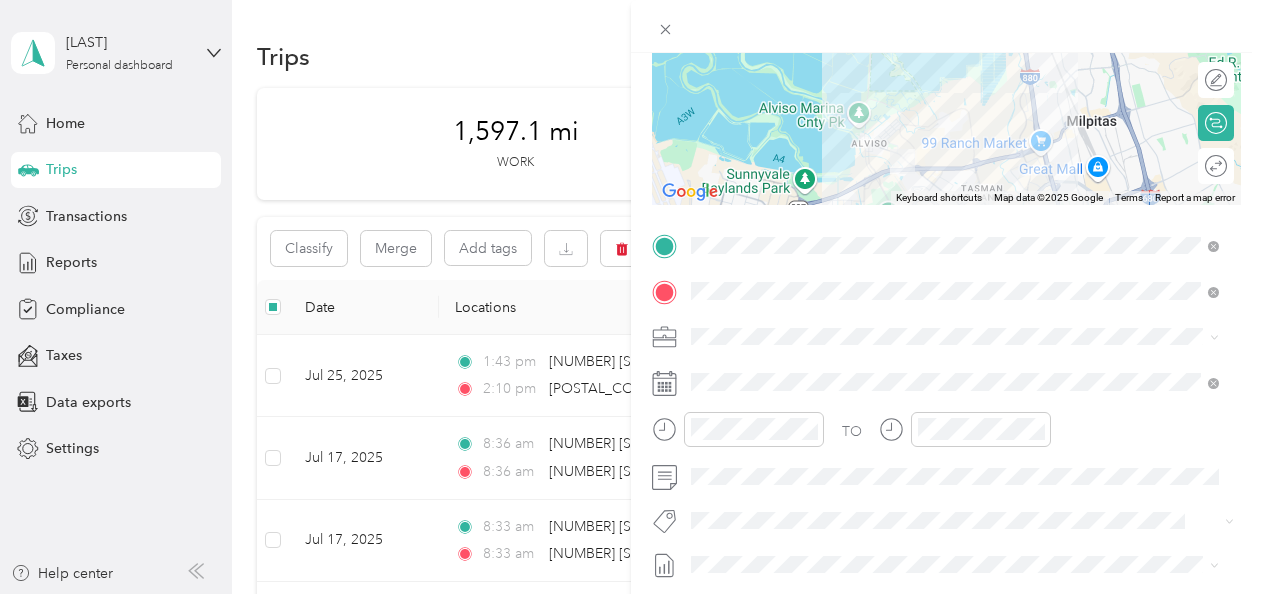 scroll, scrollTop: 254, scrollLeft: 0, axis: vertical 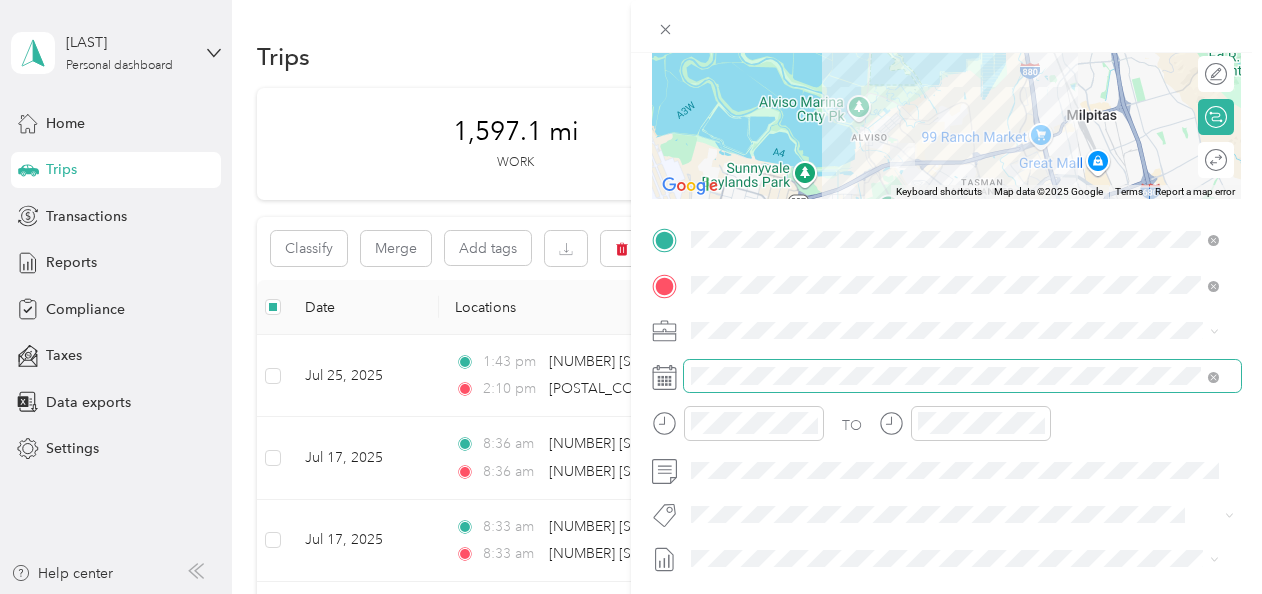 click at bounding box center (962, 376) 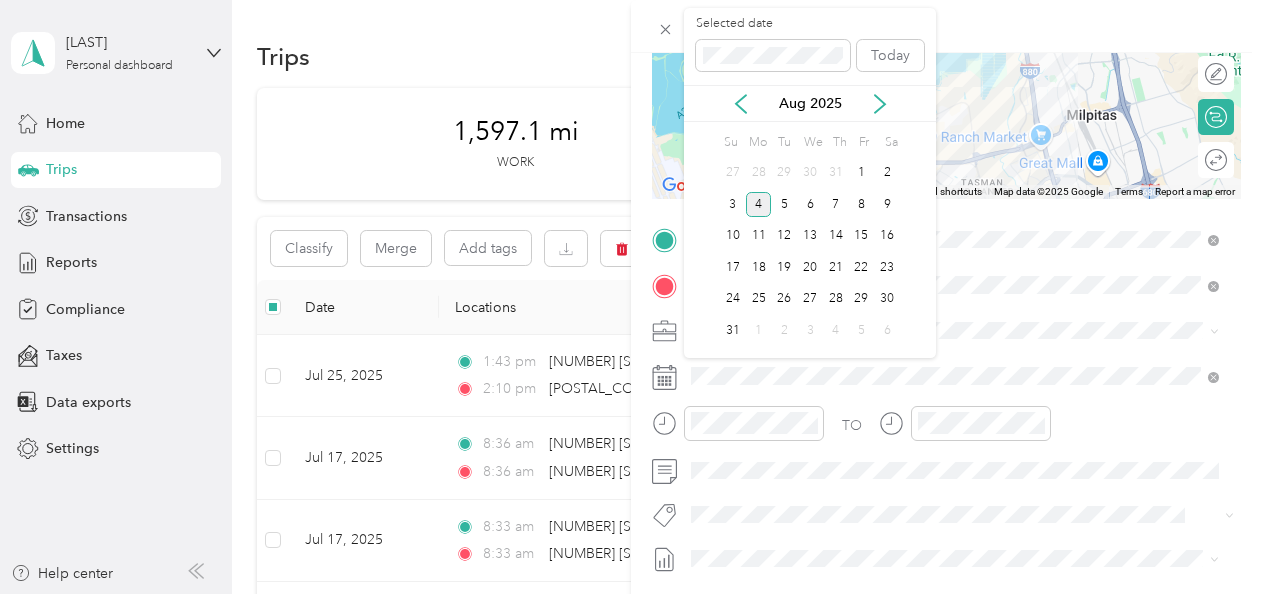 drag, startPoint x: 739, startPoint y: 111, endPoint x: 756, endPoint y: 144, distance: 37.12142 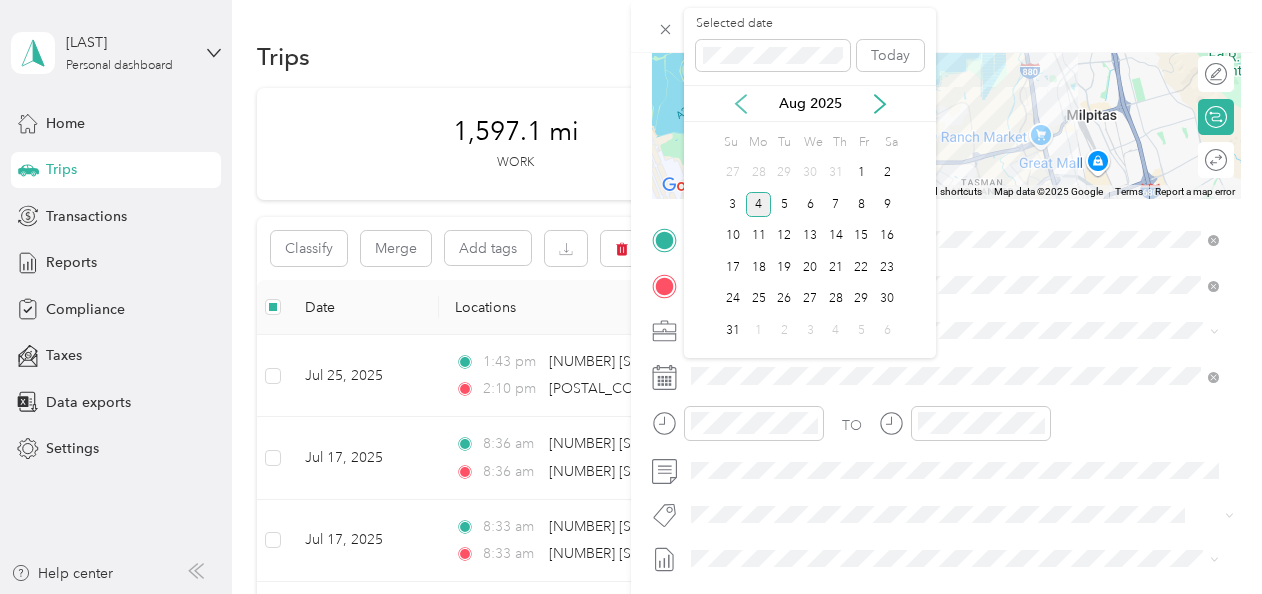 click 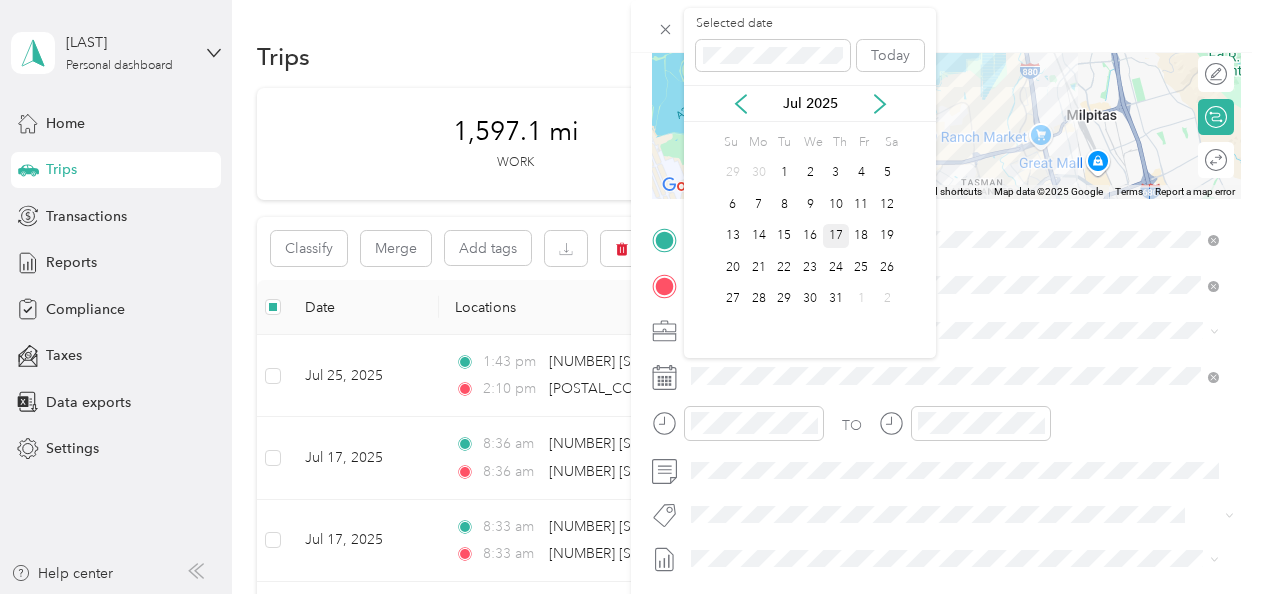 click on "17" at bounding box center [836, 236] 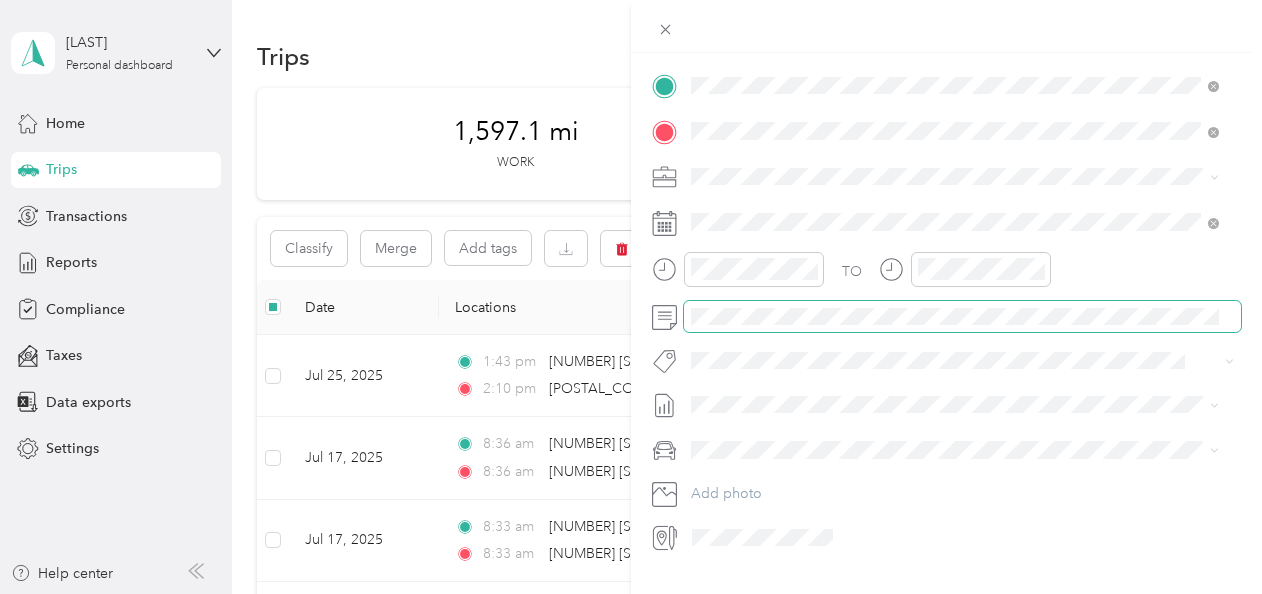 scroll, scrollTop: 415, scrollLeft: 0, axis: vertical 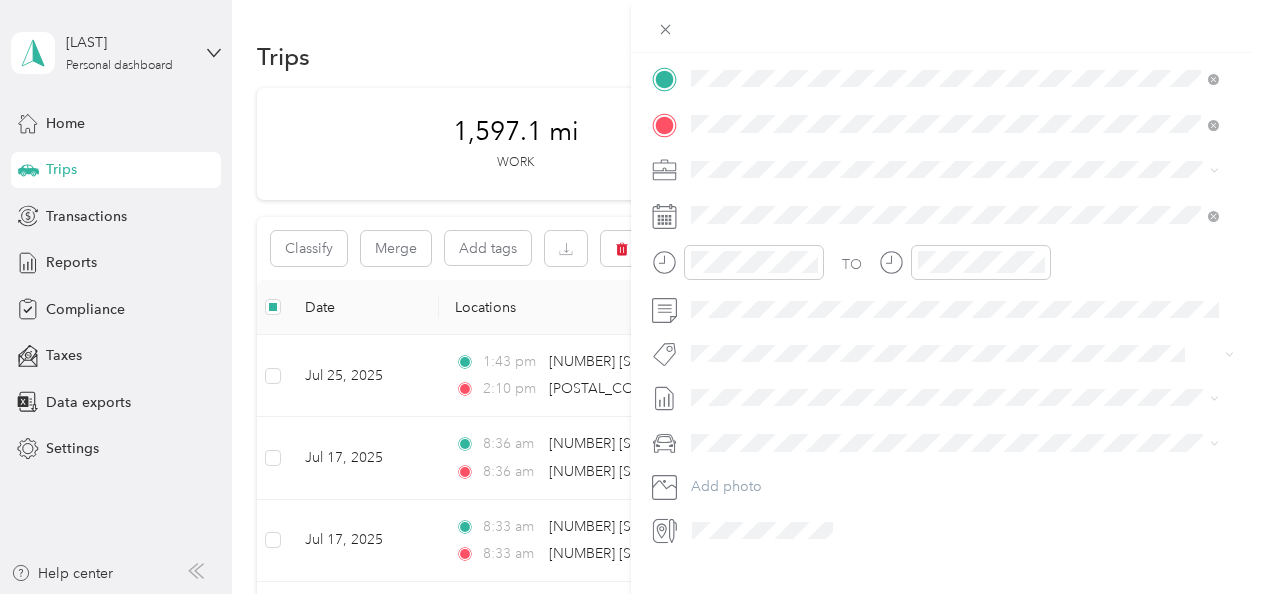 click at bounding box center (962, 443) 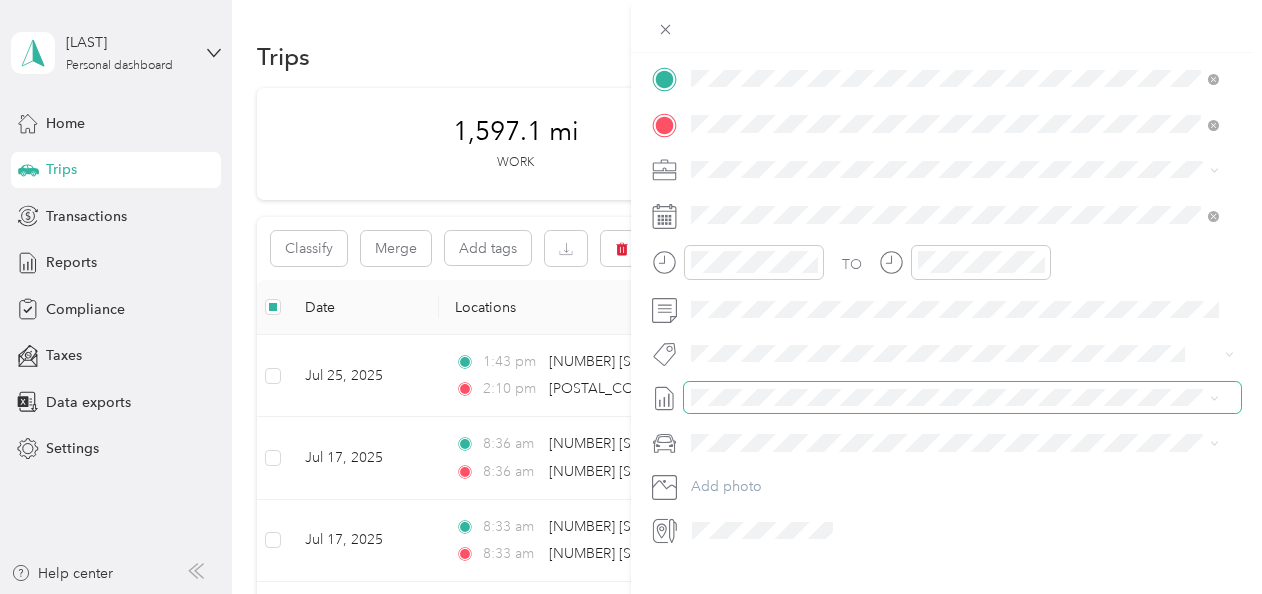 click at bounding box center [962, 398] 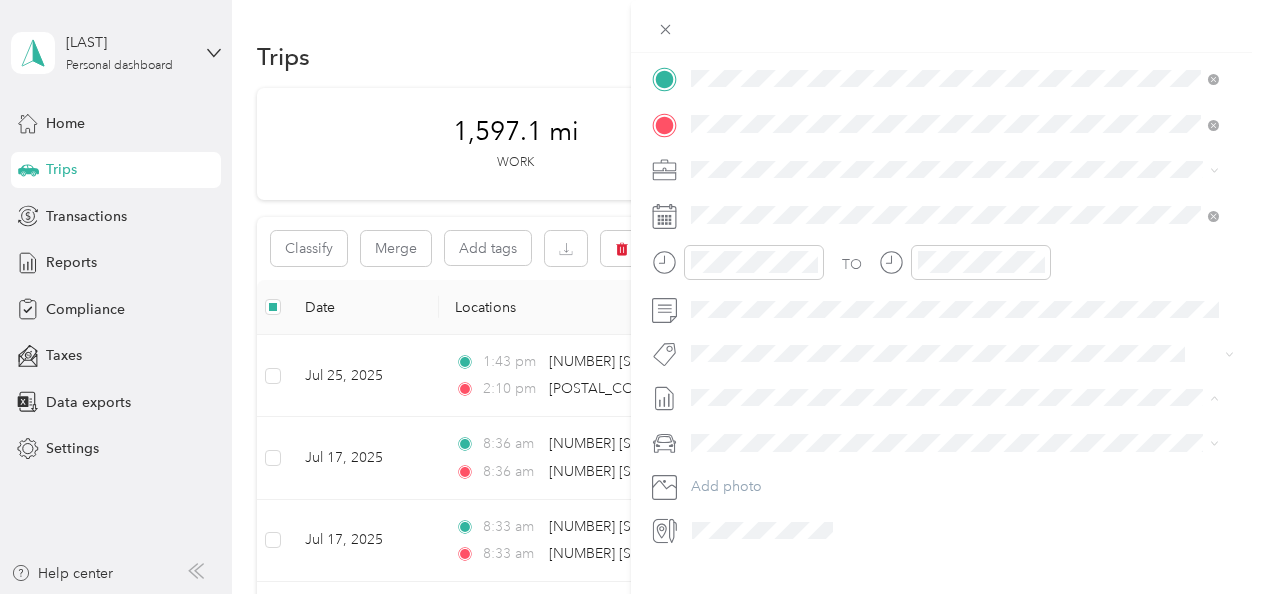 click on "Jul 1 - 31, 2025" at bounding box center [740, 462] 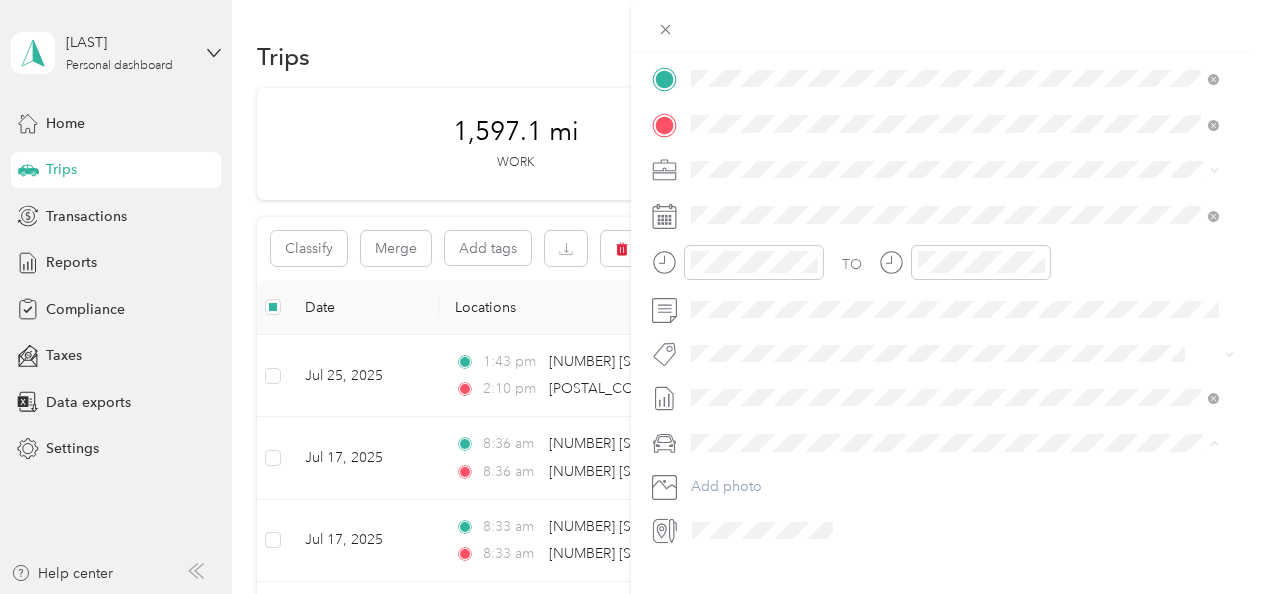 click on "BMW 5-Series" at bounding box center (742, 477) 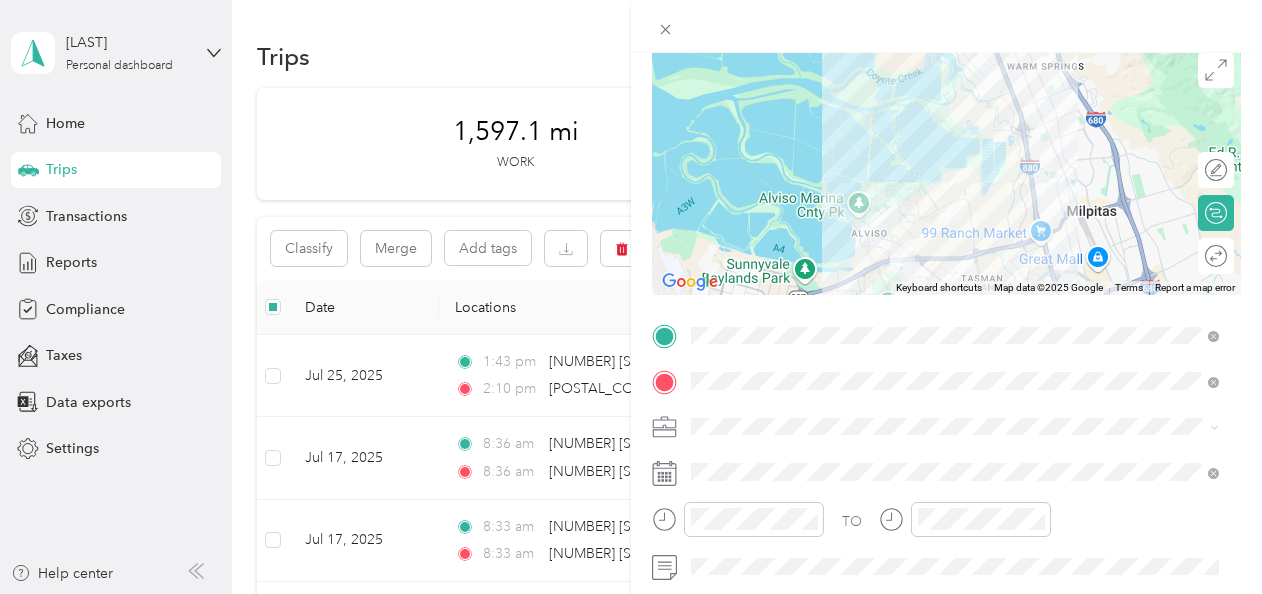 scroll, scrollTop: 0, scrollLeft: 0, axis: both 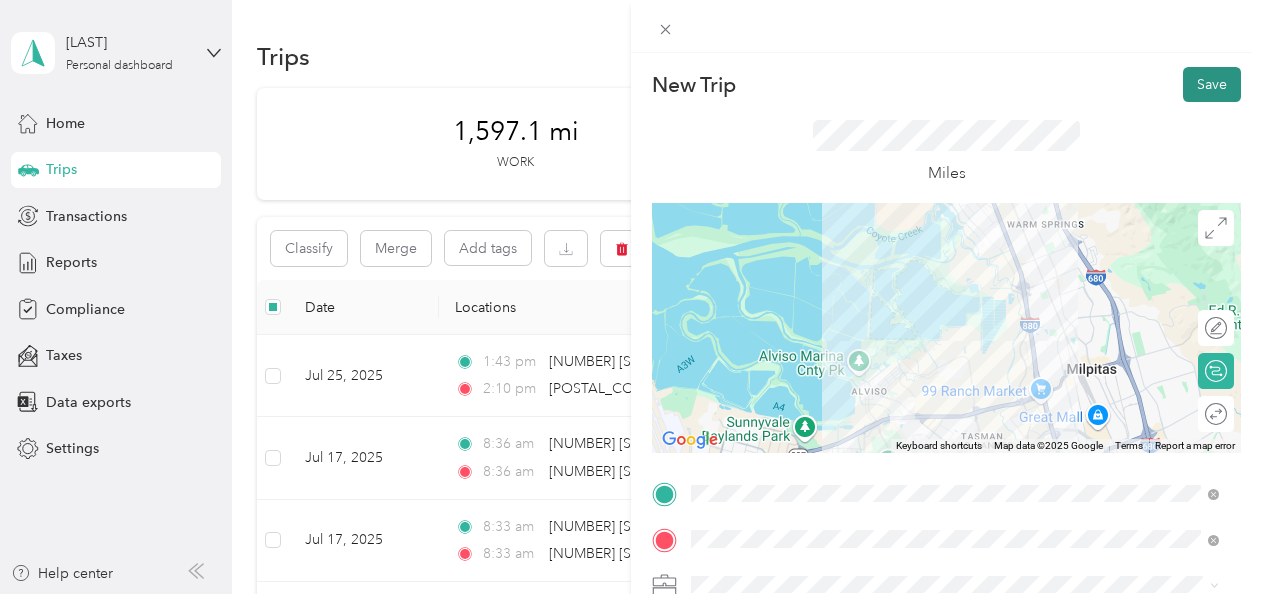 click on "Save" at bounding box center [1212, 84] 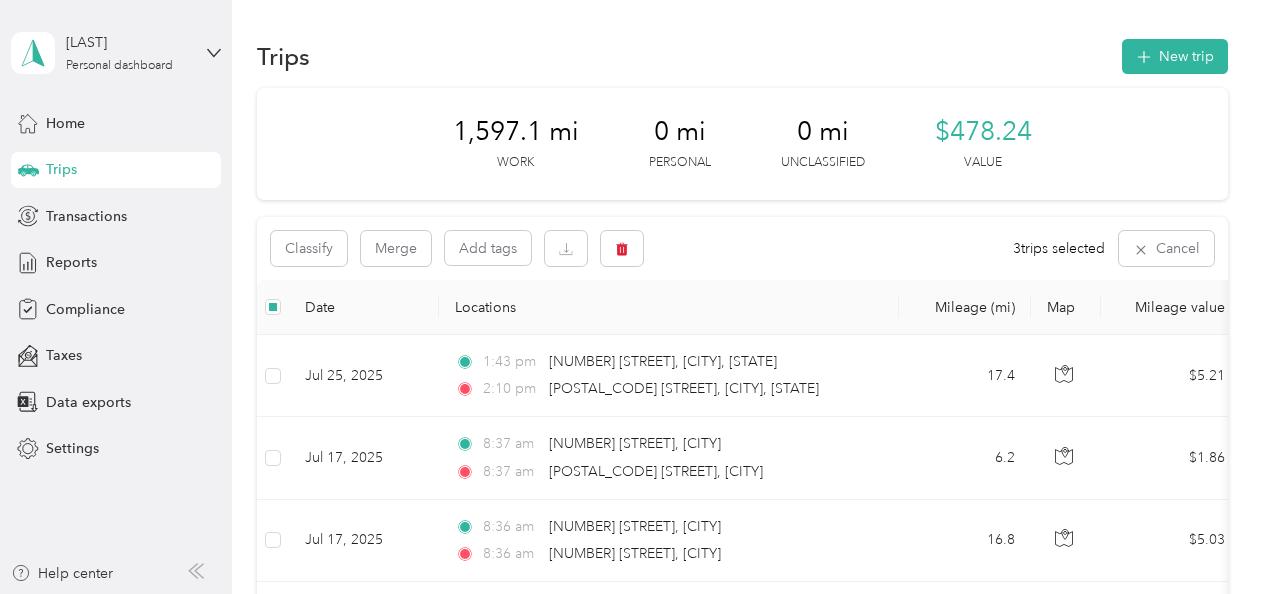 scroll, scrollTop: 33, scrollLeft: 0, axis: vertical 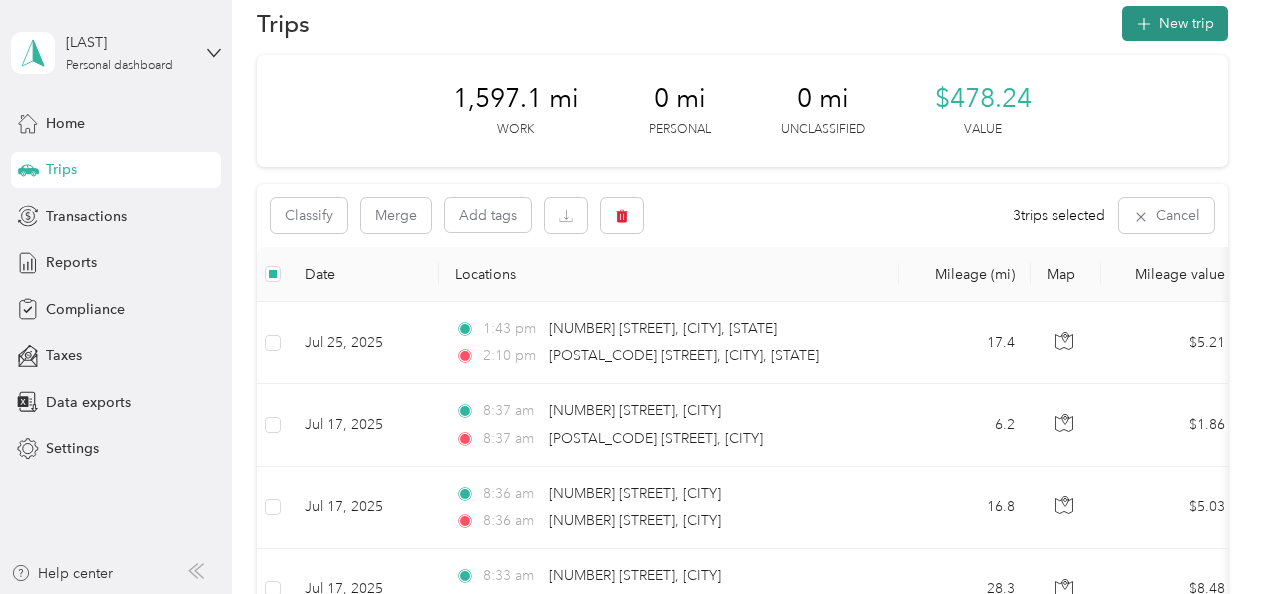 click on "New trip" at bounding box center [1175, 23] 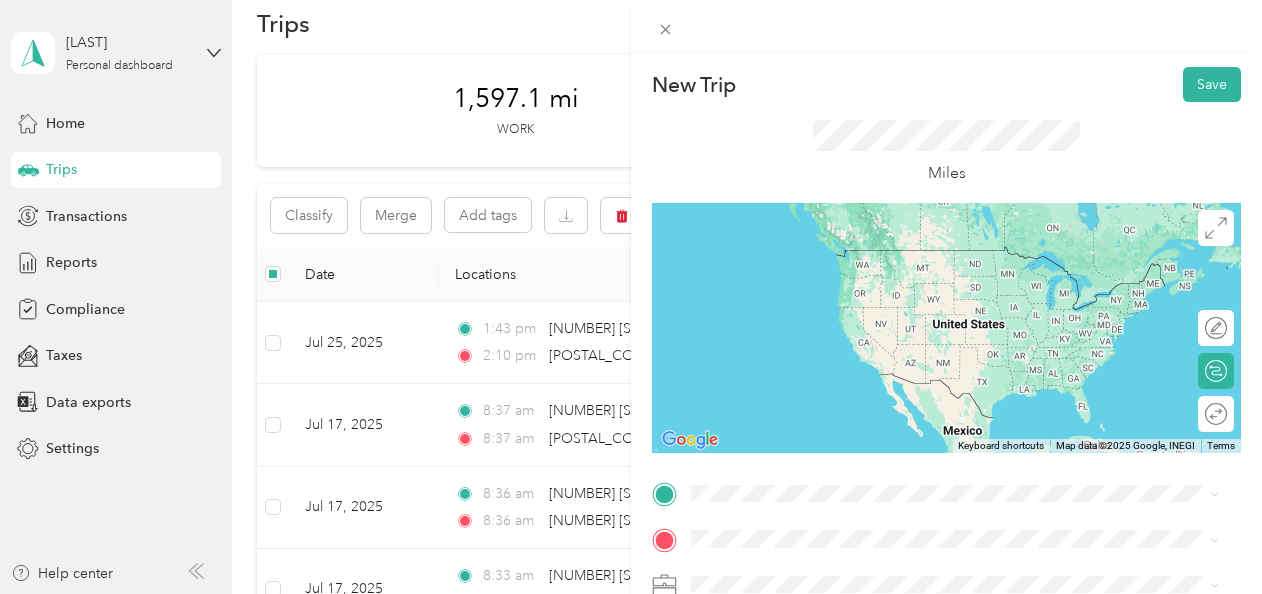 click on "[POSTAL_CODE] [STREET]
[CITY], [STATE] [POSTAL_CODE], [COUNTRY]" at bounding box center [873, 391] 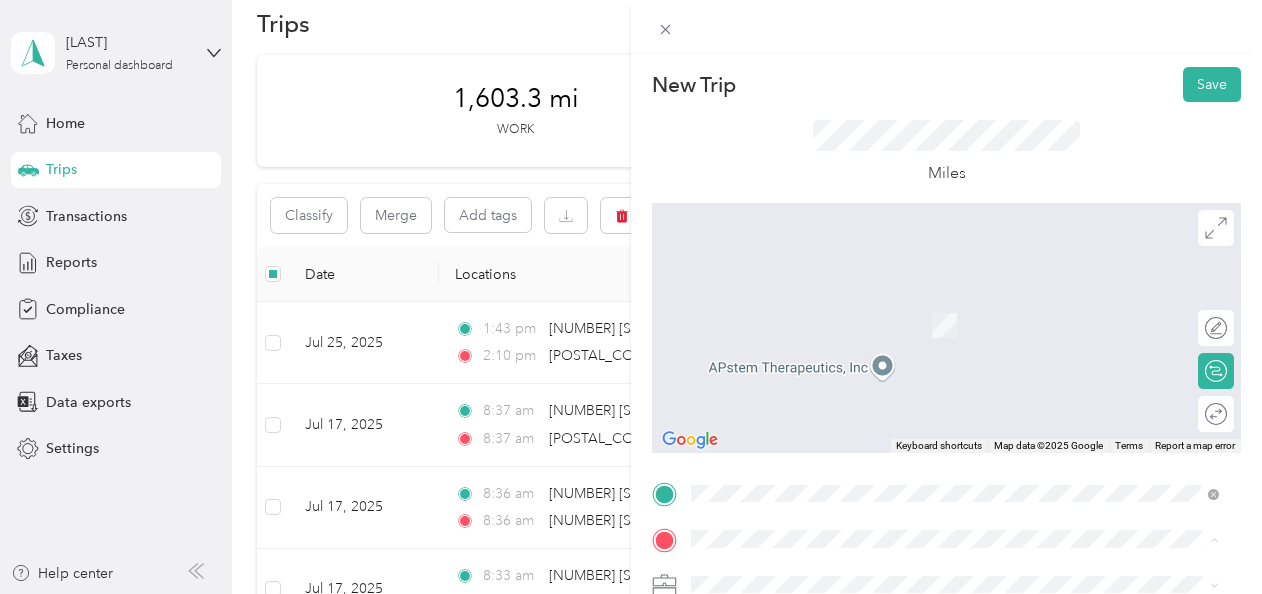 click on "[NUMBER] [STREET]
[CITY], [STATE] [POSTAL_CODE], [COUNTRY]" at bounding box center (873, 381) 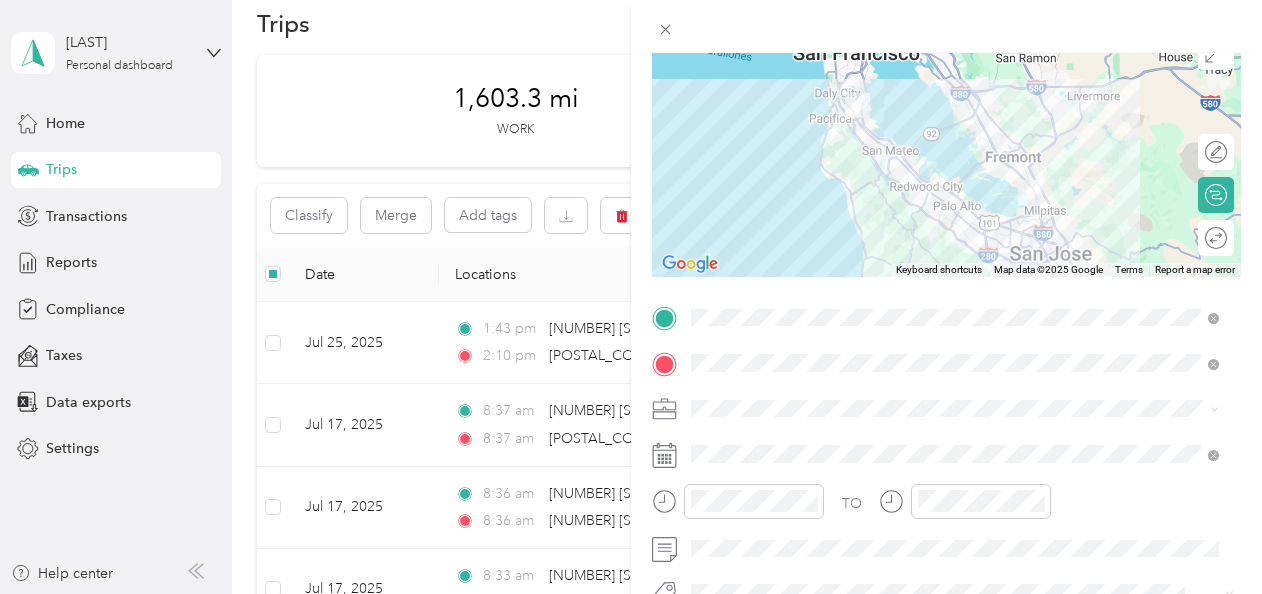 scroll, scrollTop: 197, scrollLeft: 0, axis: vertical 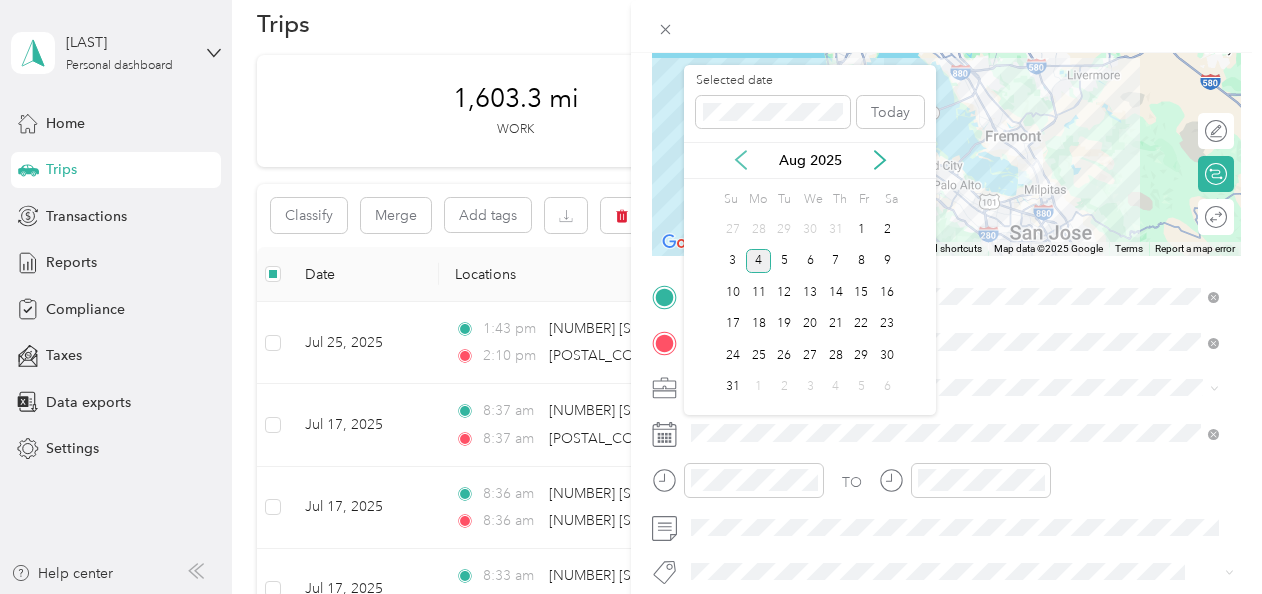 click 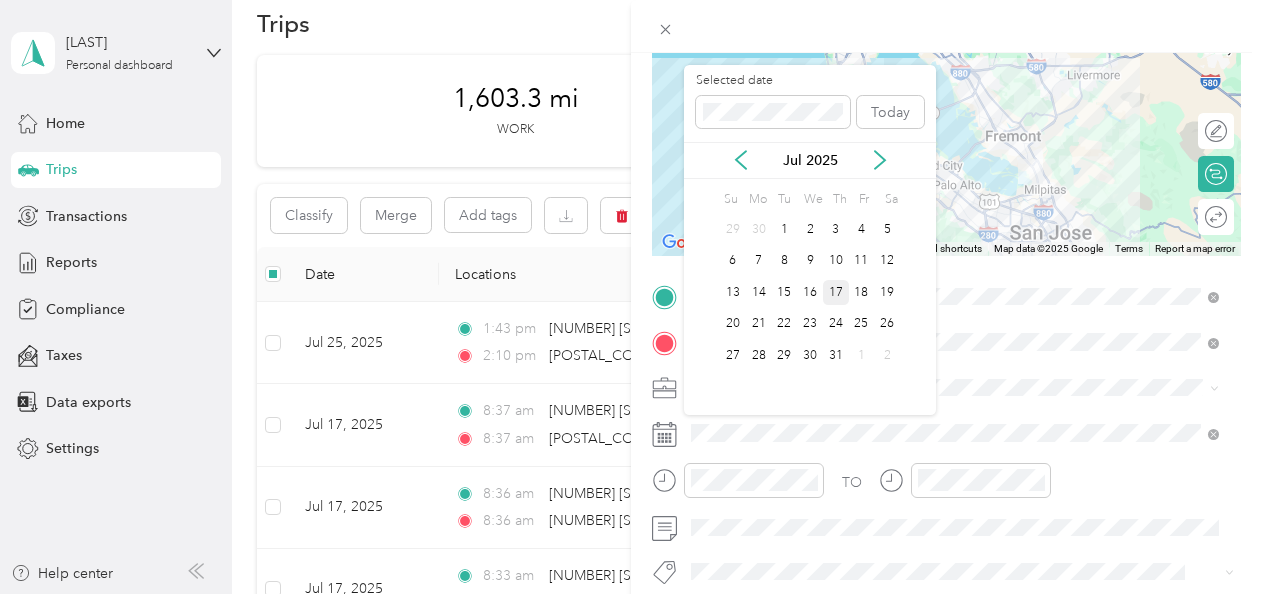 click on "17" at bounding box center (836, 292) 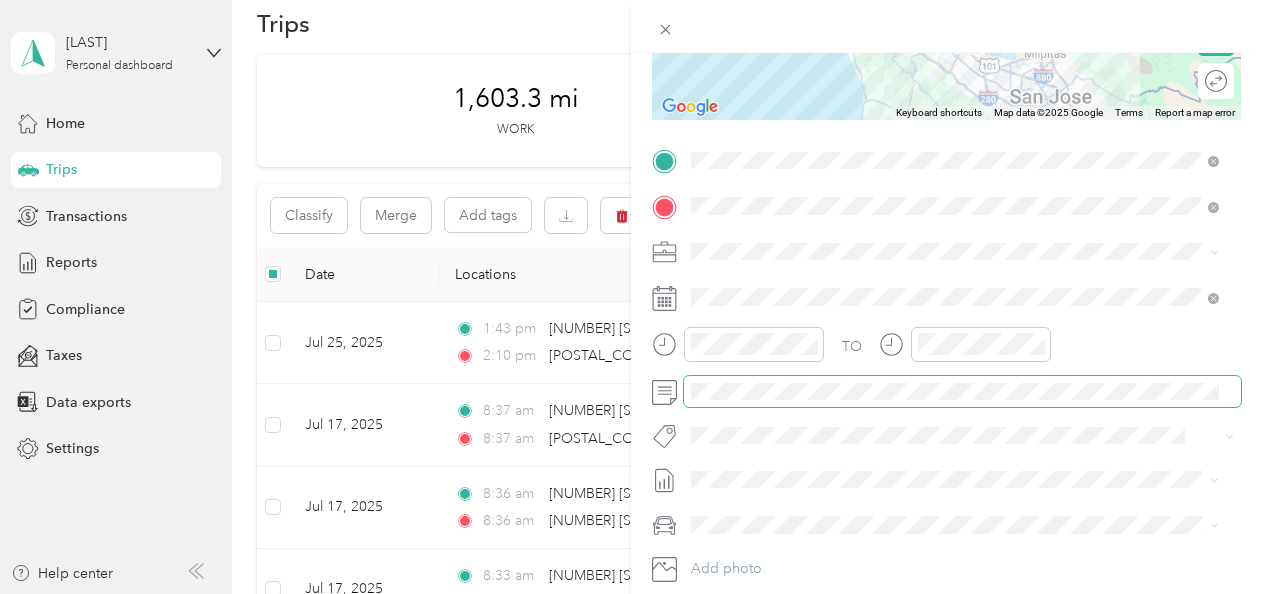 scroll, scrollTop: 337, scrollLeft: 0, axis: vertical 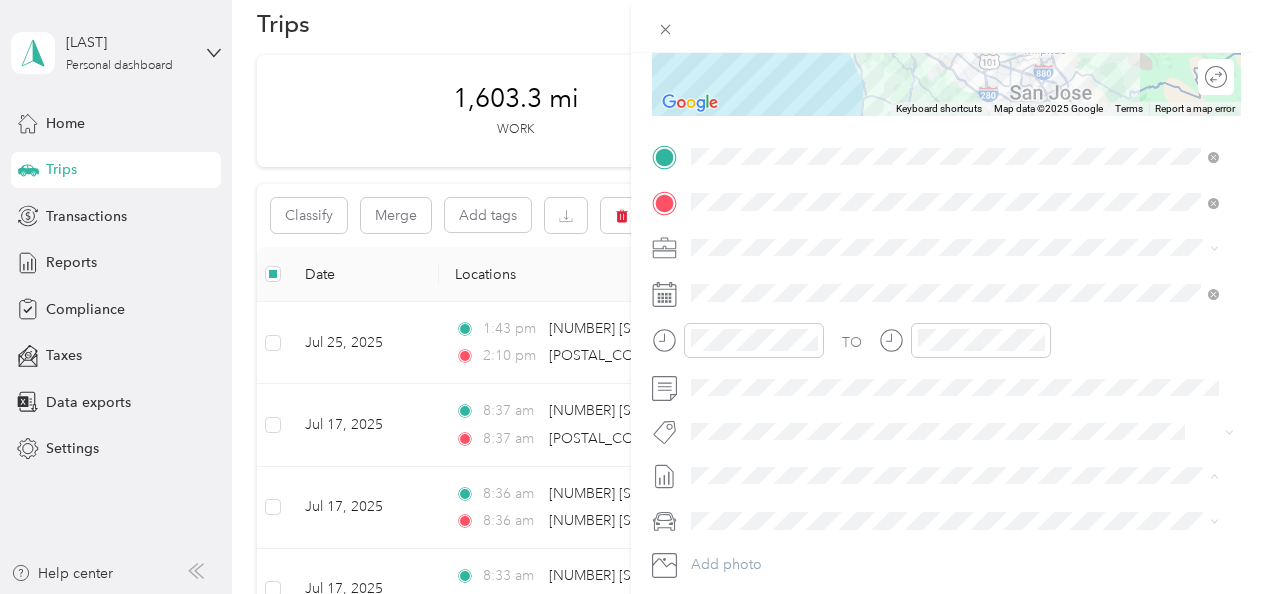 click on "Jul 1 - 31, 2025" at bounding box center (740, 540) 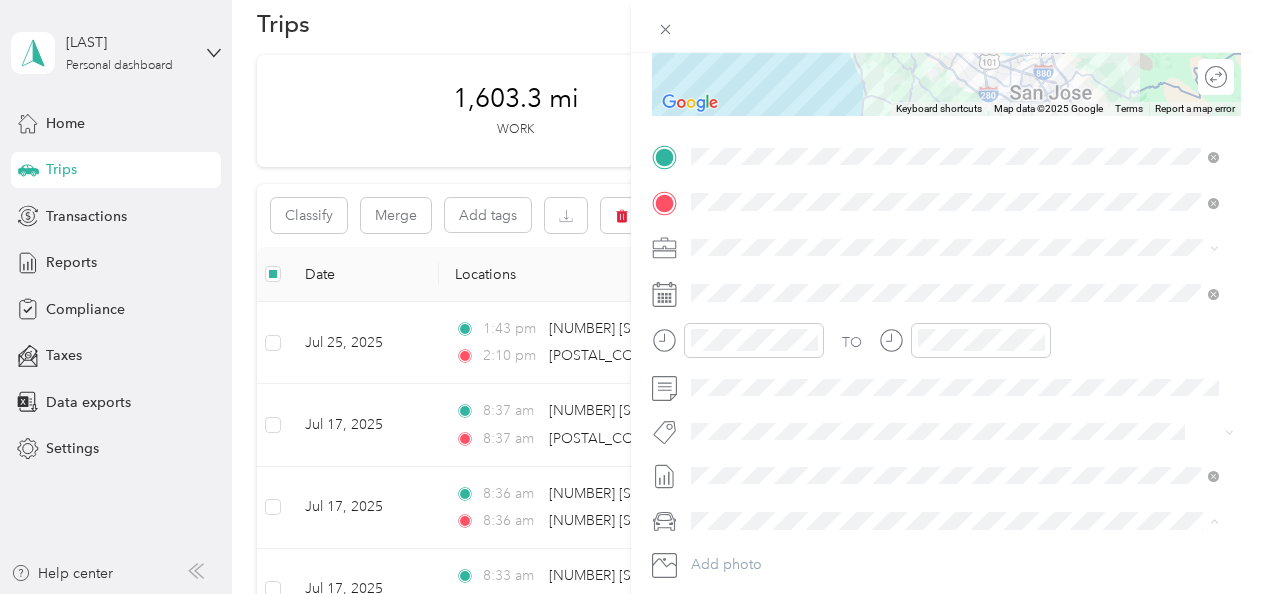 drag, startPoint x: 765, startPoint y: 550, endPoint x: 775, endPoint y: 547, distance: 10.440307 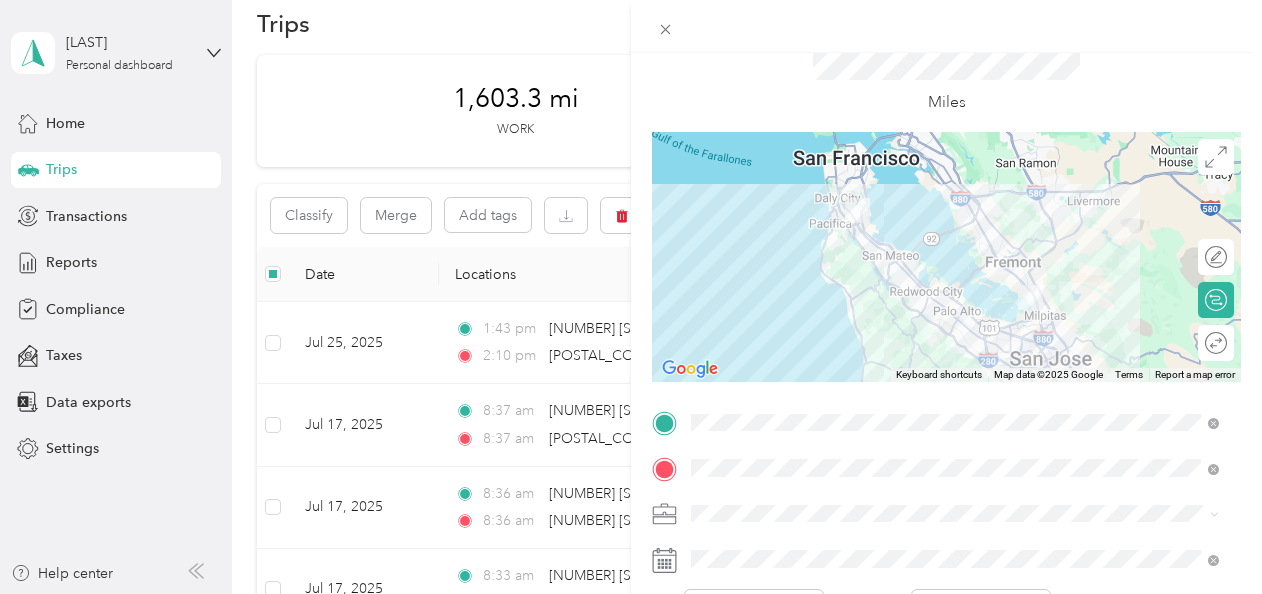 scroll, scrollTop: 0, scrollLeft: 0, axis: both 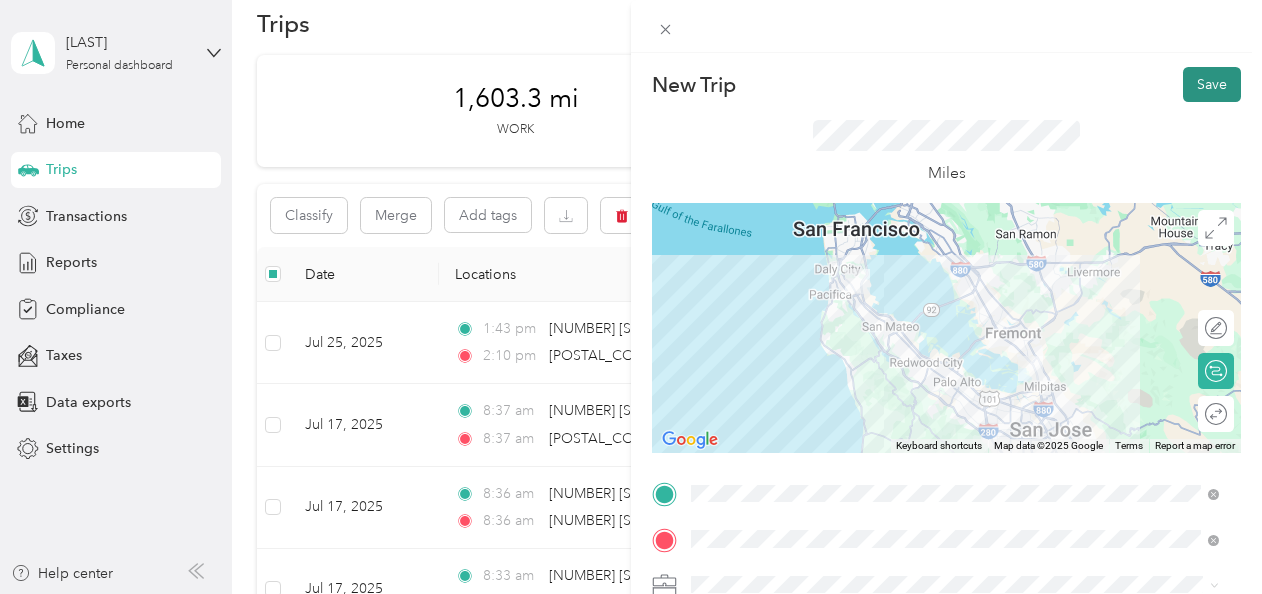 click on "Save" at bounding box center [1212, 84] 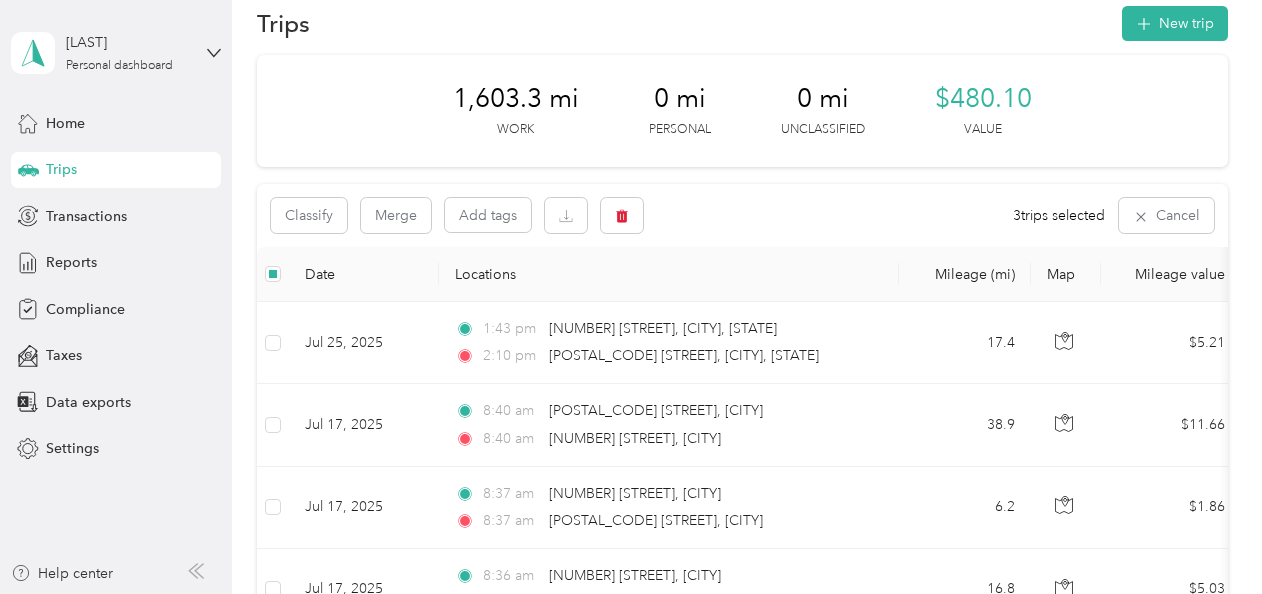 scroll, scrollTop: 0, scrollLeft: 0, axis: both 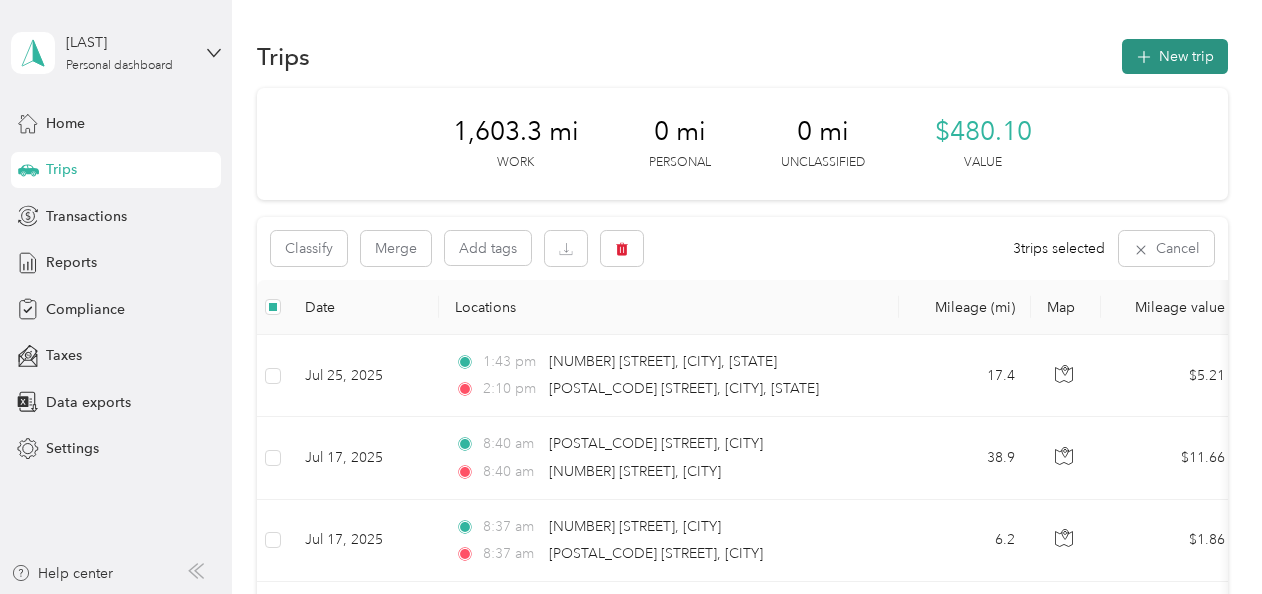 click on "New trip" at bounding box center (1175, 56) 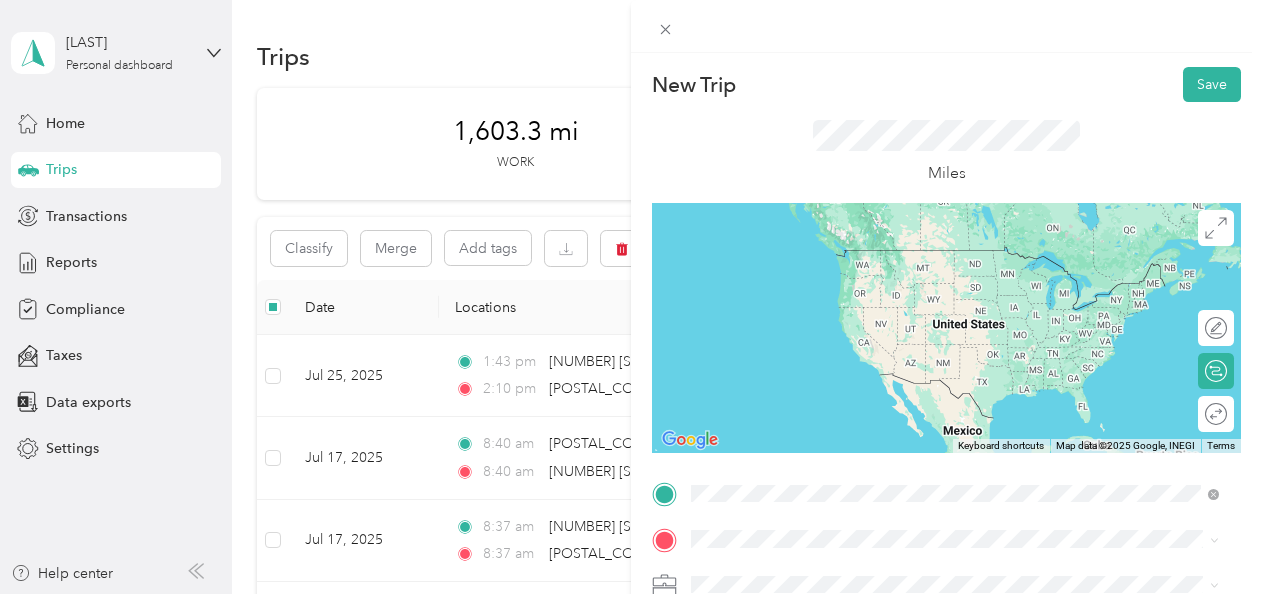 click on "[NUMBER] [STREET]
[CITY], [STATE] [POSTAL_CODE], [COUNTRY]" at bounding box center (873, 391) 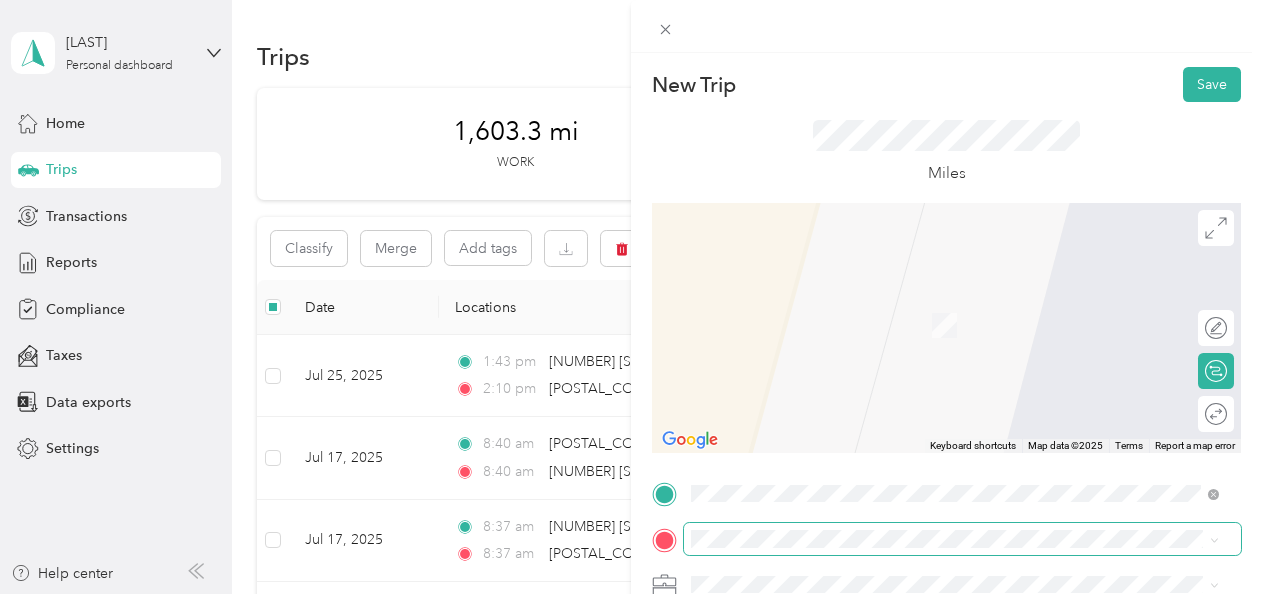 click at bounding box center [962, 539] 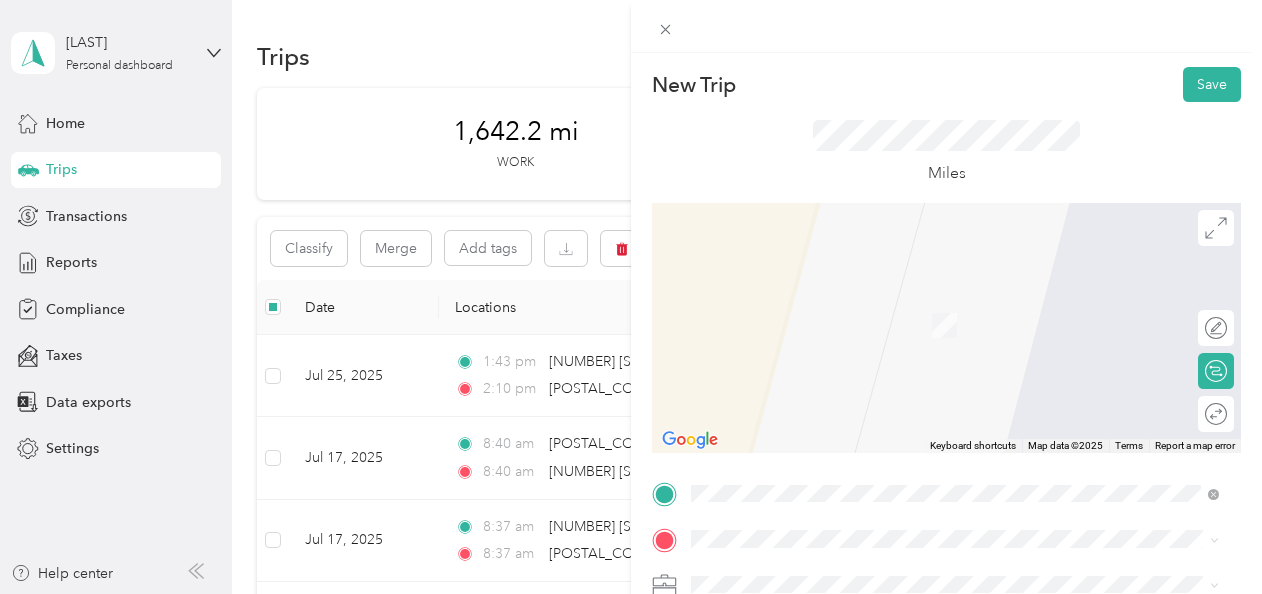 click on "[NUMBER] [STREET]
[CITY], [STATE] [POSTAL_CODE], [COUNTRY]" at bounding box center [873, 304] 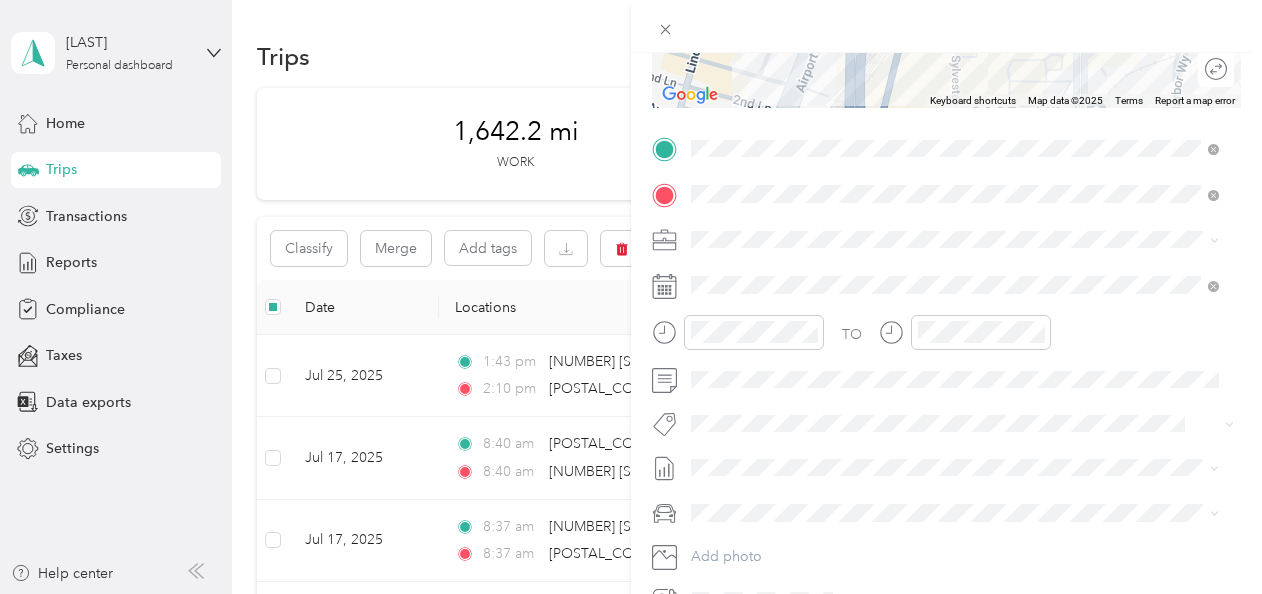 scroll, scrollTop: 359, scrollLeft: 0, axis: vertical 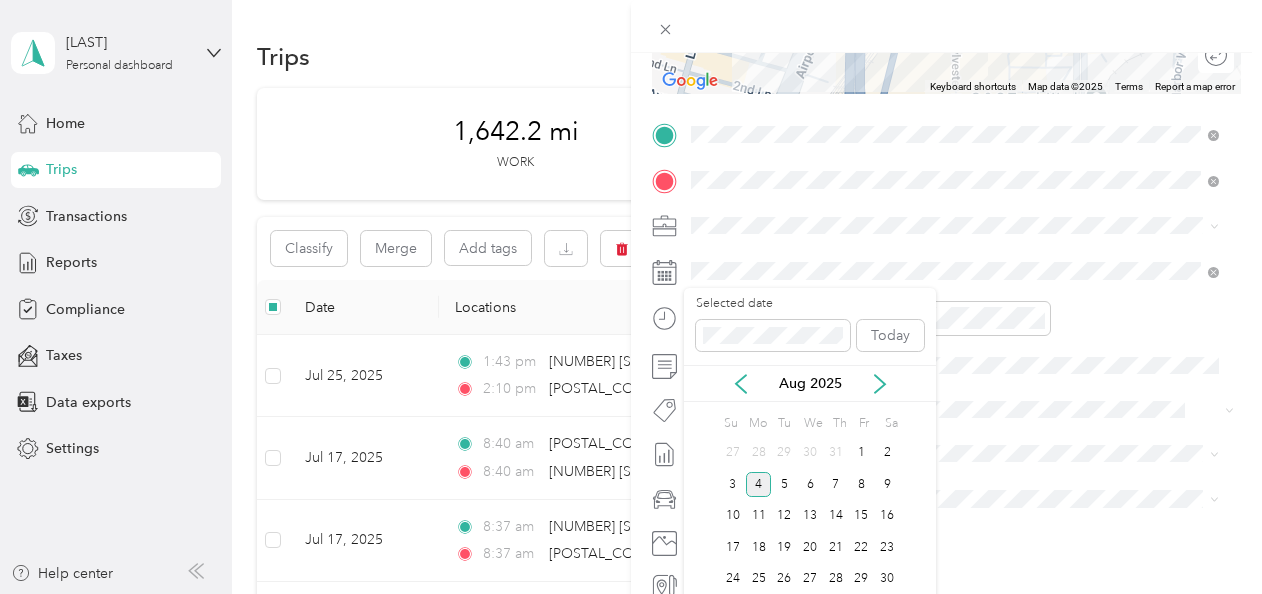 click on "Aug 2025" at bounding box center [810, 383] 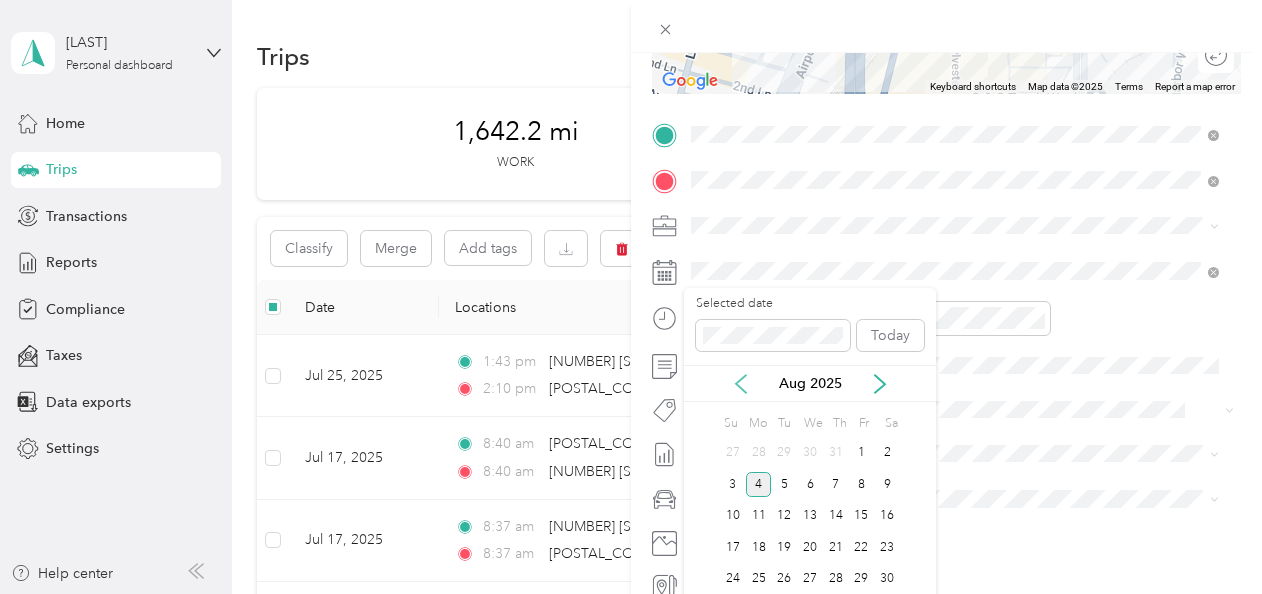 click 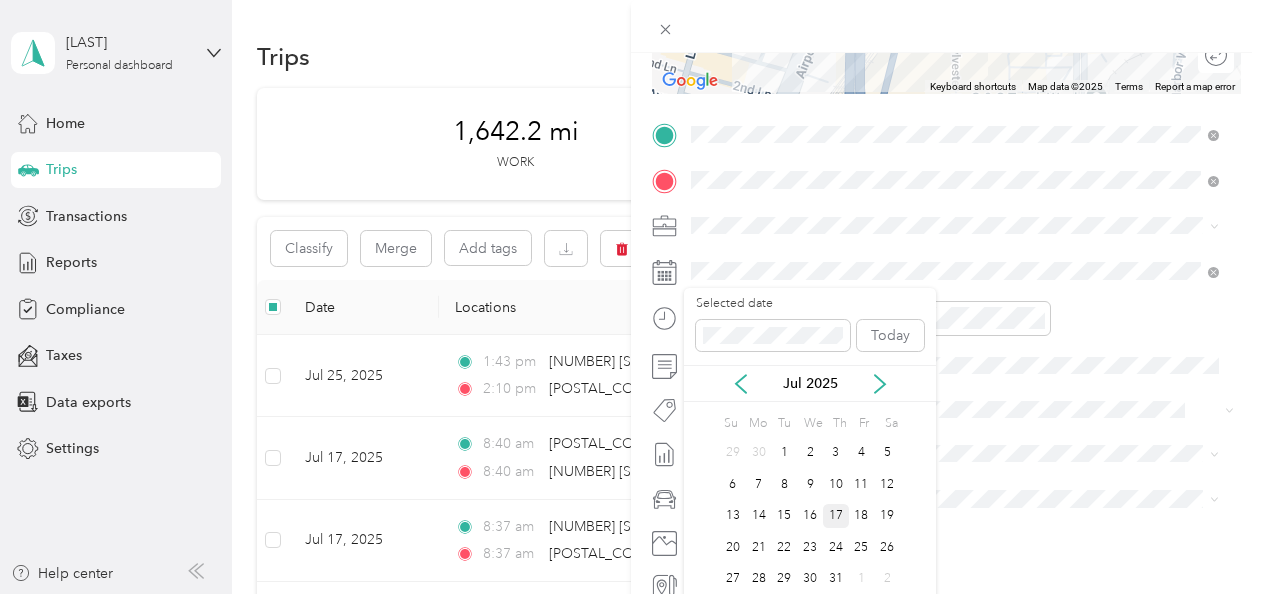 click on "17" at bounding box center [836, 516] 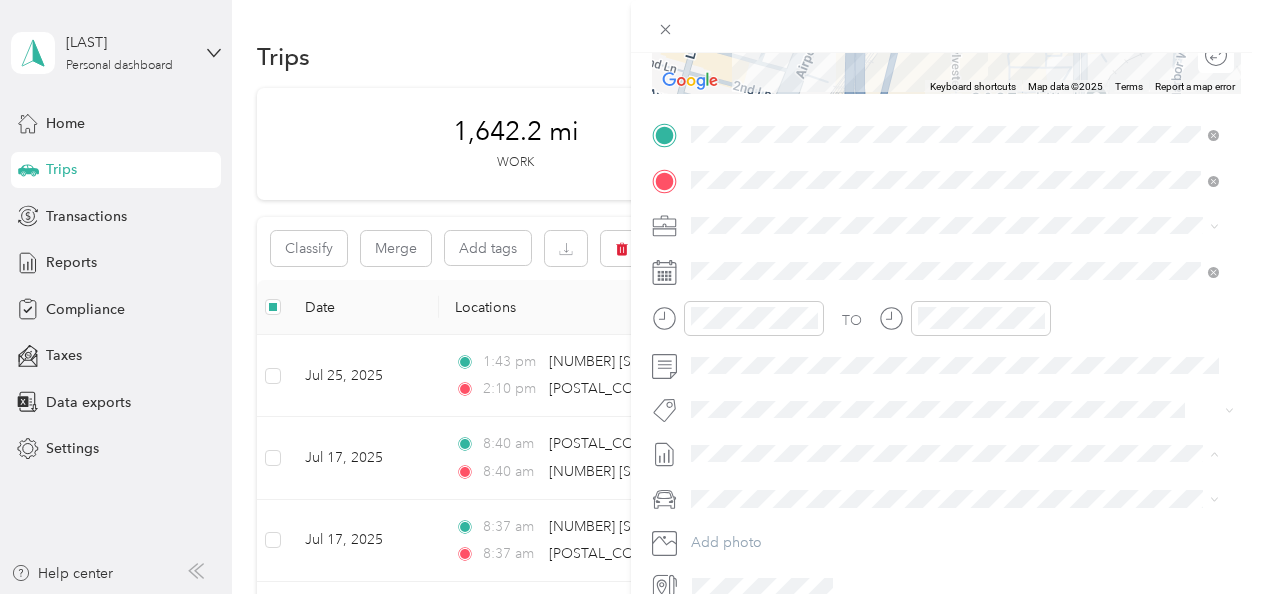 click on "Jul 1 - 31, 2025" at bounding box center [740, 518] 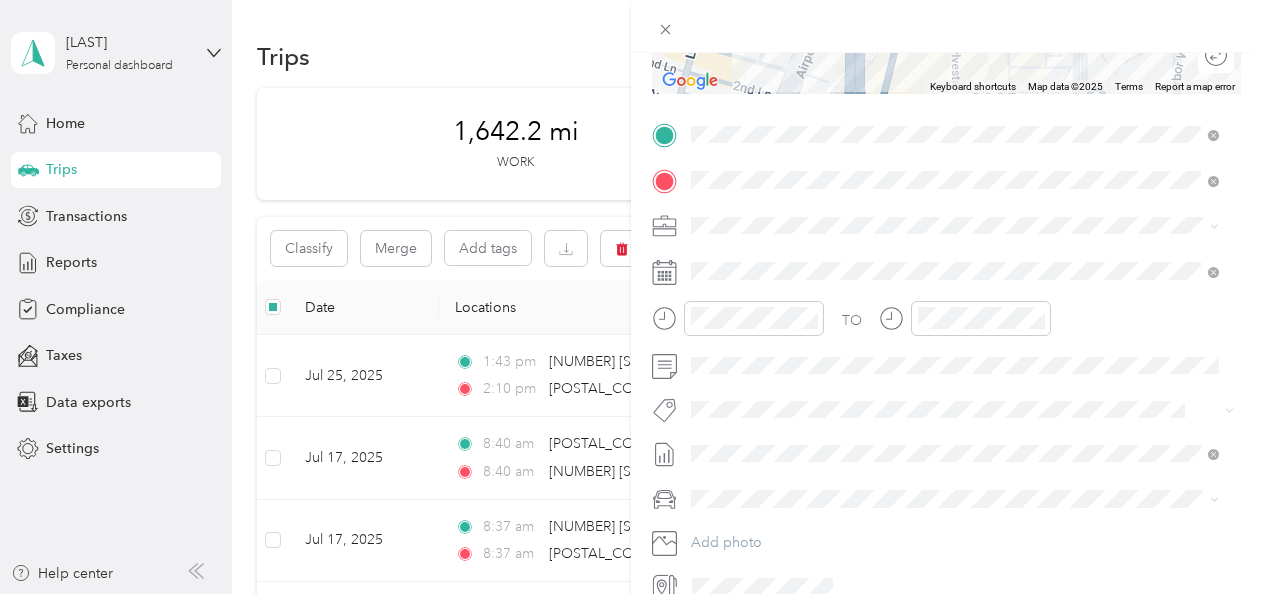 click at bounding box center (962, 499) 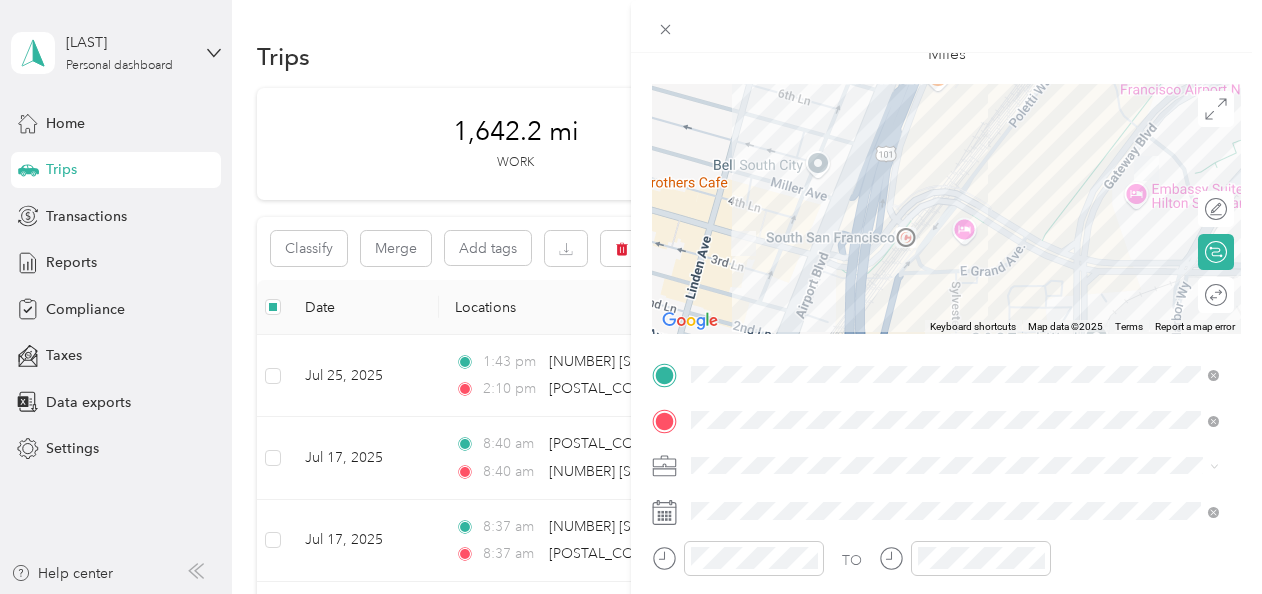 scroll, scrollTop: 0, scrollLeft: 0, axis: both 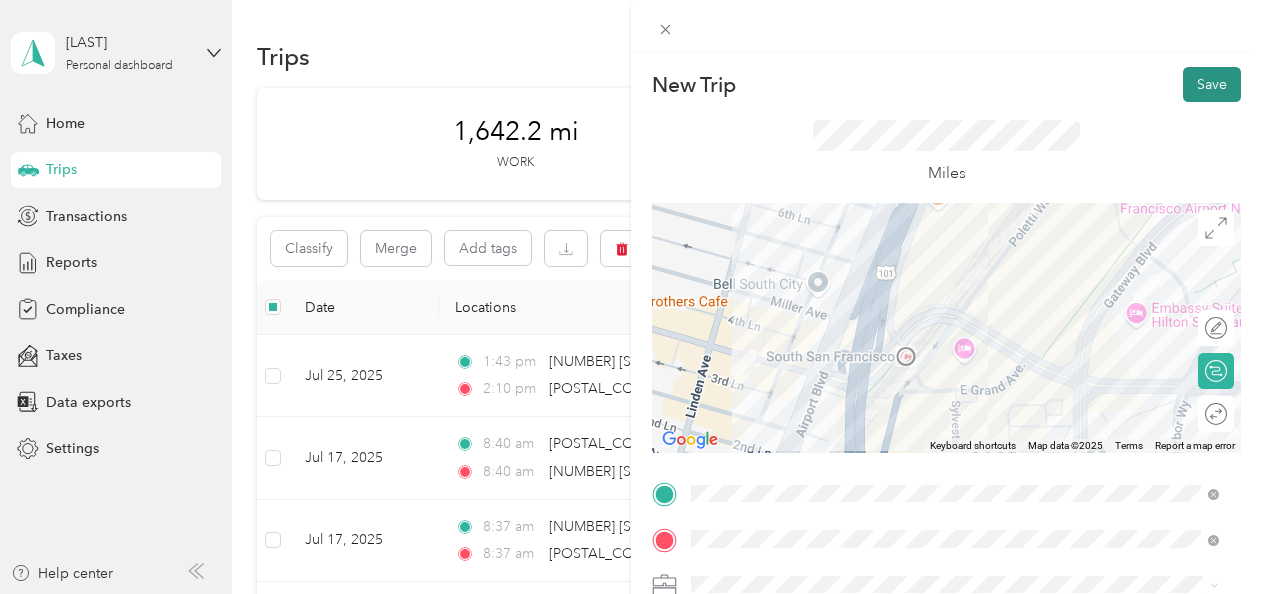 click on "Save" at bounding box center [1212, 84] 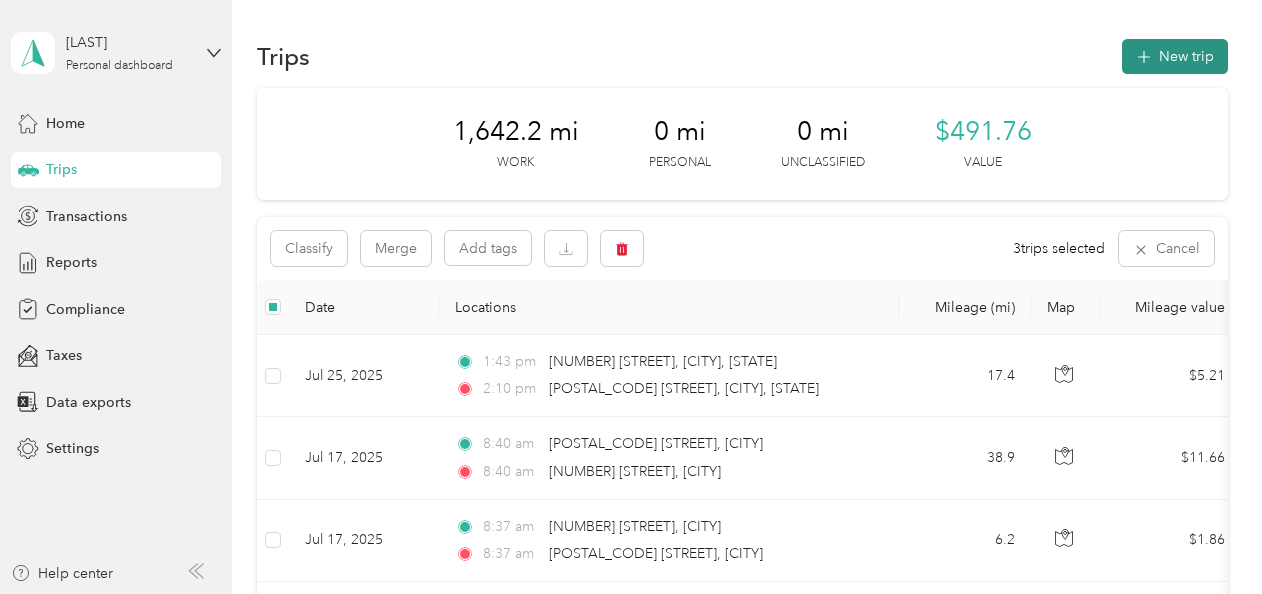 click on "New trip" at bounding box center [1175, 56] 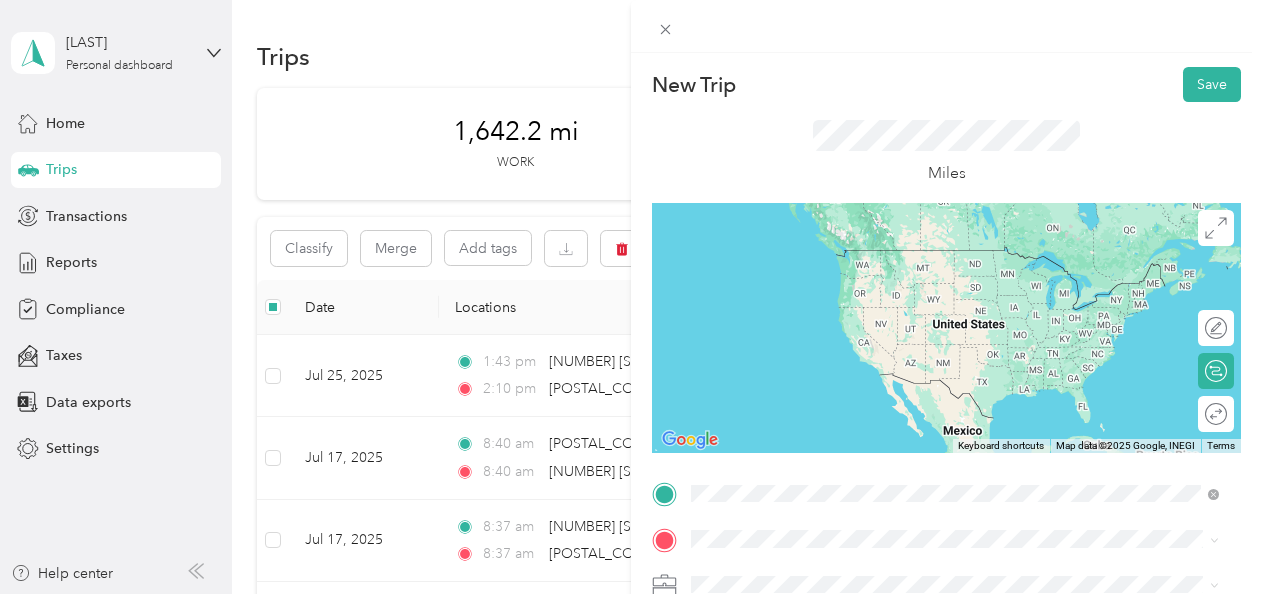 click on "[NUMBER] [STREET]
[CITY], [STATE] [POSTAL_CODE], [COUNTRY]" at bounding box center [873, 258] 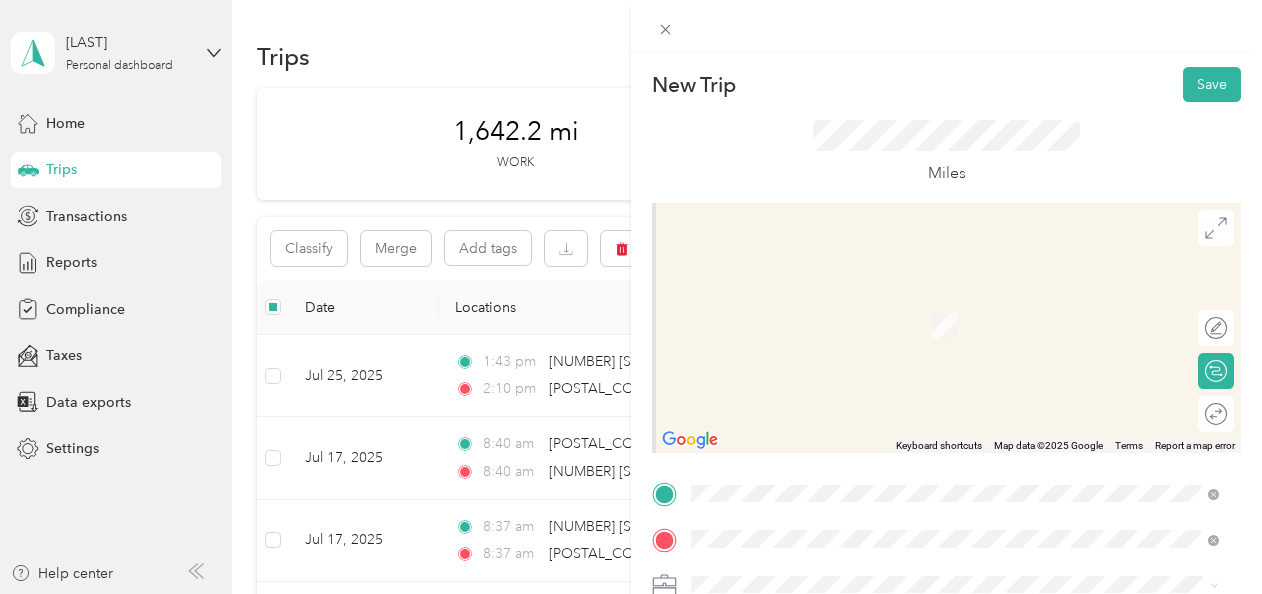 click on "[NUMBER] [STREET]
[CITY], [STATE] [POSTAL_CODE], [COUNTRY]" at bounding box center [873, 304] 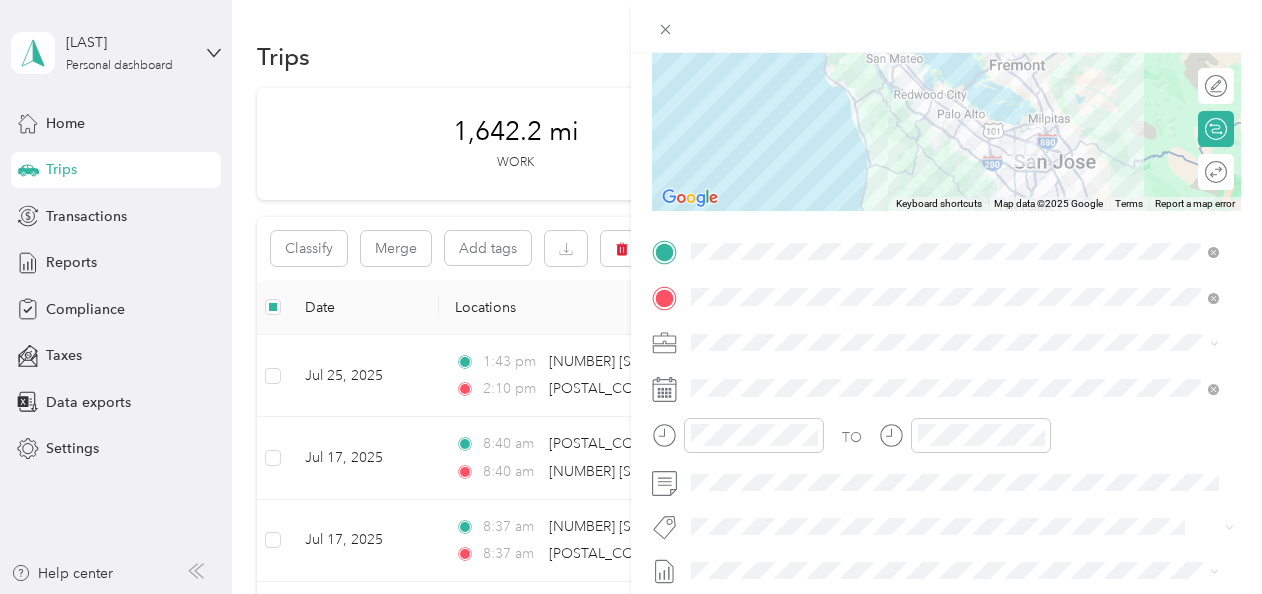 scroll, scrollTop: 248, scrollLeft: 0, axis: vertical 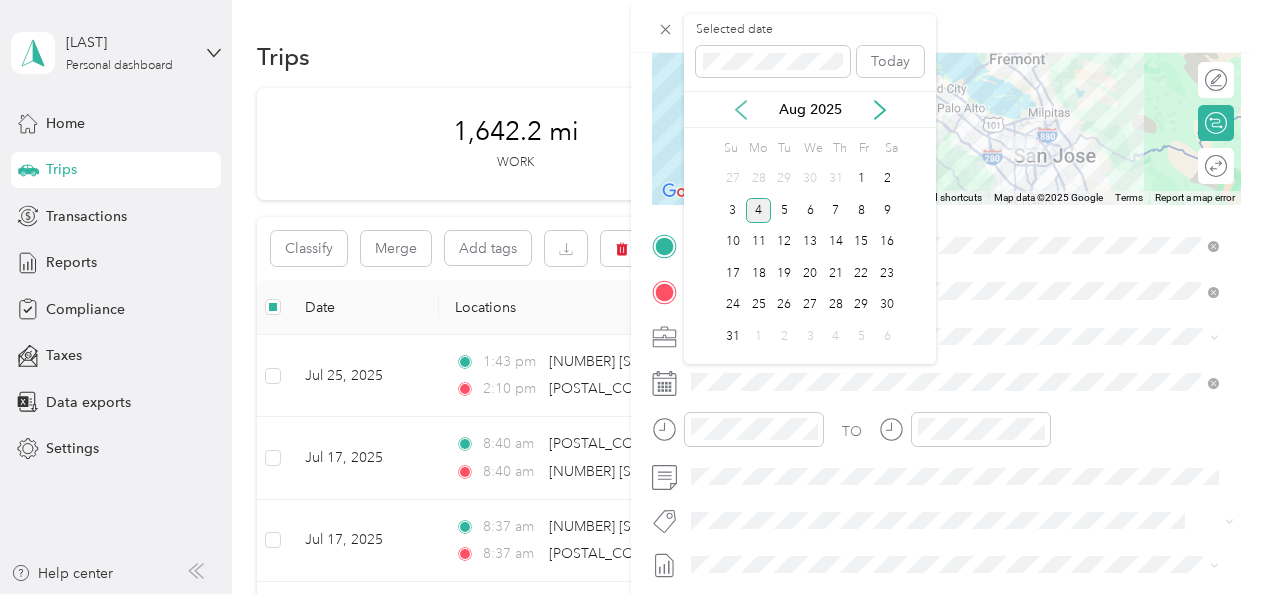 click 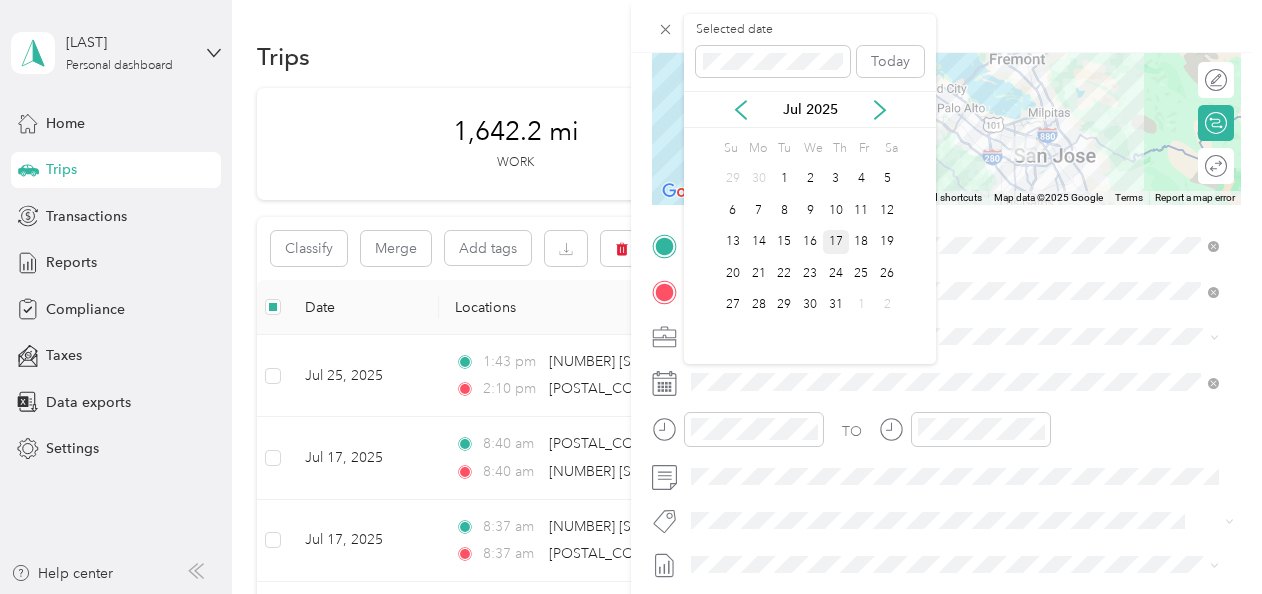 click on "17" at bounding box center [836, 242] 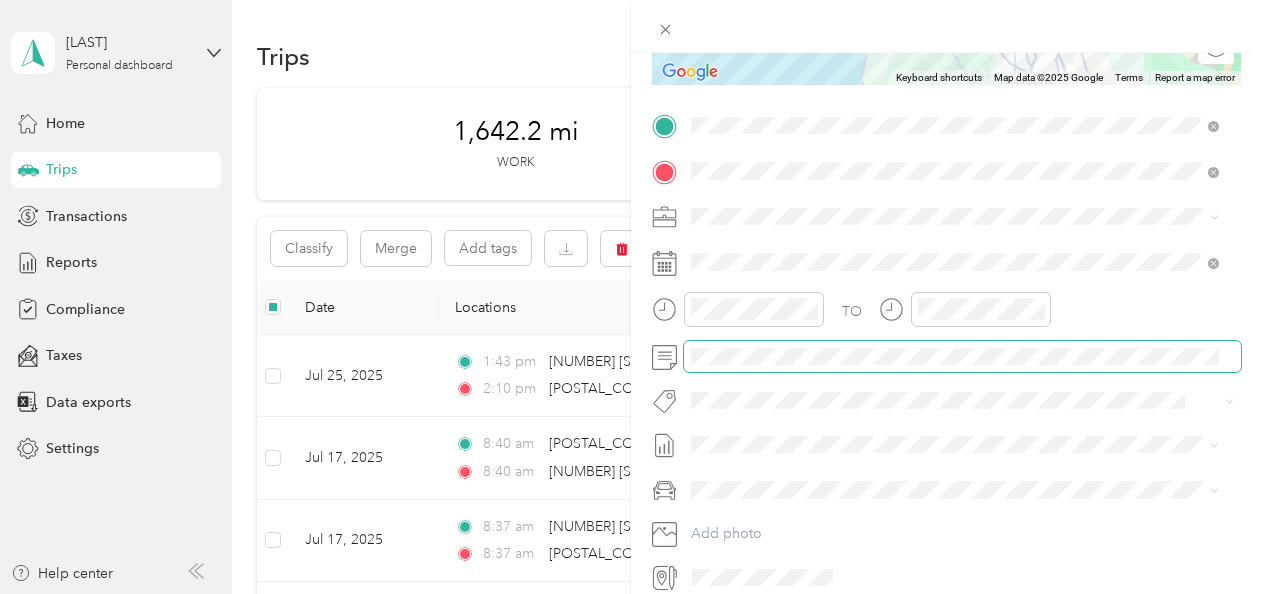 scroll, scrollTop: 455, scrollLeft: 0, axis: vertical 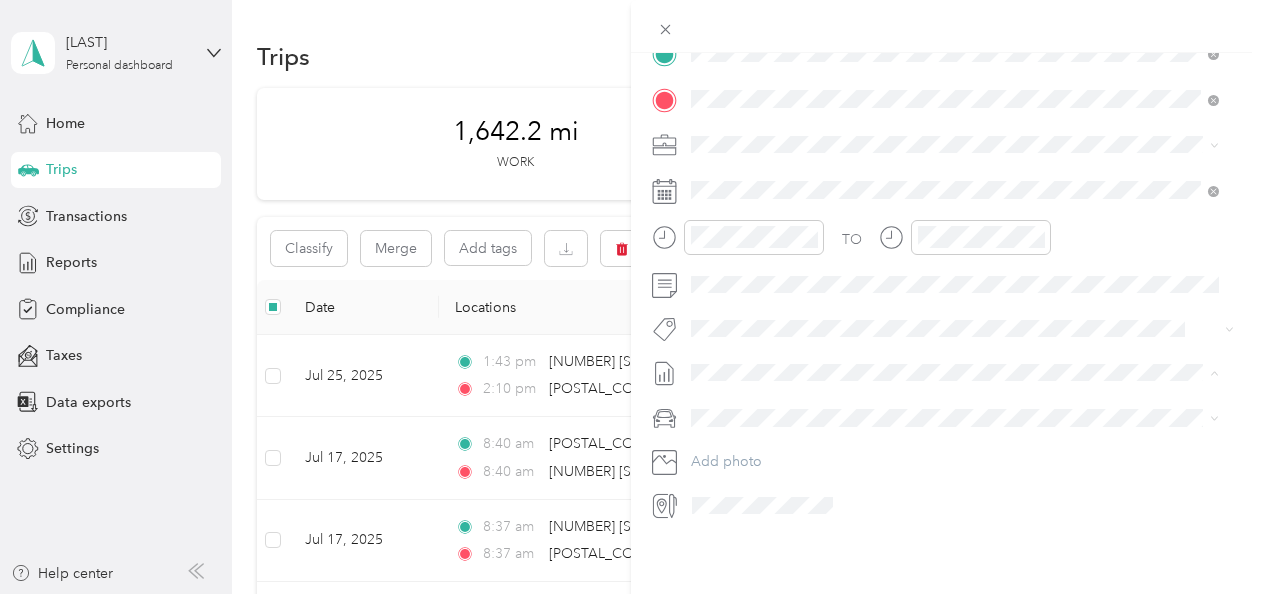 click on "Jul 1 - 31, 2025" at bounding box center (740, 422) 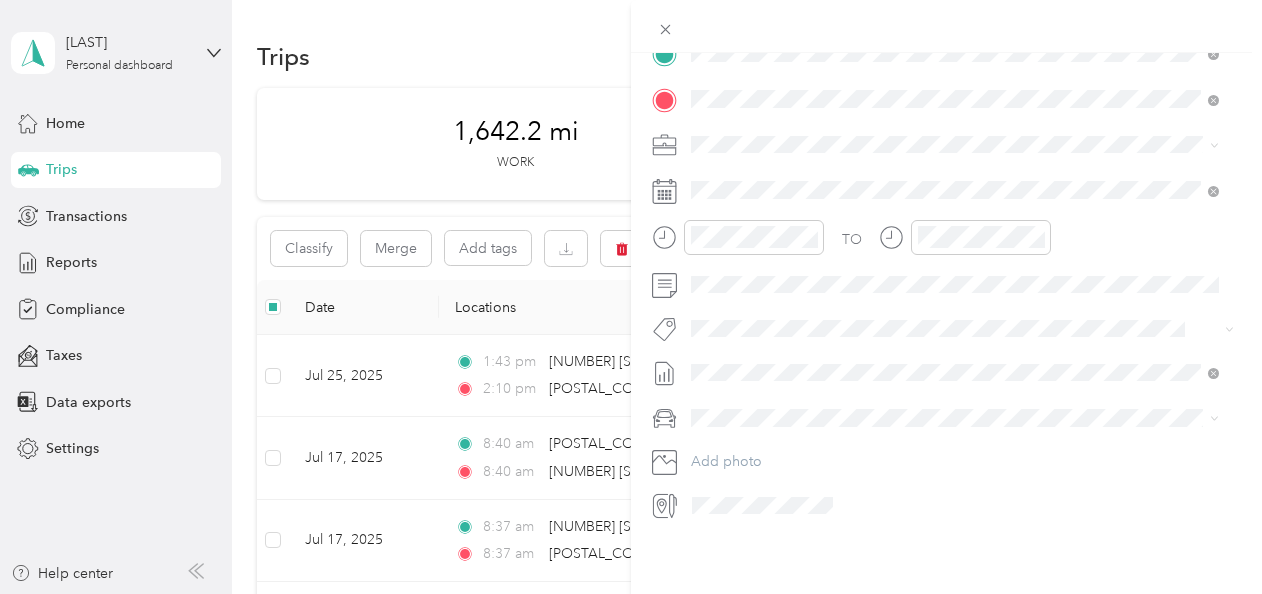 drag, startPoint x: 745, startPoint y: 429, endPoint x: 759, endPoint y: 430, distance: 14.035668 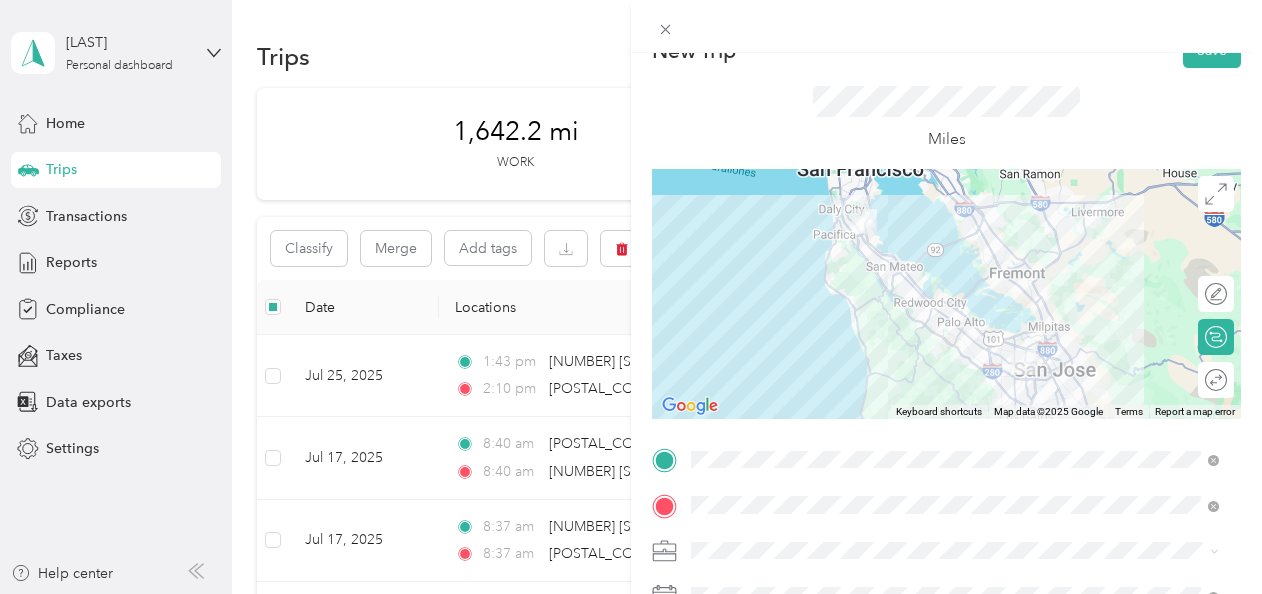 scroll, scrollTop: 0, scrollLeft: 0, axis: both 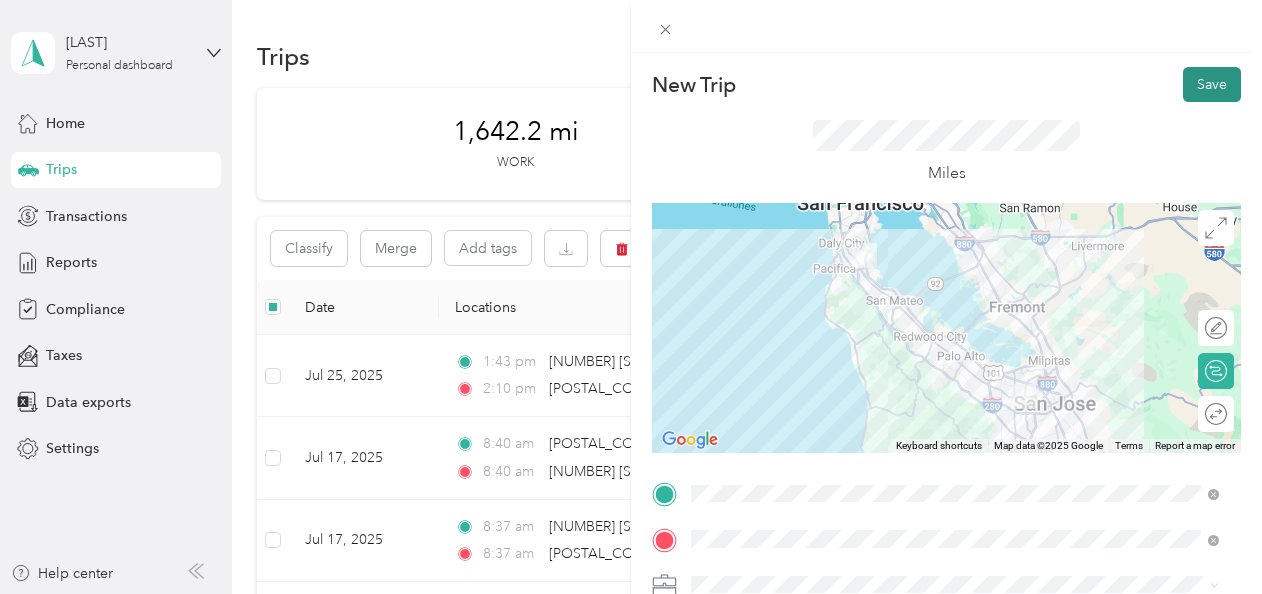 click on "Save" at bounding box center [1212, 84] 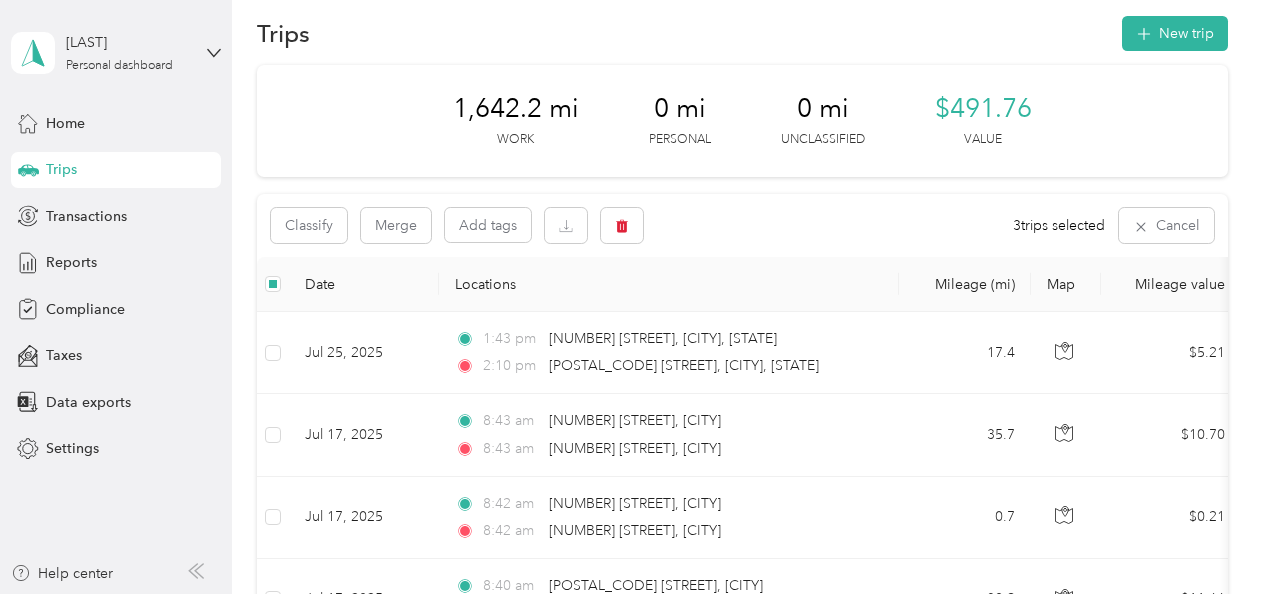 scroll, scrollTop: 0, scrollLeft: 0, axis: both 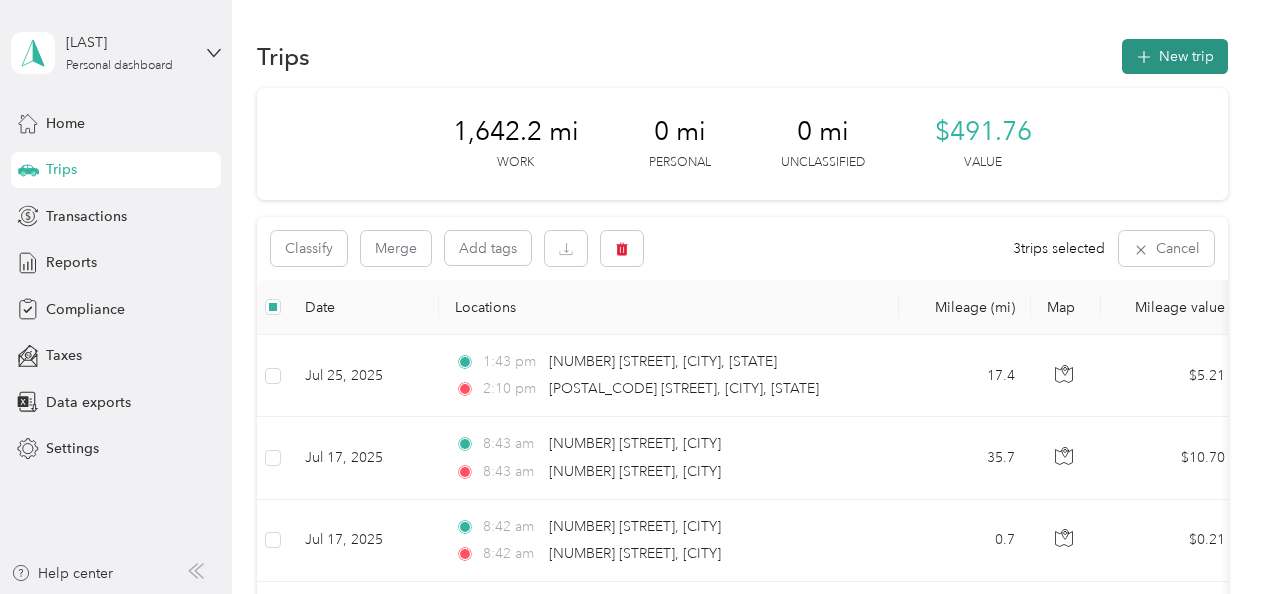 click on "New trip" at bounding box center [1175, 56] 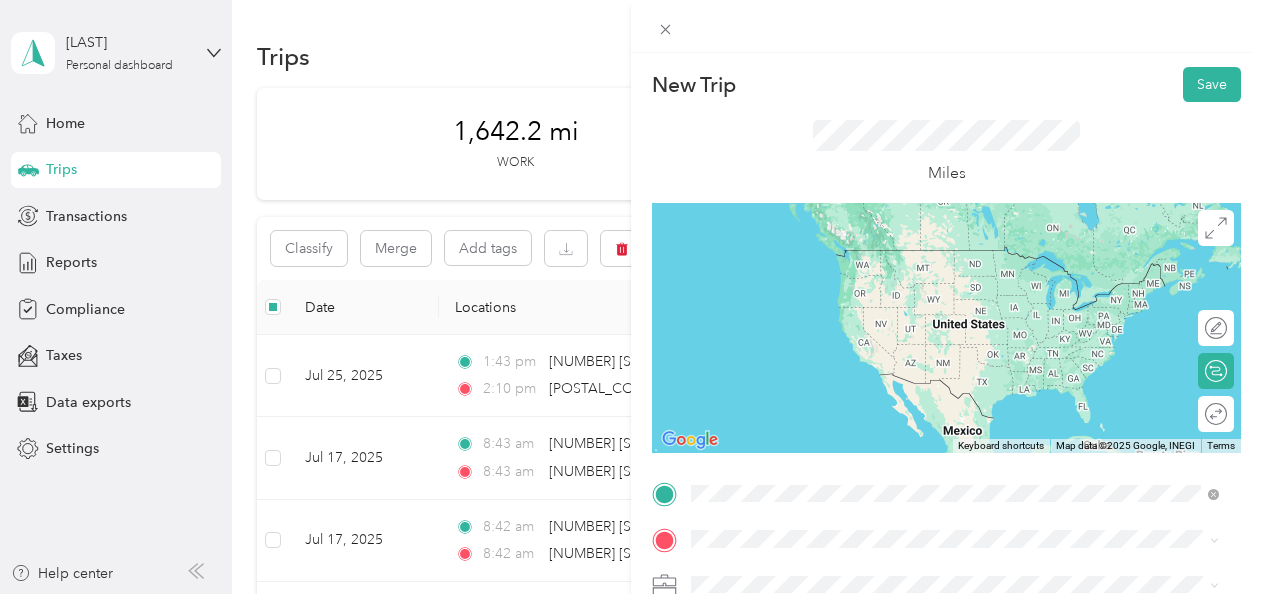 click on "[NUMBER] [STREET]
[CITY], [STATE] [POSTAL_CODE], [COUNTRY]" at bounding box center [873, 335] 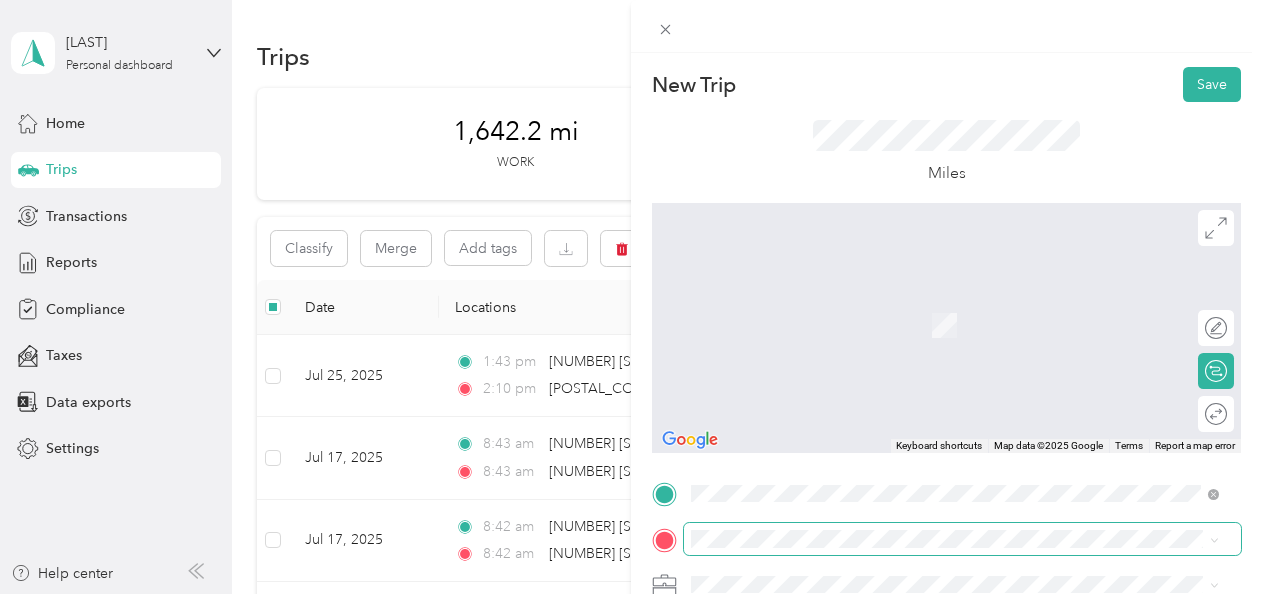 click at bounding box center [962, 539] 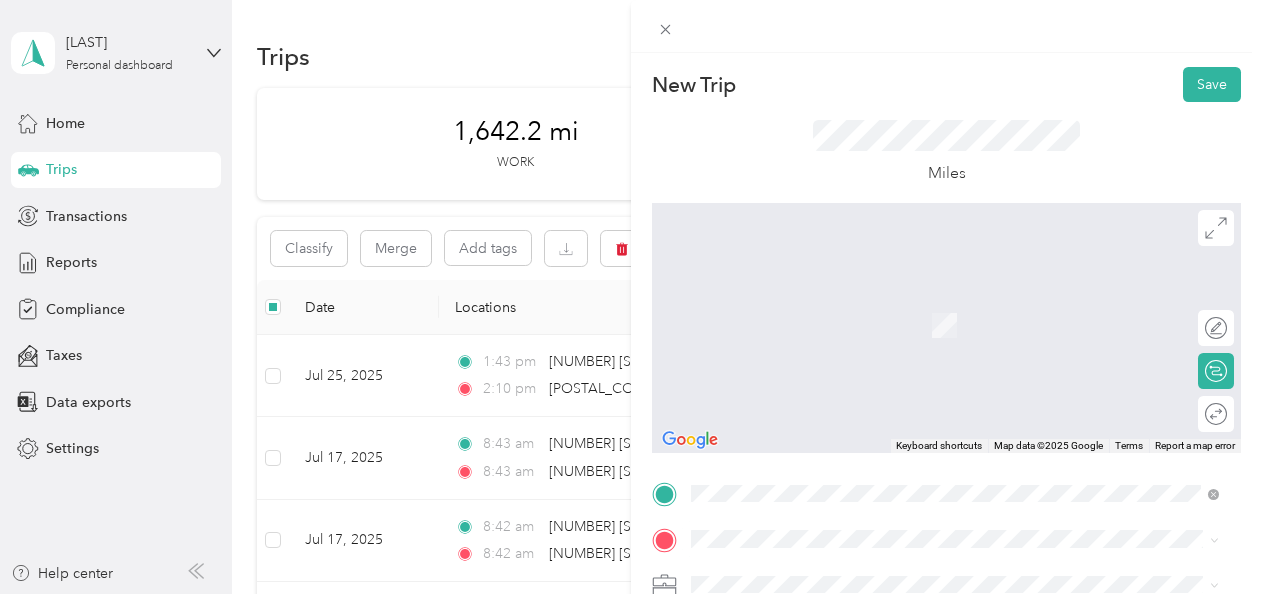 click on "[NUMBER] [STREET]
[CITY], [STATE] [POSTAL_CODE], [COUNTRY]" at bounding box center [873, 300] 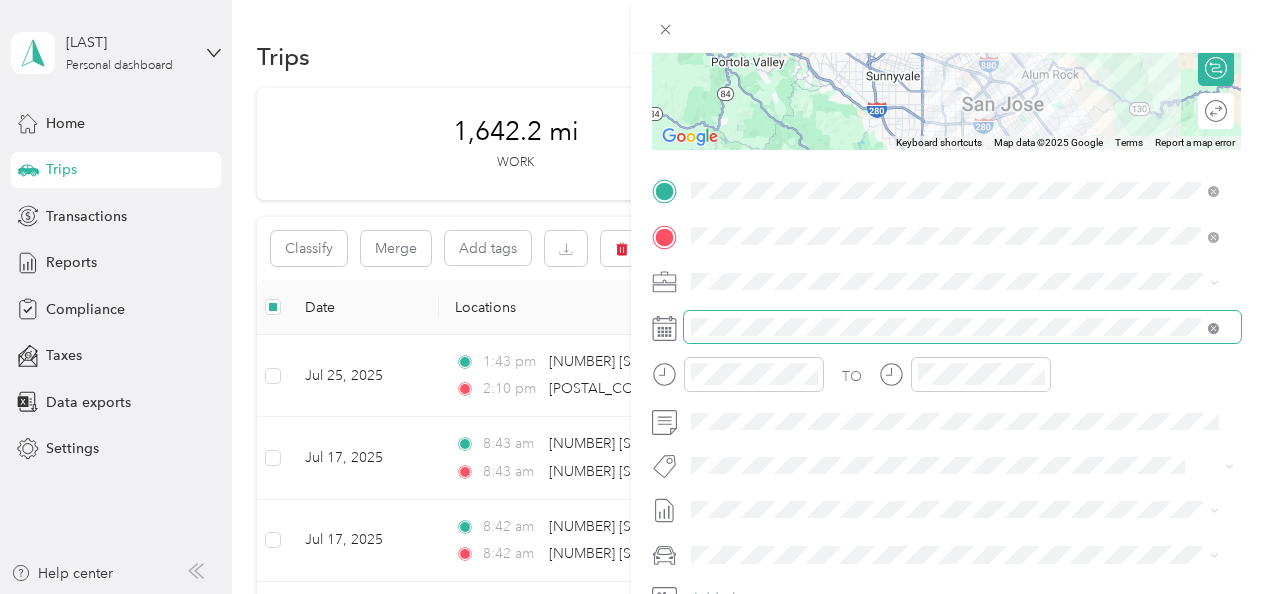 scroll, scrollTop: 304, scrollLeft: 0, axis: vertical 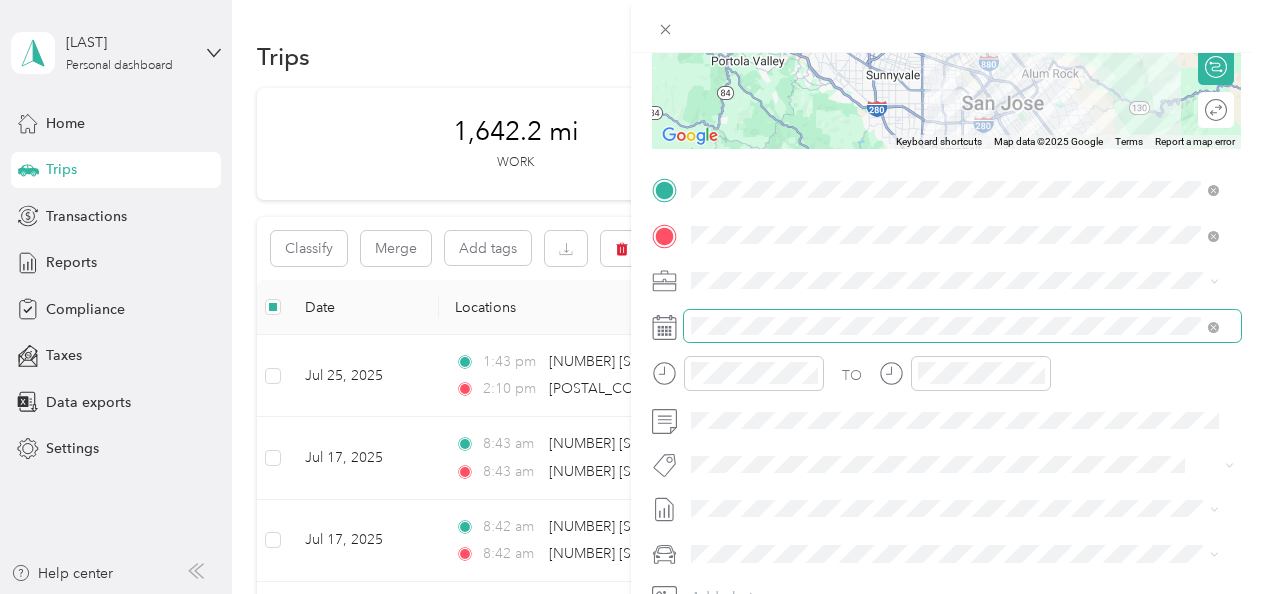 click at bounding box center (962, 326) 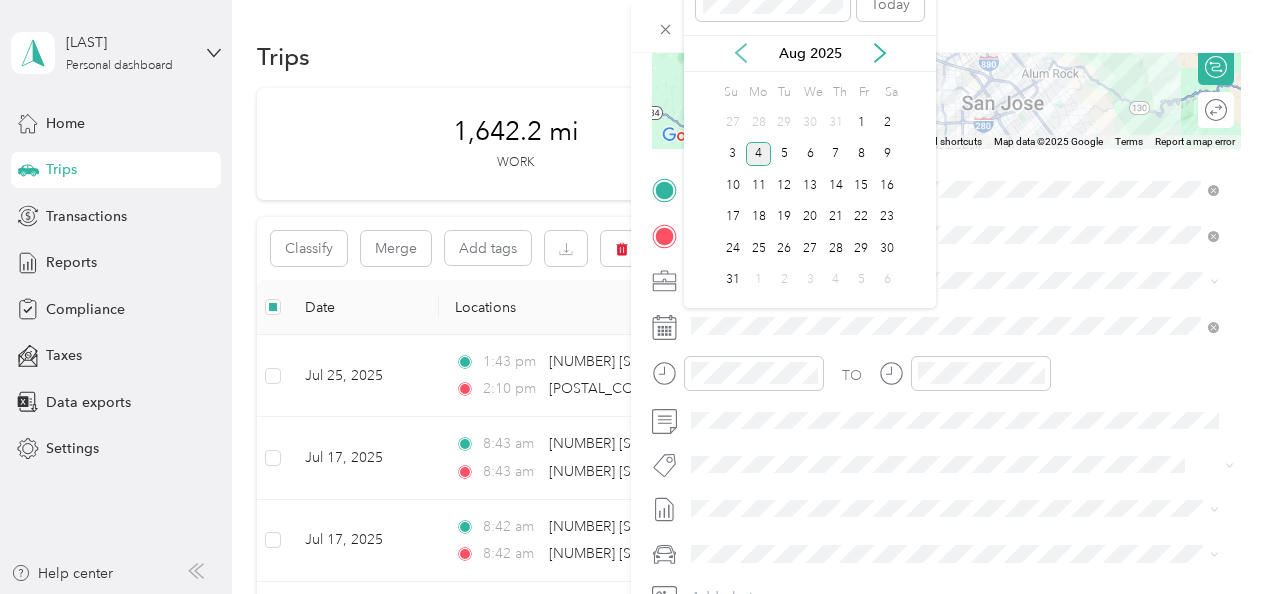 click 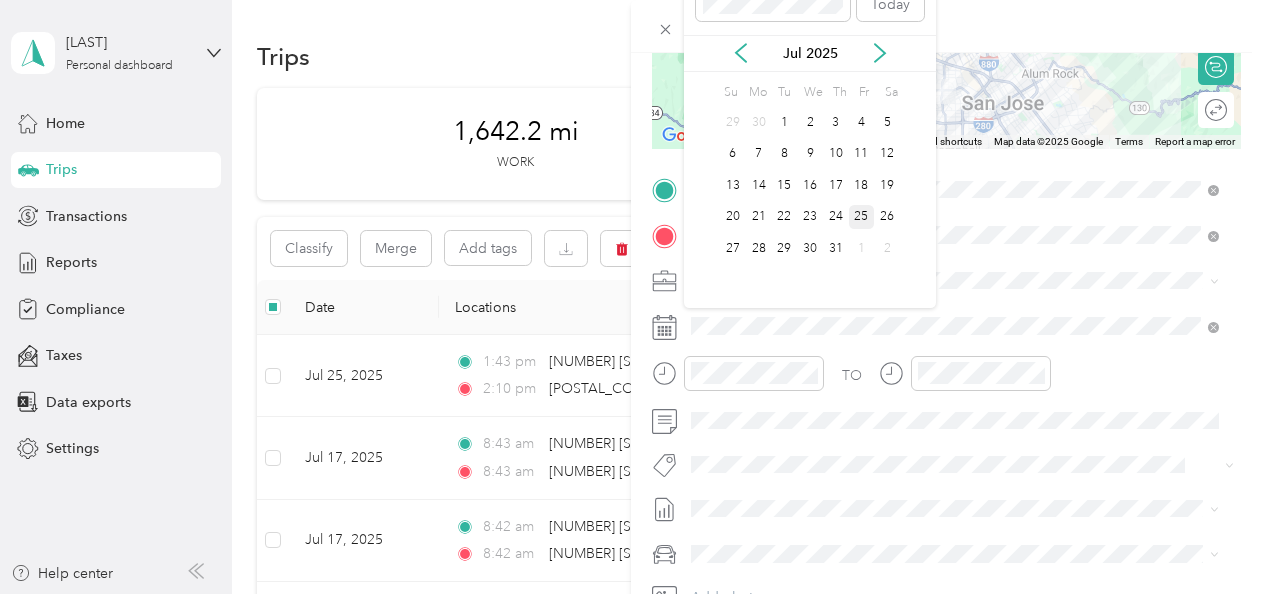 click on "25" at bounding box center (862, 217) 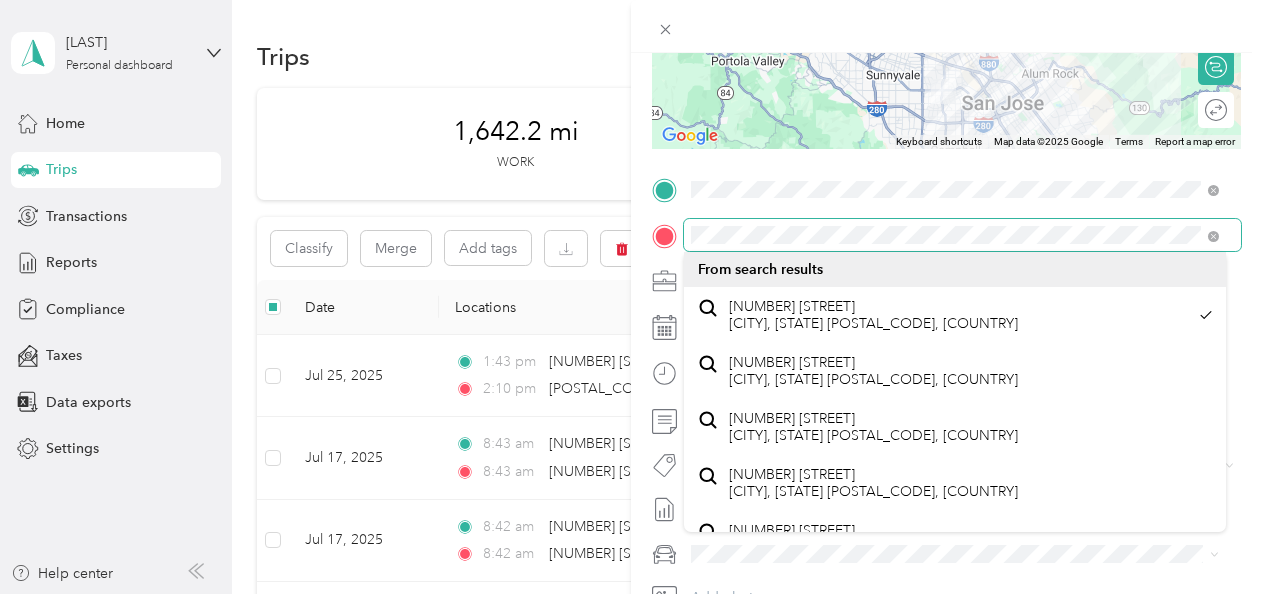 click on "TO Add photo" at bounding box center (946, 415) 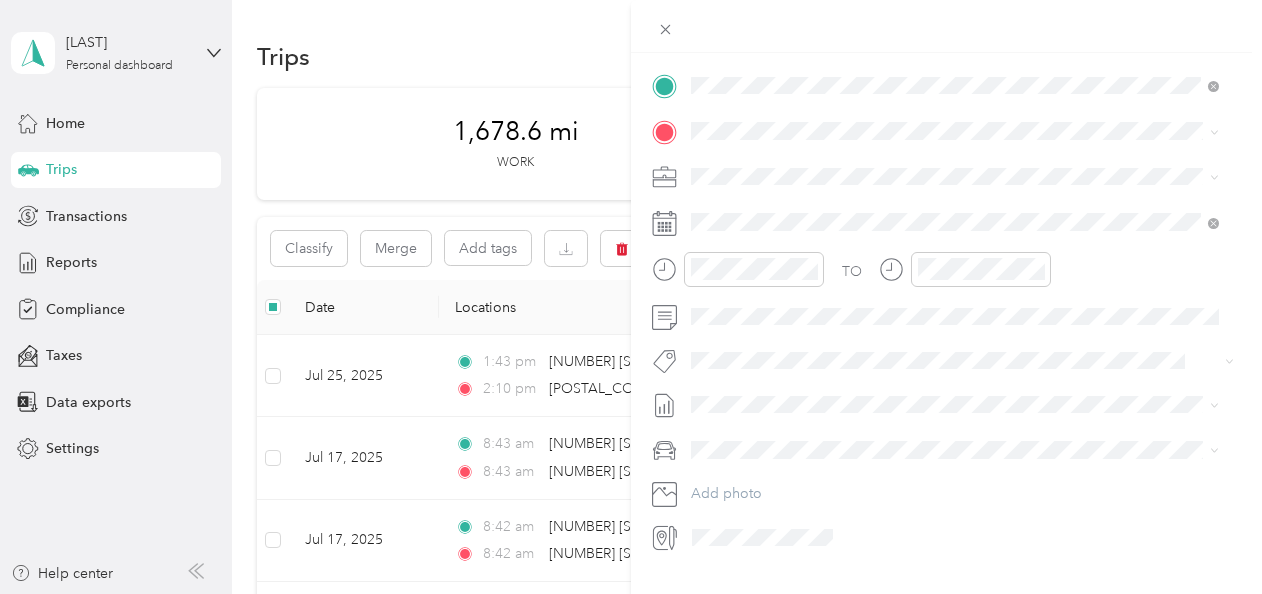 scroll, scrollTop: 455, scrollLeft: 0, axis: vertical 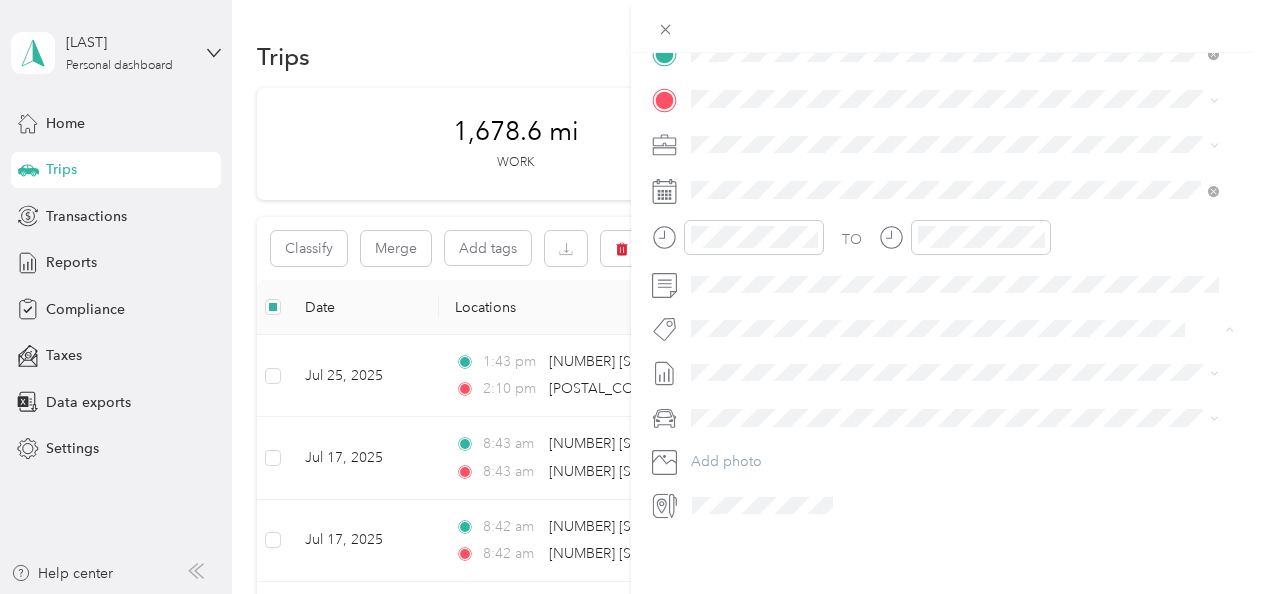 click at bounding box center (962, 418) 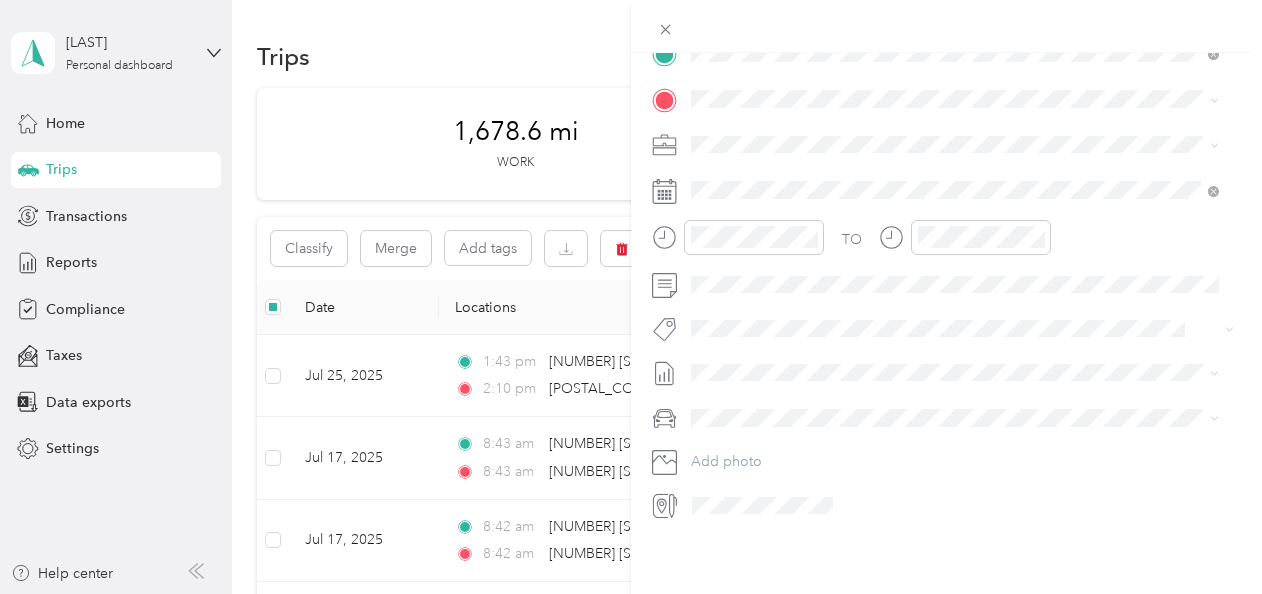 click on "Jul 1 - 31, 2025" at bounding box center [740, 422] 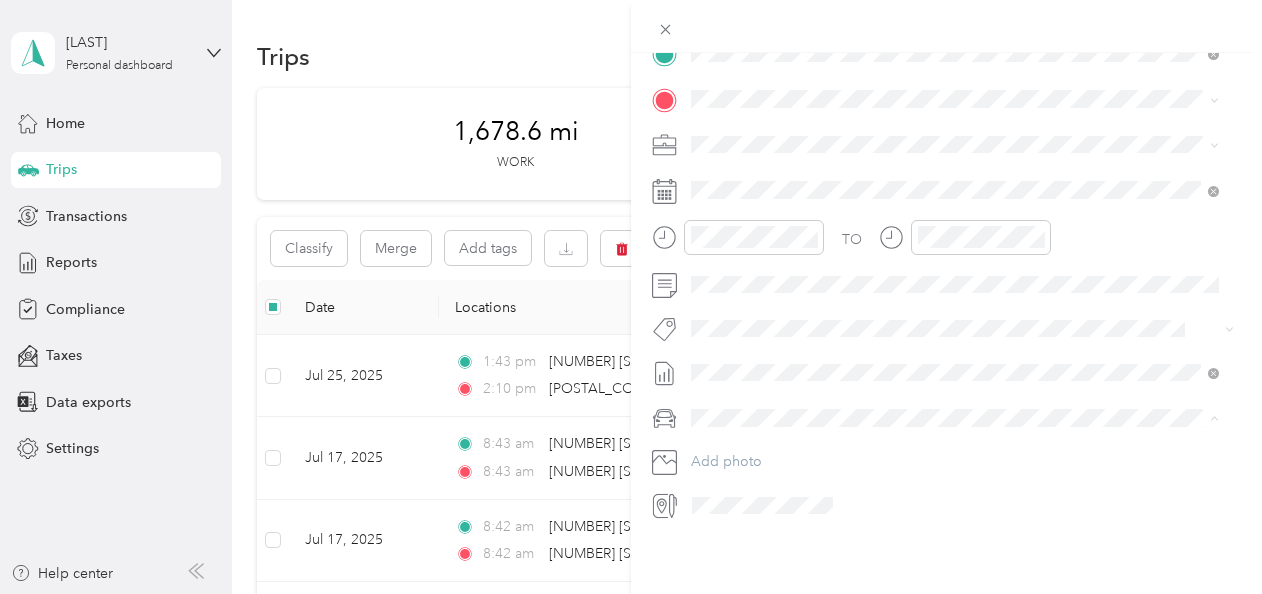 click on "BMW 5-Series" at bounding box center [955, 437] 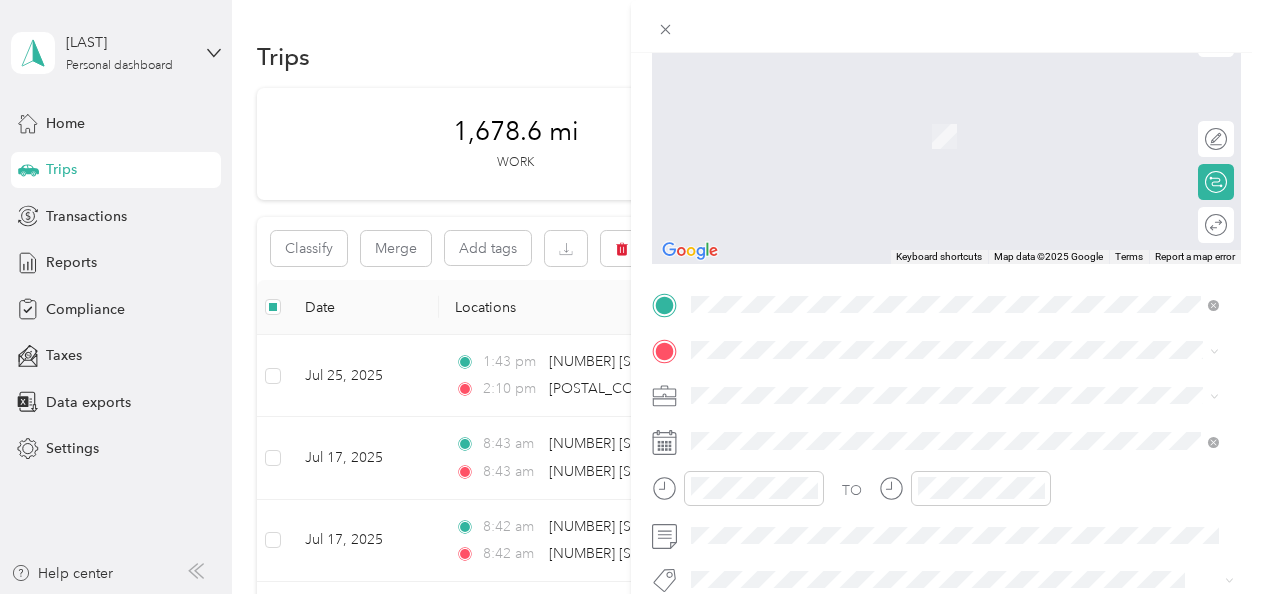 scroll, scrollTop: 0, scrollLeft: 0, axis: both 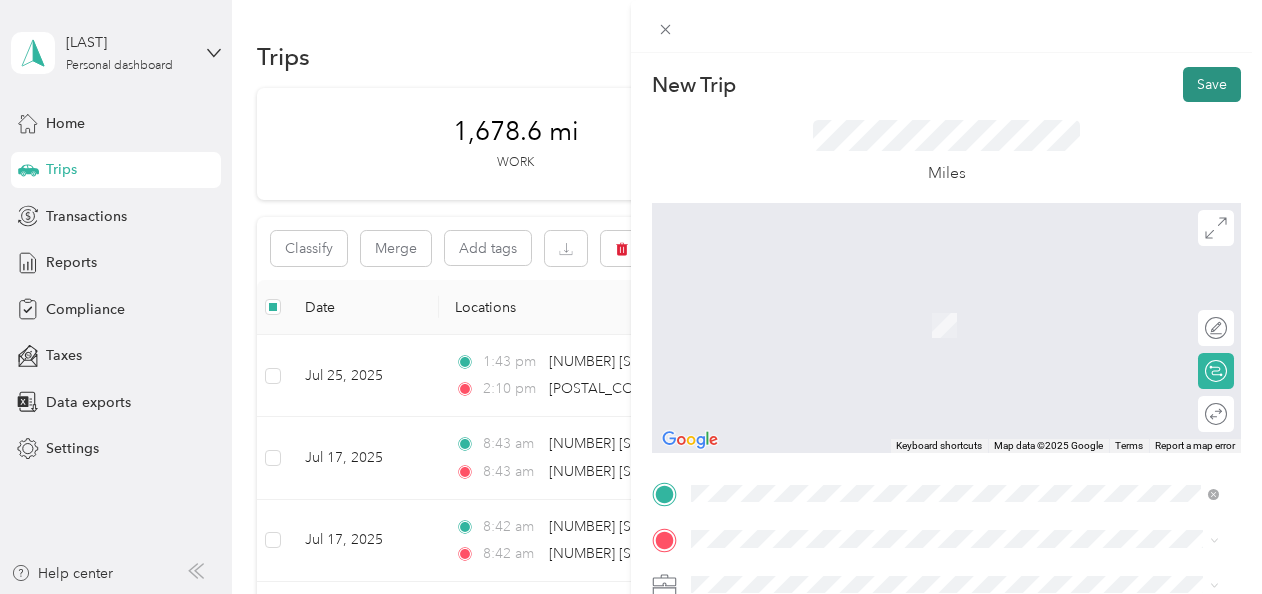 click on "Save" at bounding box center (1212, 84) 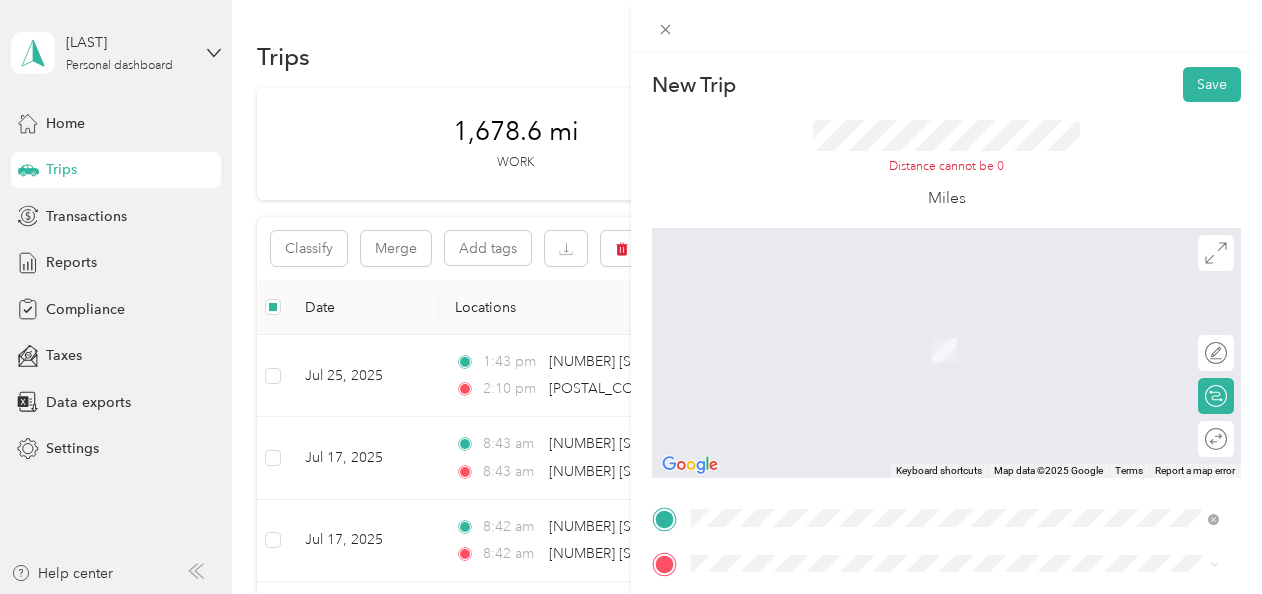 click on "TO Add photo" at bounding box center [946, 743] 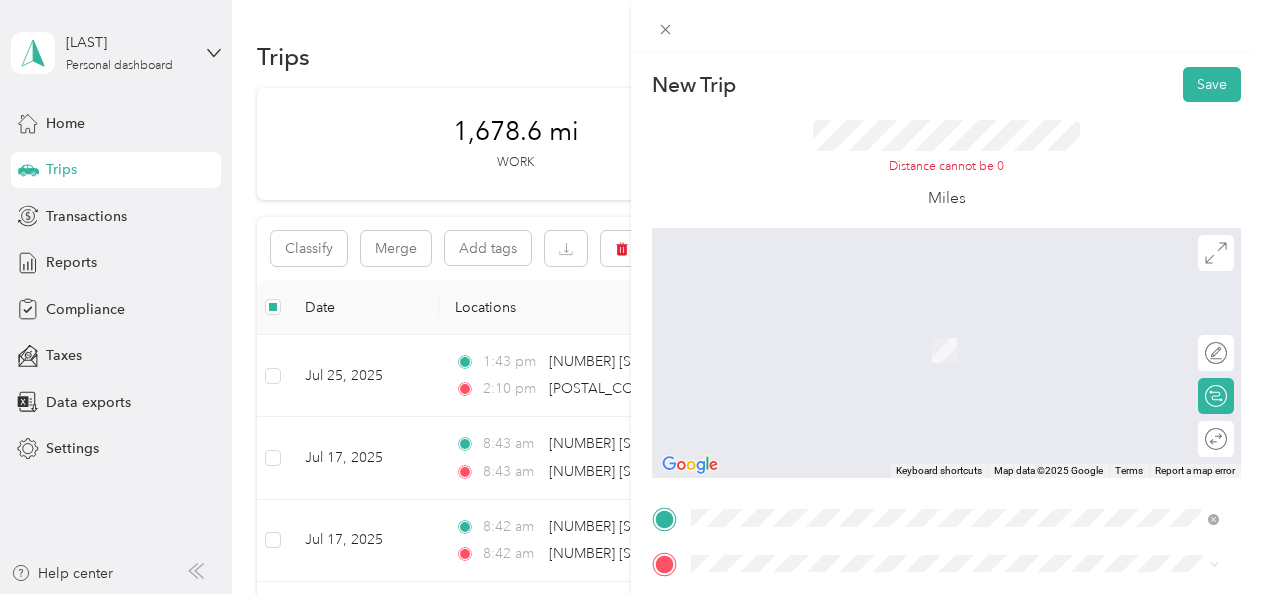click on "[NUMBER] [STREET]
[CITY], [STATE] [POSTAL_CODE], [COUNTRY]" at bounding box center (873, 405) 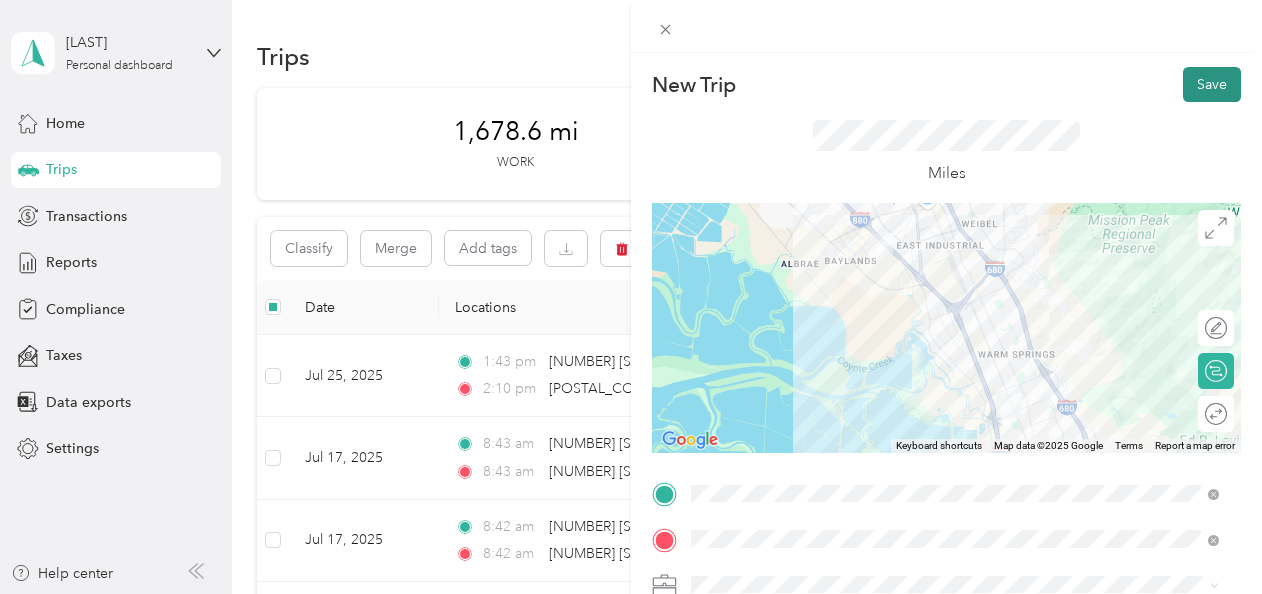 click on "Save" at bounding box center (1212, 84) 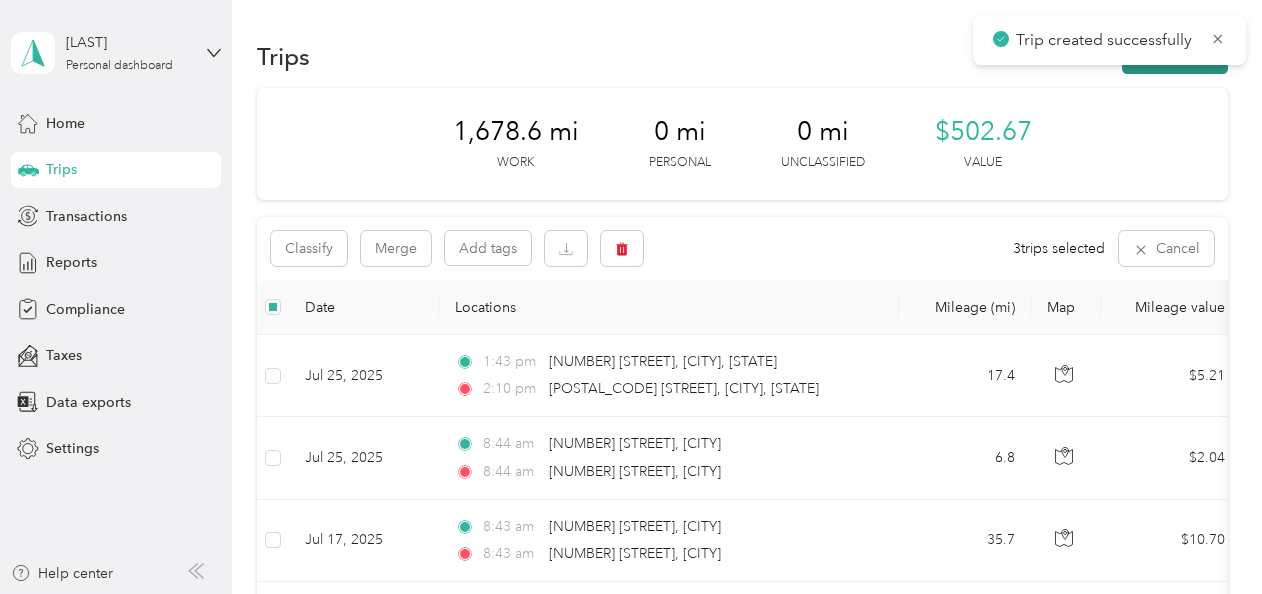 click on "New trip" at bounding box center [1175, 56] 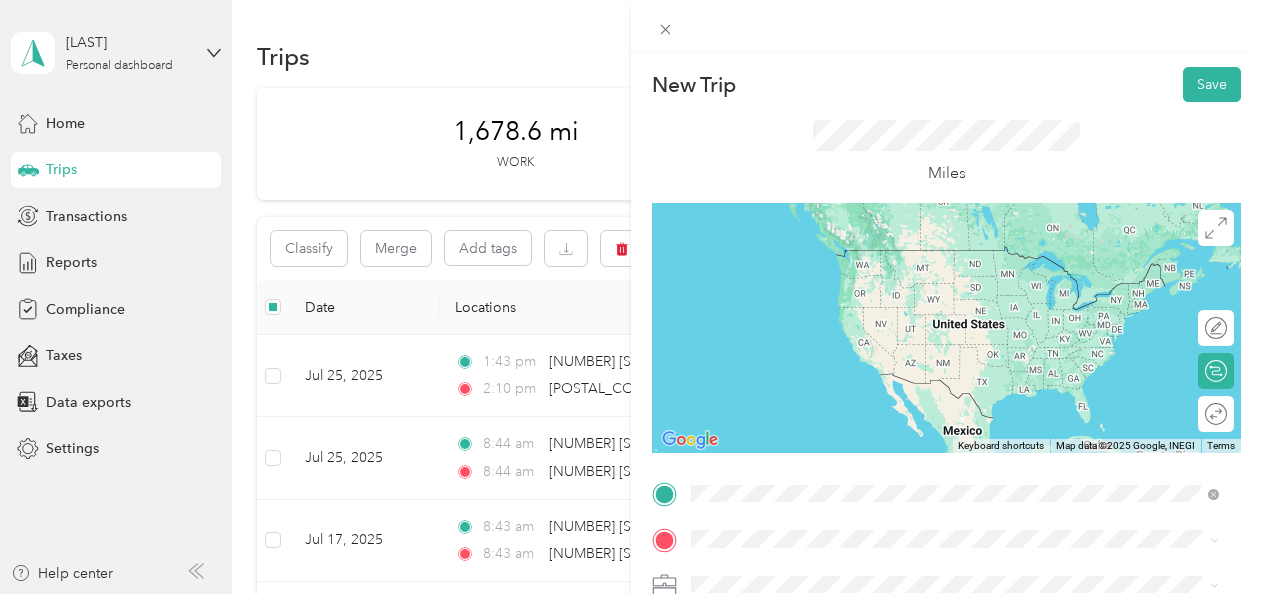 click on "[NUMBER] [STREET]
[CITY], [STATE] [POSTAL_CODE], [COUNTRY]" at bounding box center [873, 335] 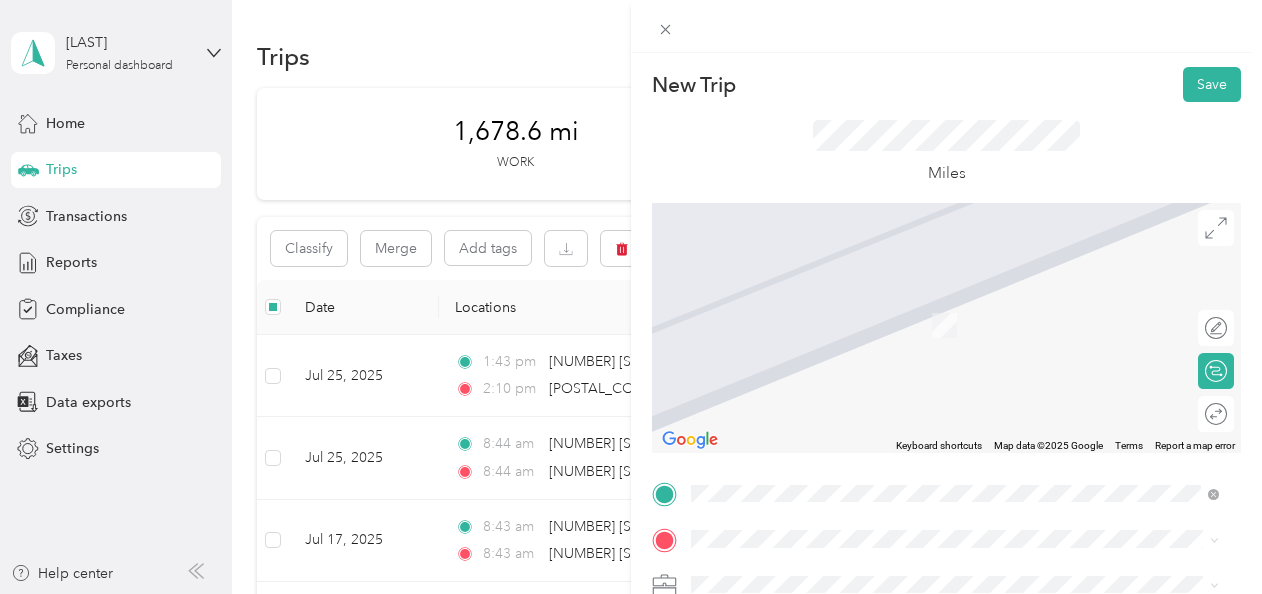 click on "[NUMBER] [STREET]
[CITY], [STATE] [POSTAL_CODE], [COUNTRY]" at bounding box center [873, 300] 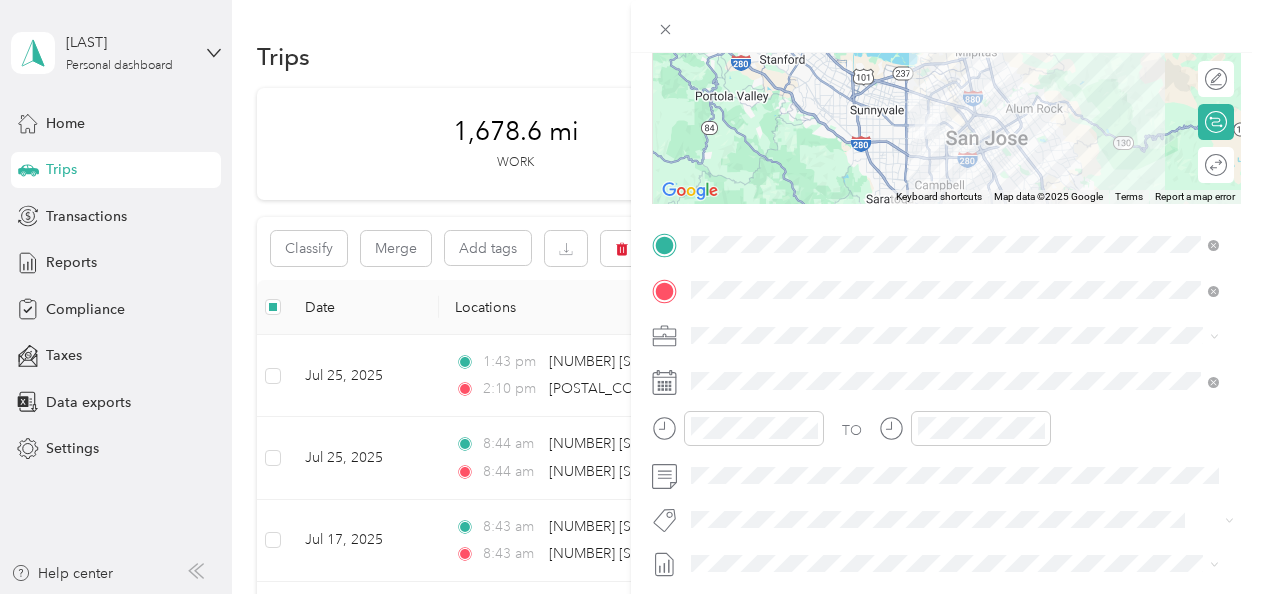 scroll, scrollTop: 254, scrollLeft: 0, axis: vertical 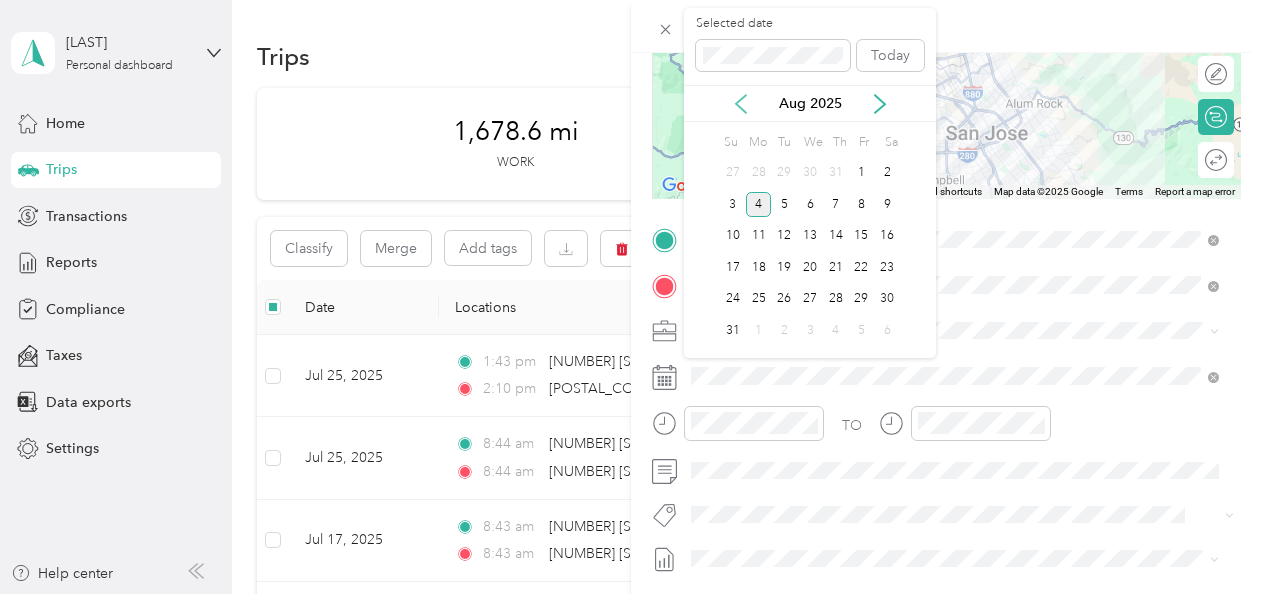 click 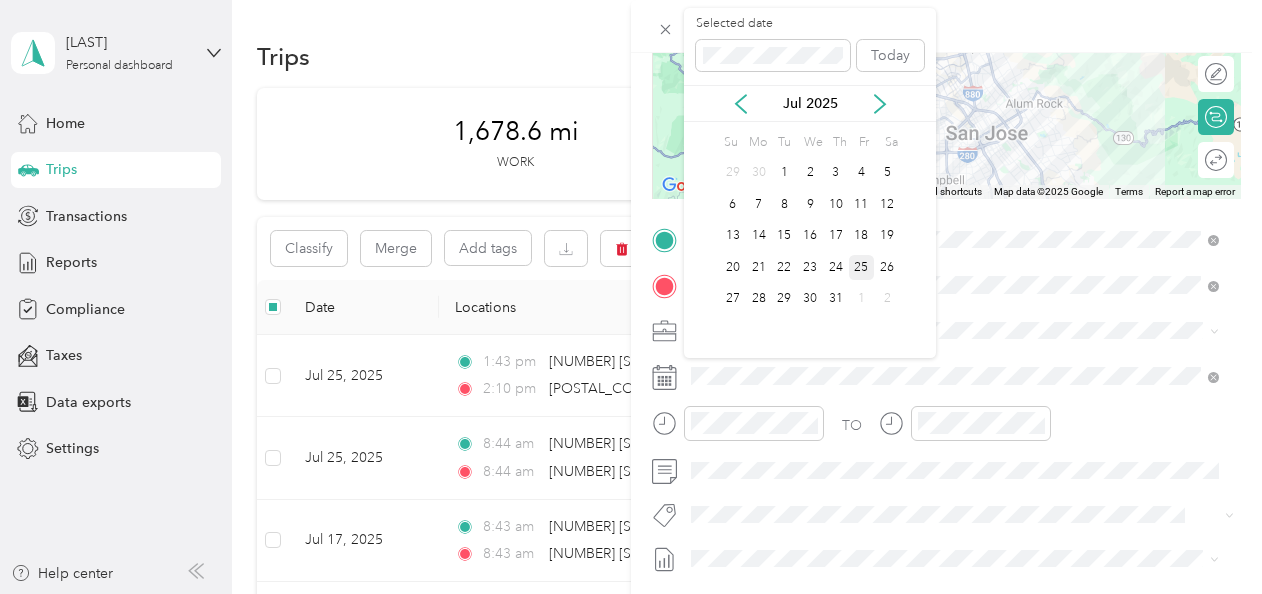 click on "25" at bounding box center (862, 267) 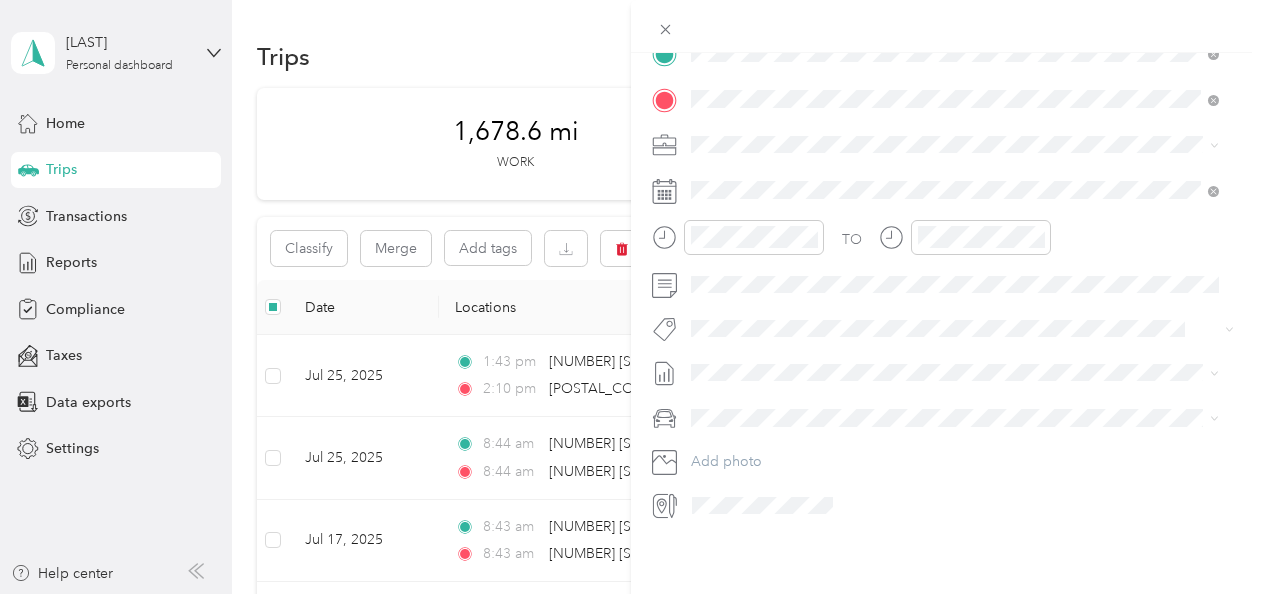 scroll, scrollTop: 455, scrollLeft: 0, axis: vertical 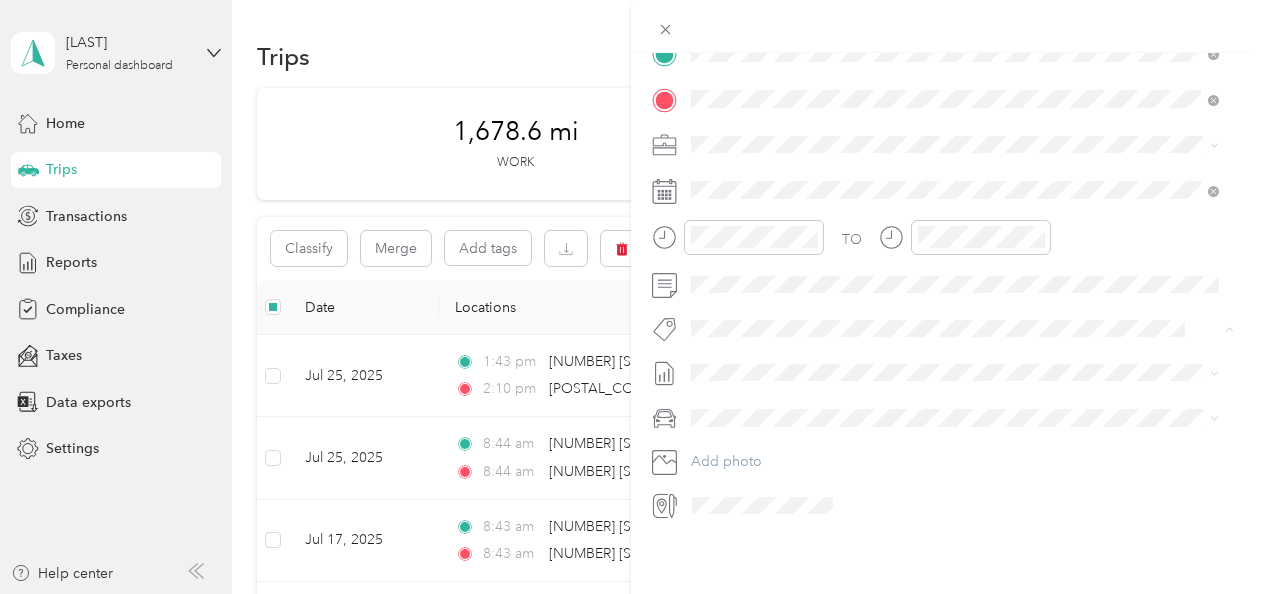click on "TO Add photo" at bounding box center (946, 279) 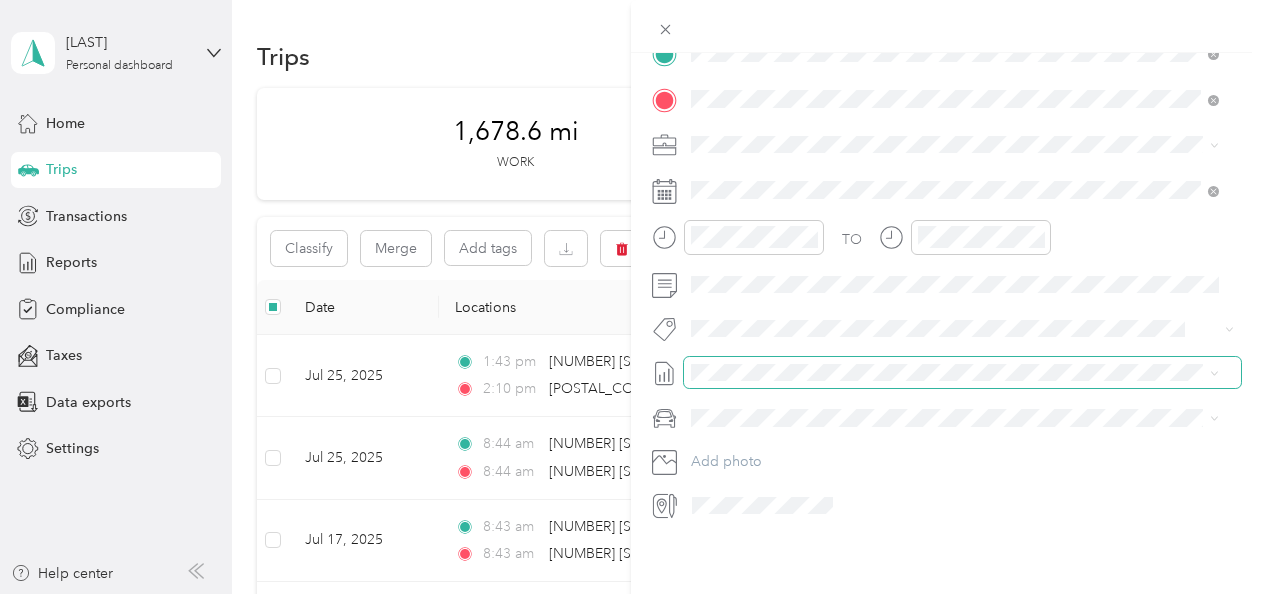 click at bounding box center [962, 373] 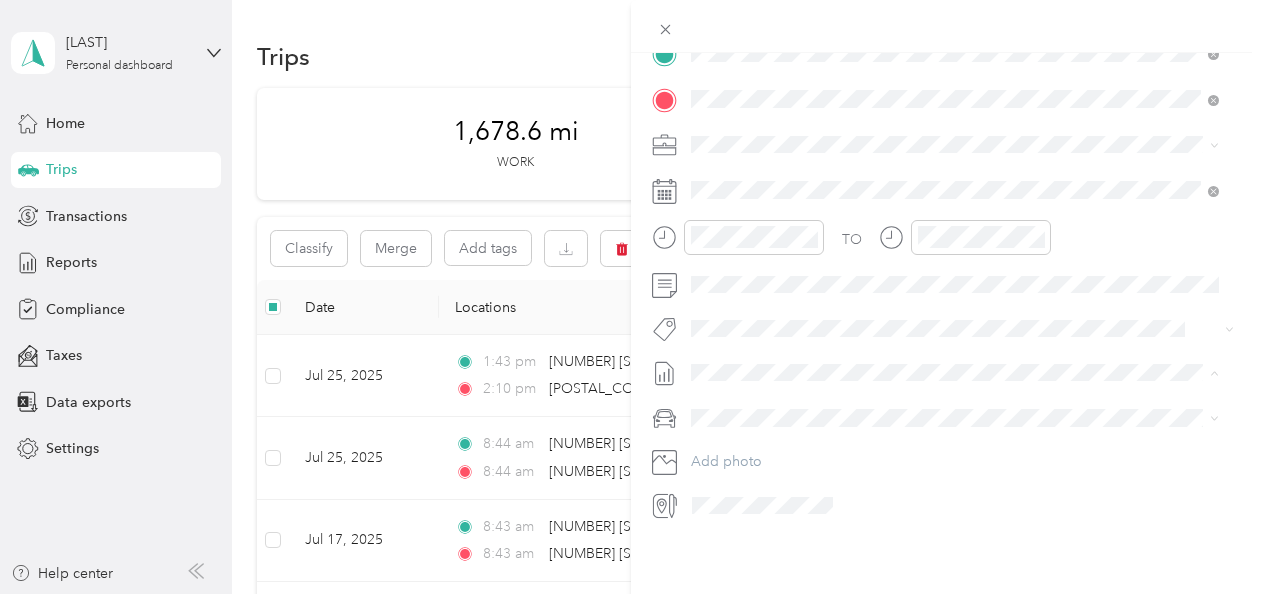 click on "Jul 1 - 31, 2025" at bounding box center (740, 422) 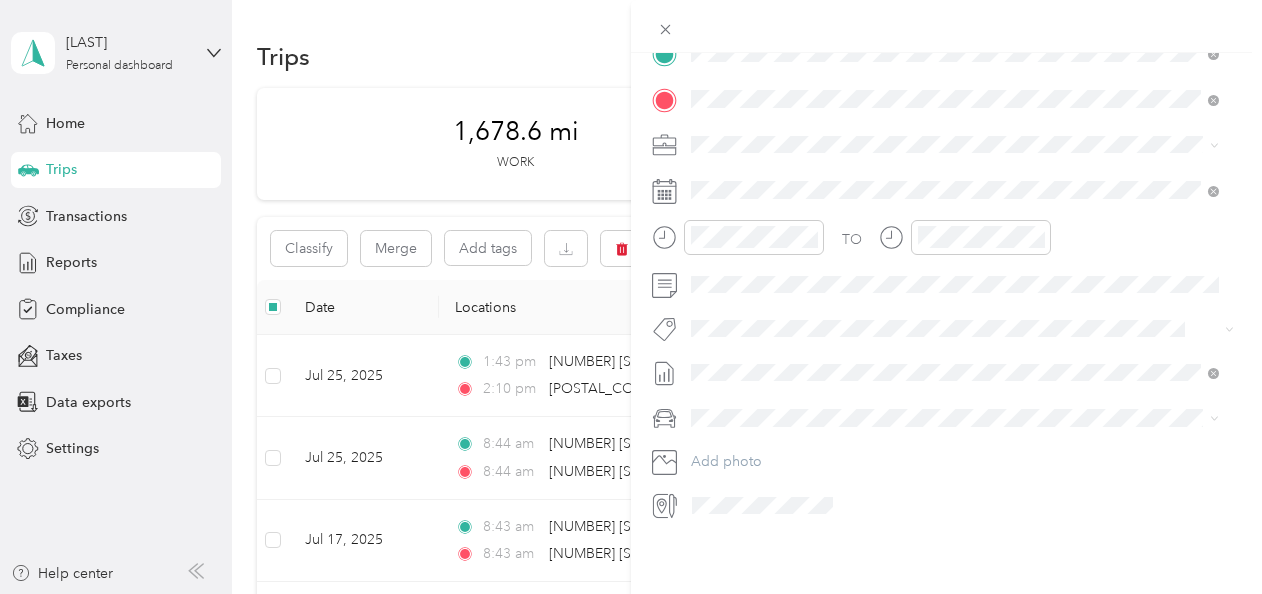 drag, startPoint x: 776, startPoint y: 442, endPoint x: 820, endPoint y: 437, distance: 44.28318 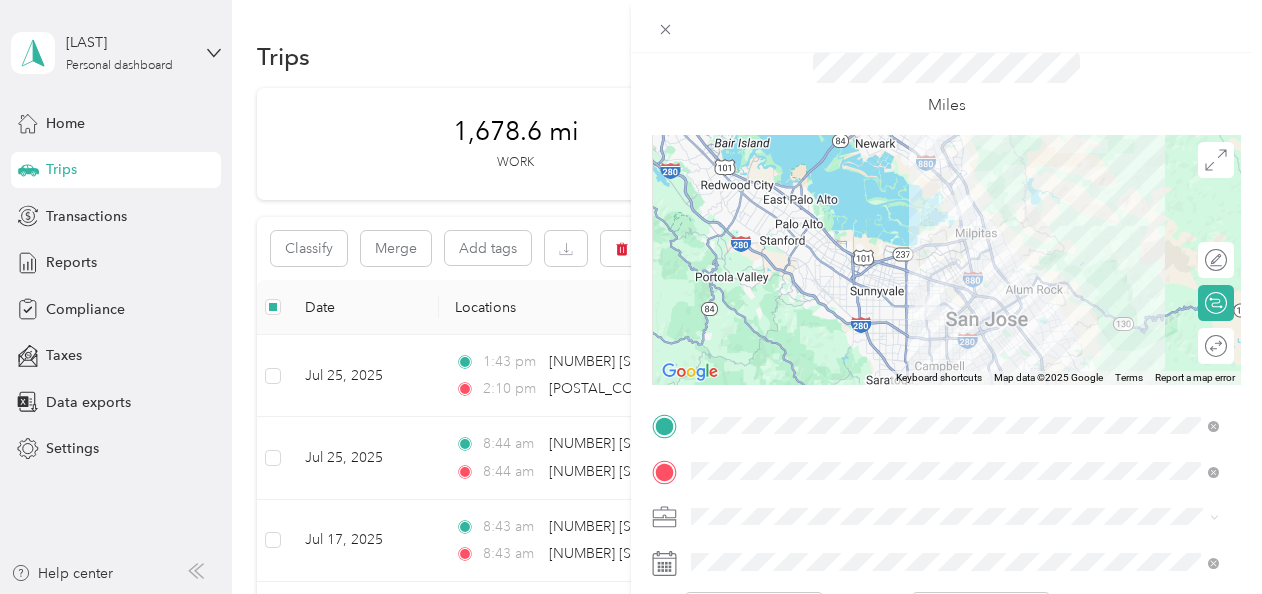 scroll, scrollTop: 0, scrollLeft: 0, axis: both 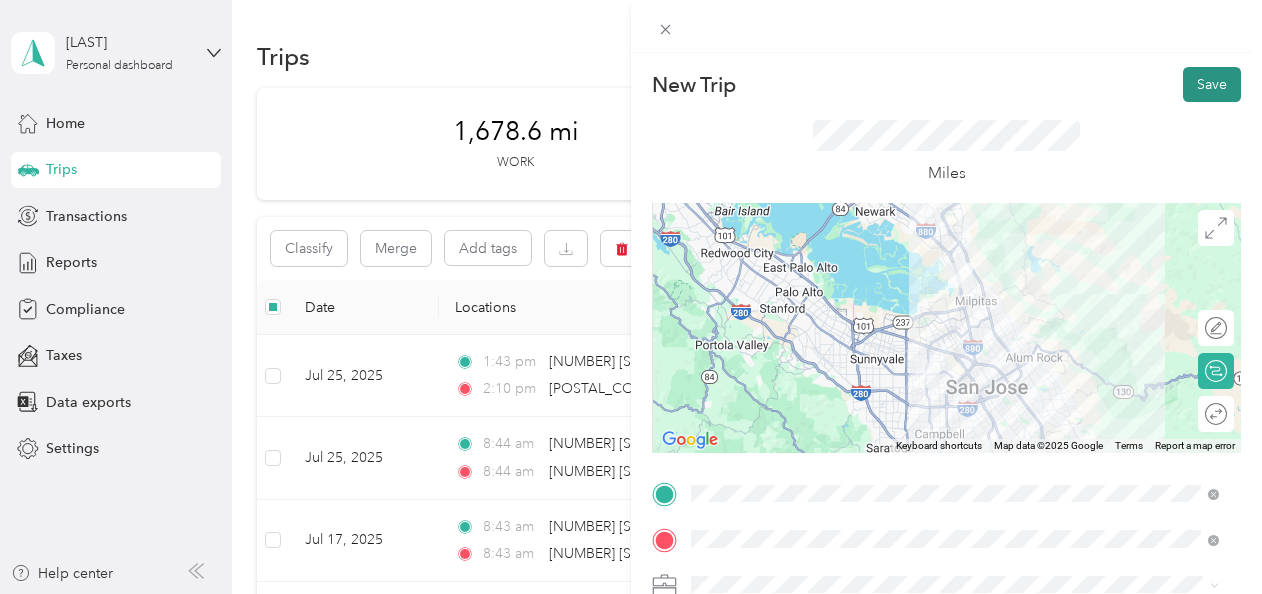 click on "Save" at bounding box center (1212, 84) 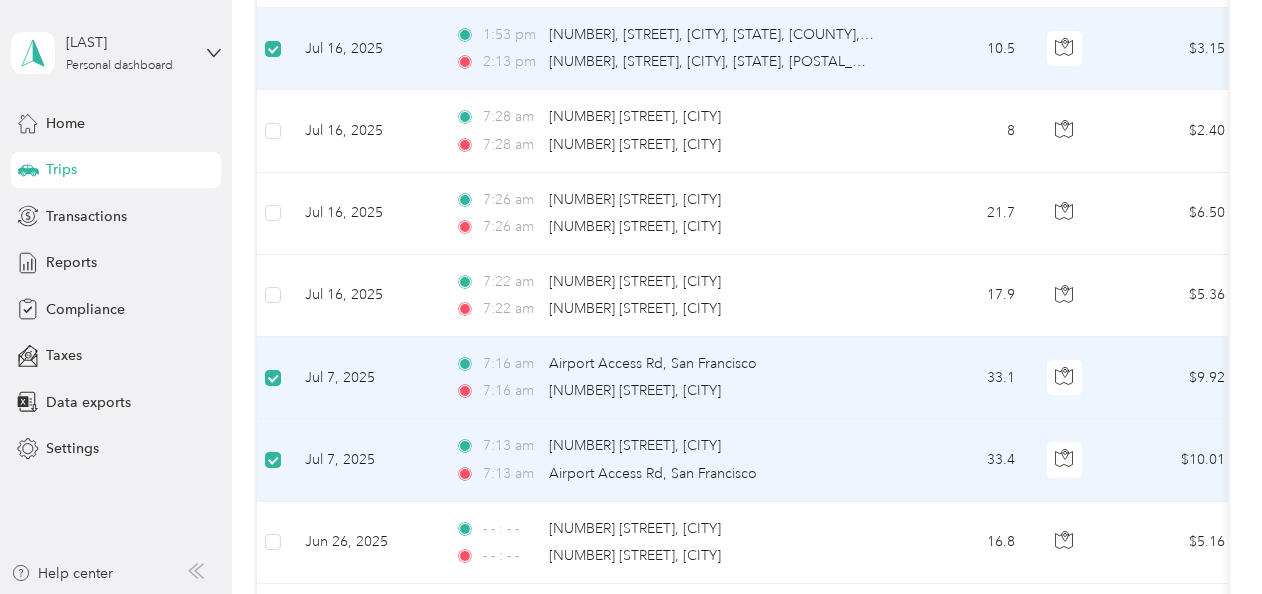 scroll, scrollTop: 1374, scrollLeft: 0, axis: vertical 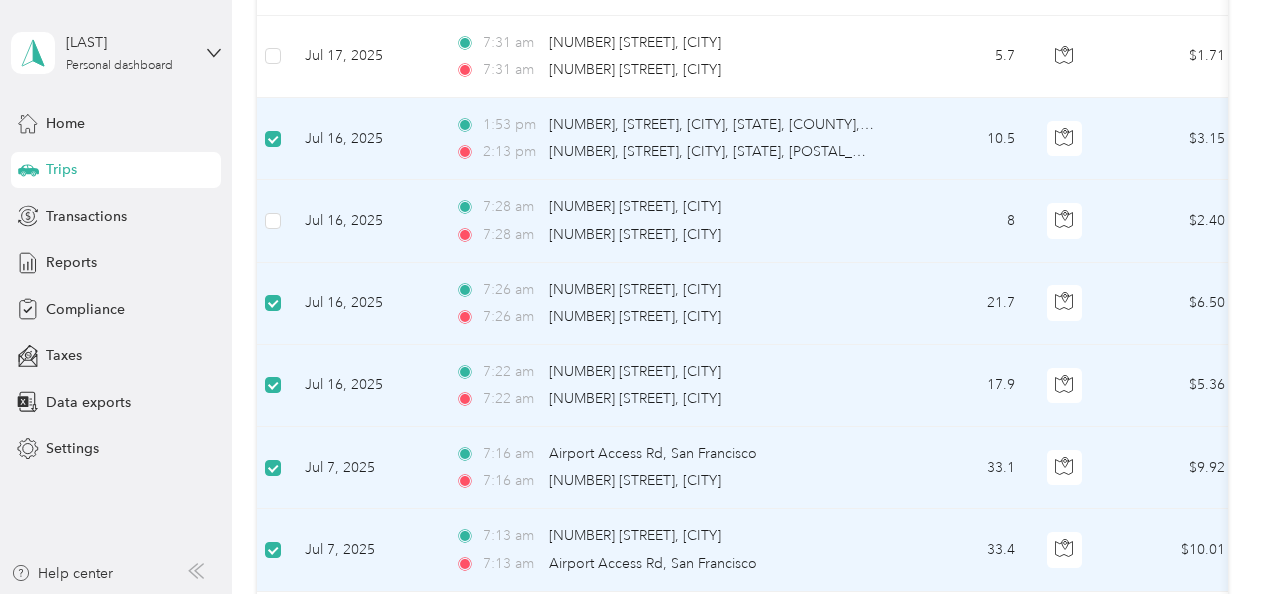 click at bounding box center (273, 221) 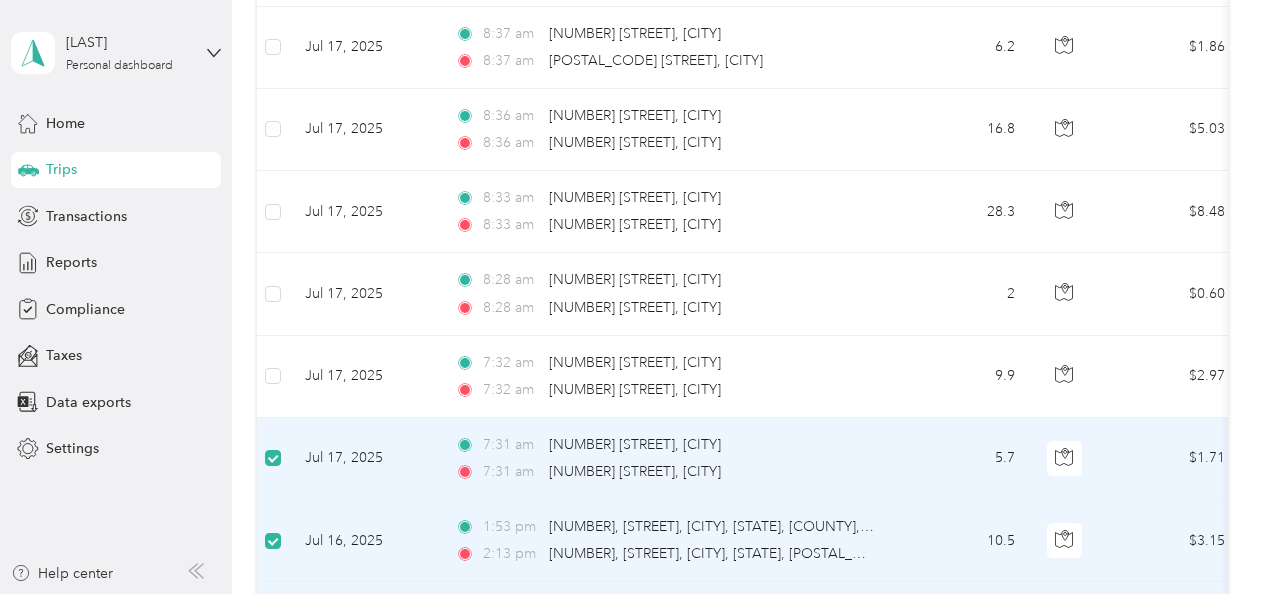 scroll, scrollTop: 809, scrollLeft: 0, axis: vertical 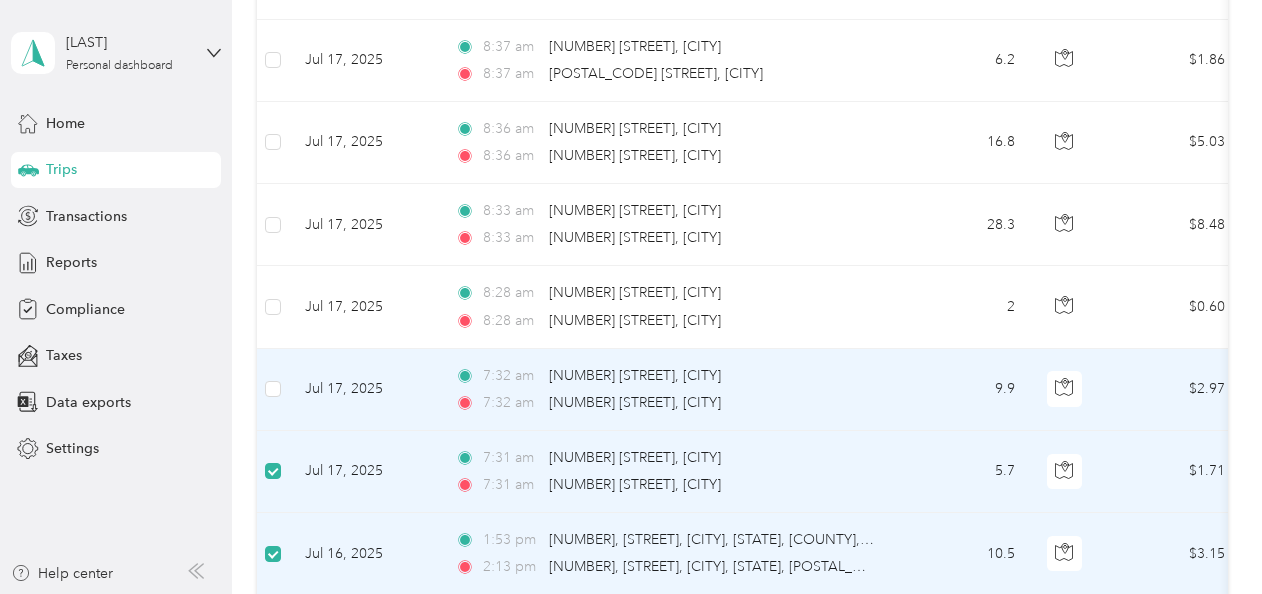 click at bounding box center [273, 390] 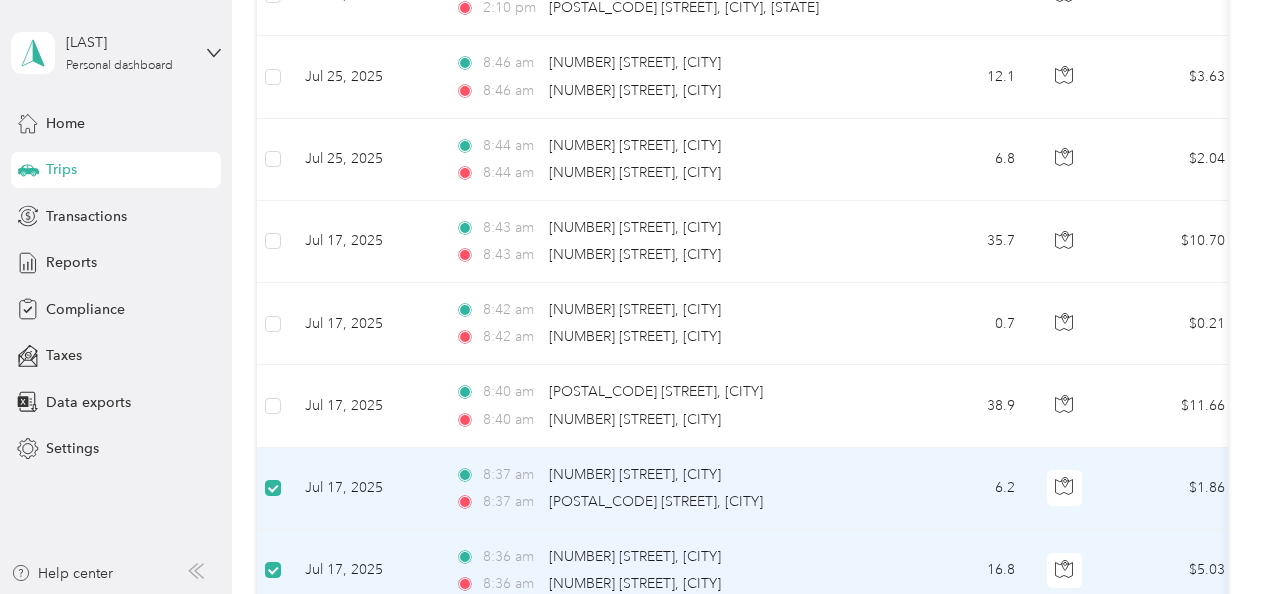 scroll, scrollTop: 374, scrollLeft: 0, axis: vertical 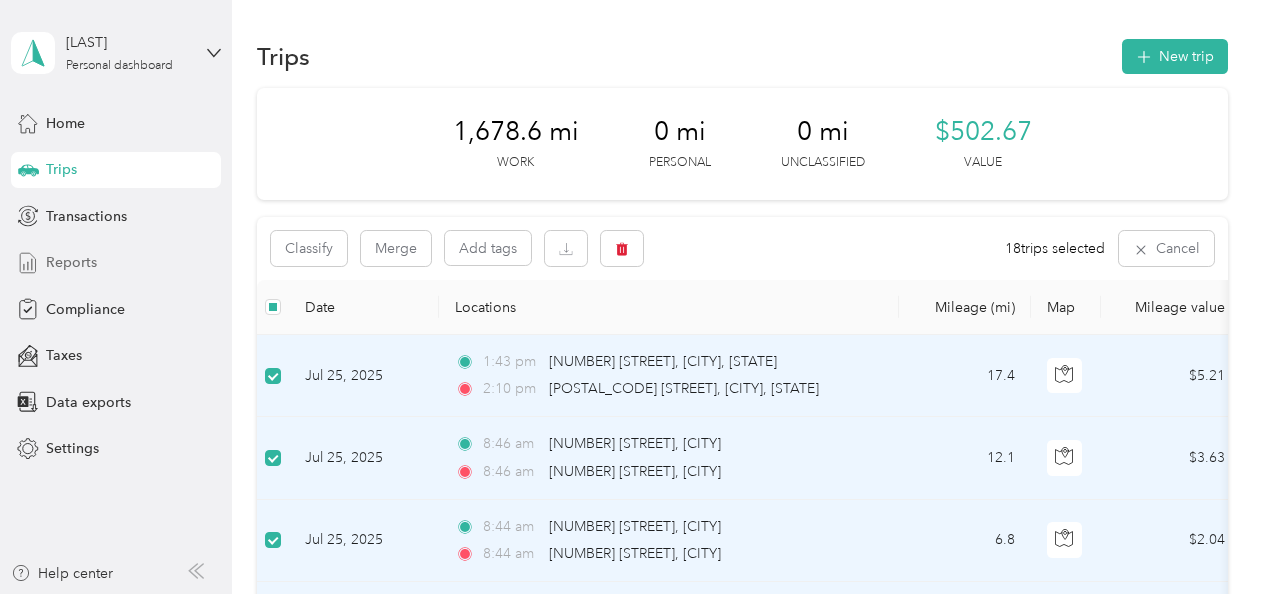 click on "Reports" at bounding box center (71, 262) 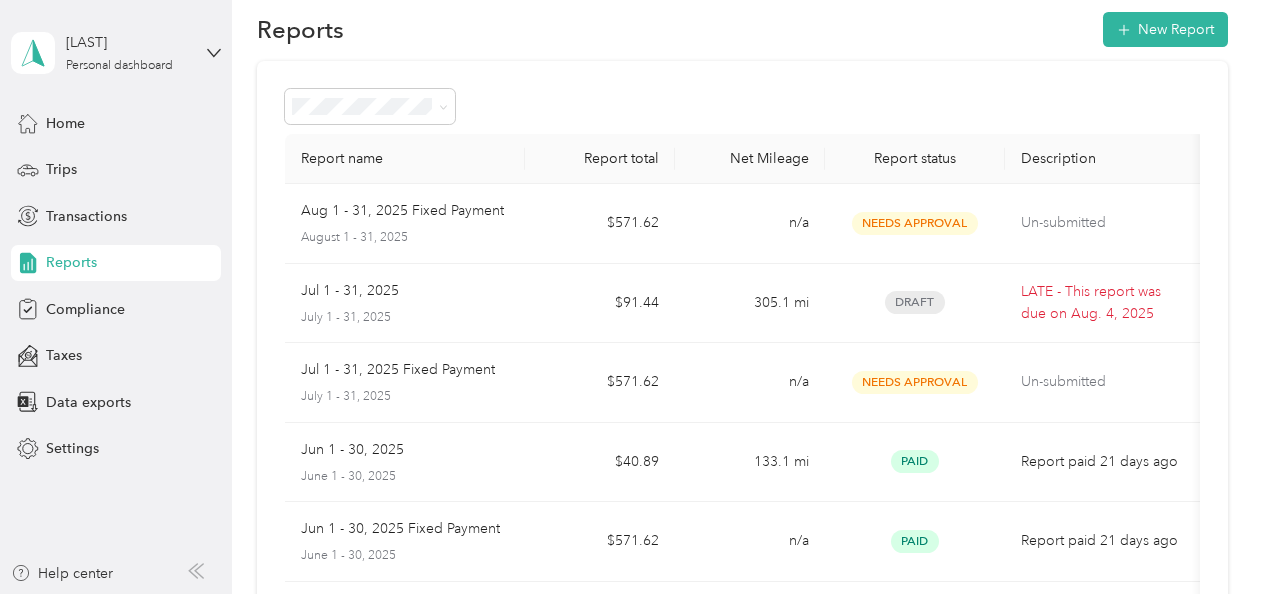 scroll, scrollTop: 30, scrollLeft: 0, axis: vertical 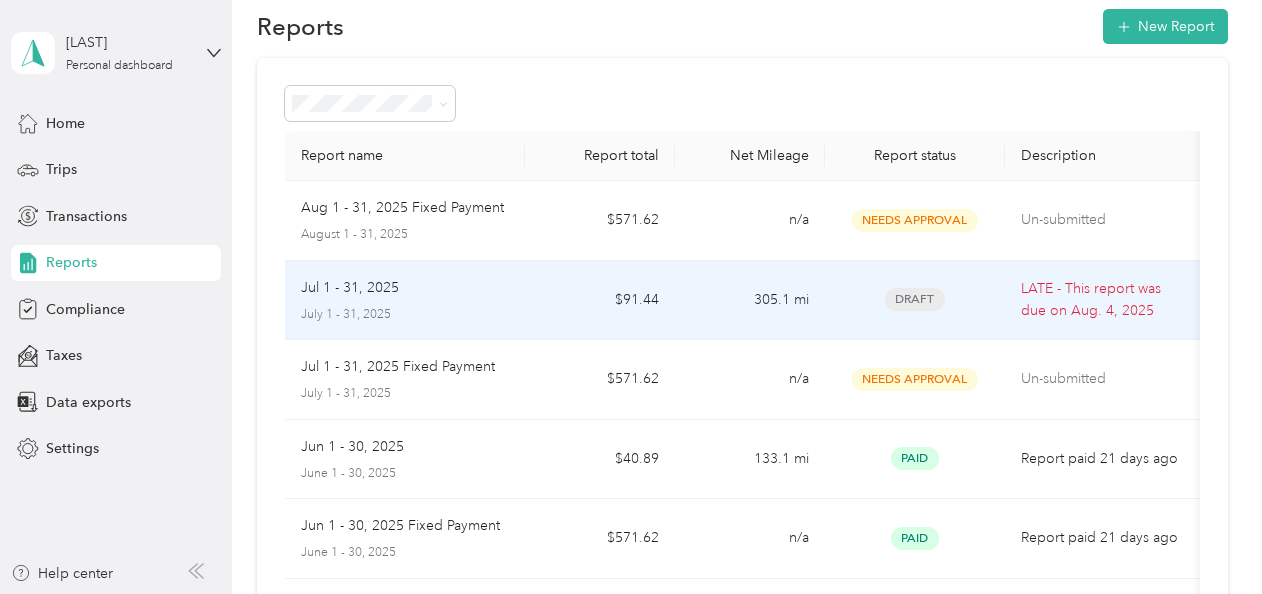 click on "Jul 1 - 31, 2025" at bounding box center (405, 288) 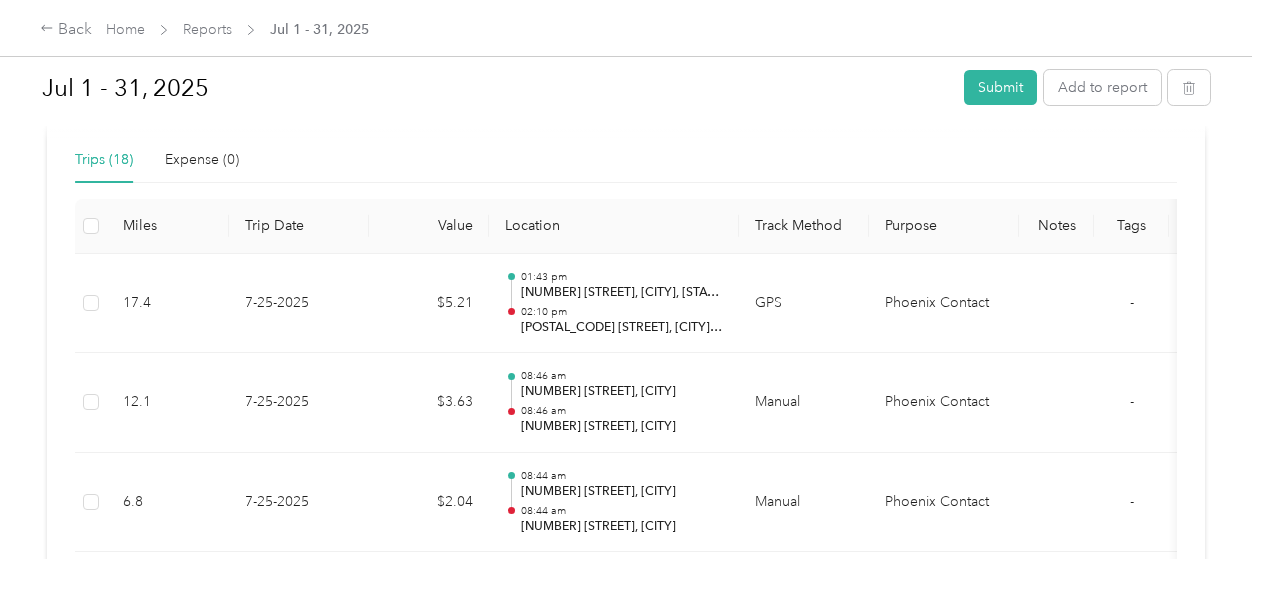 scroll, scrollTop: 468, scrollLeft: 0, axis: vertical 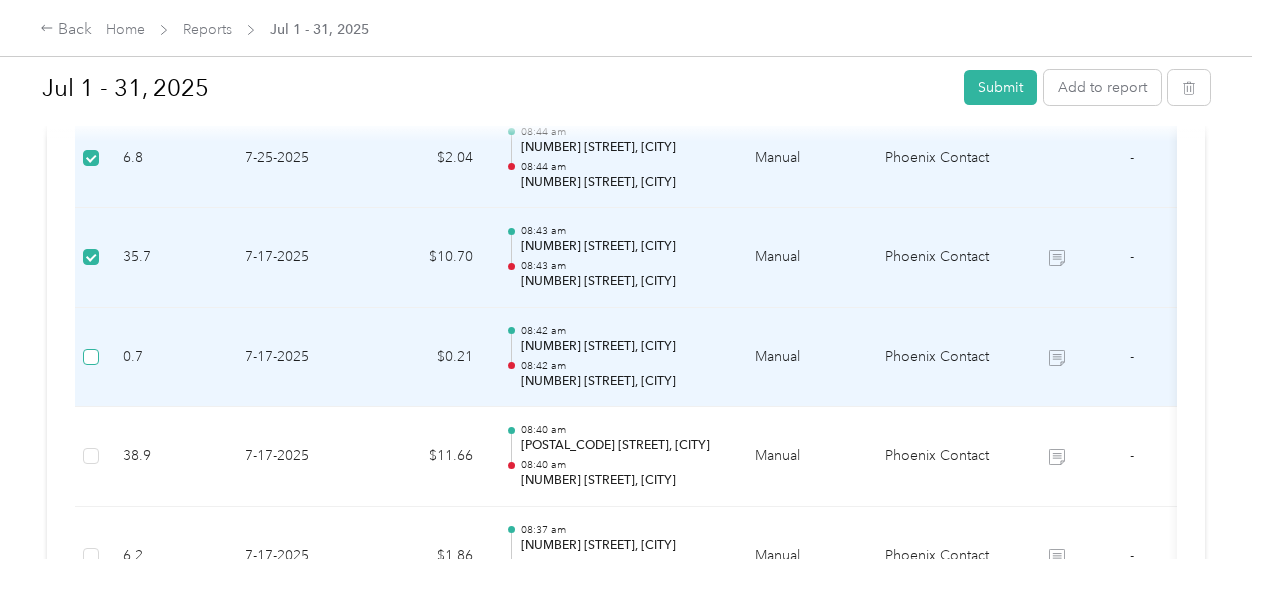 click at bounding box center [91, 357] 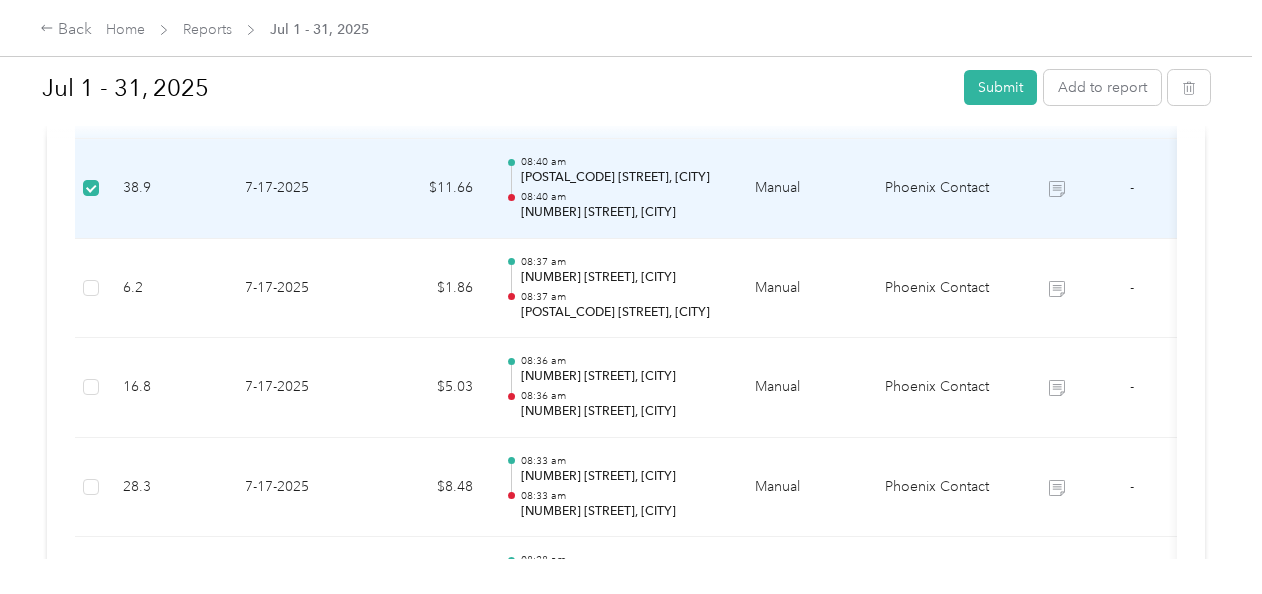 scroll, scrollTop: 1079, scrollLeft: 0, axis: vertical 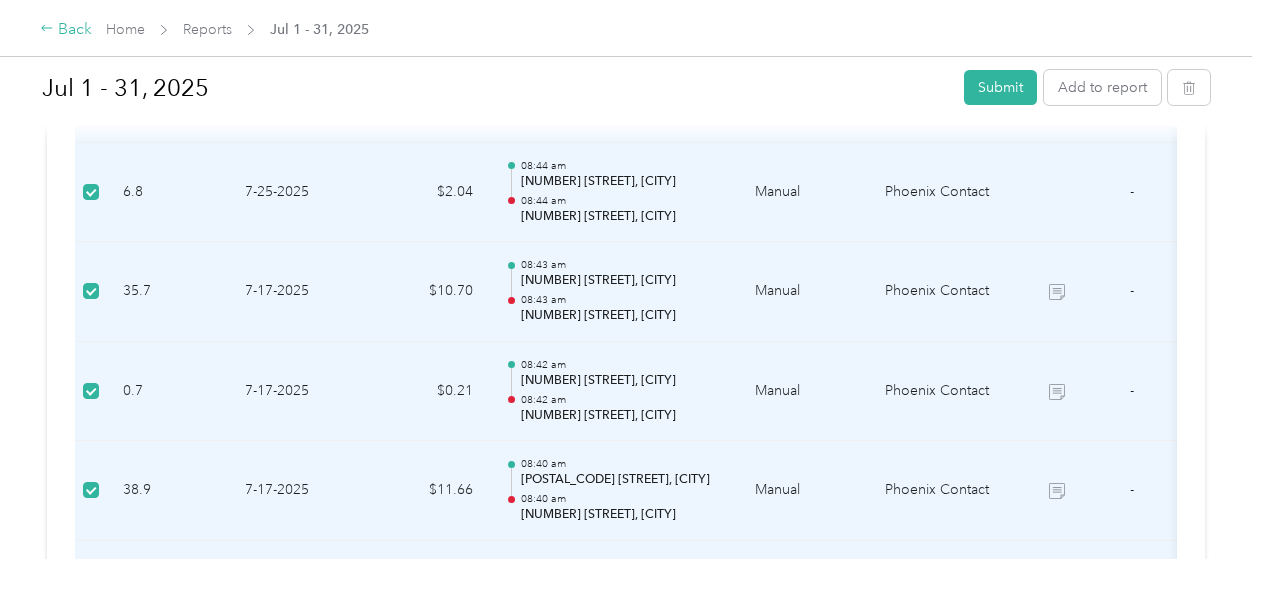 click on "Back" at bounding box center [66, 30] 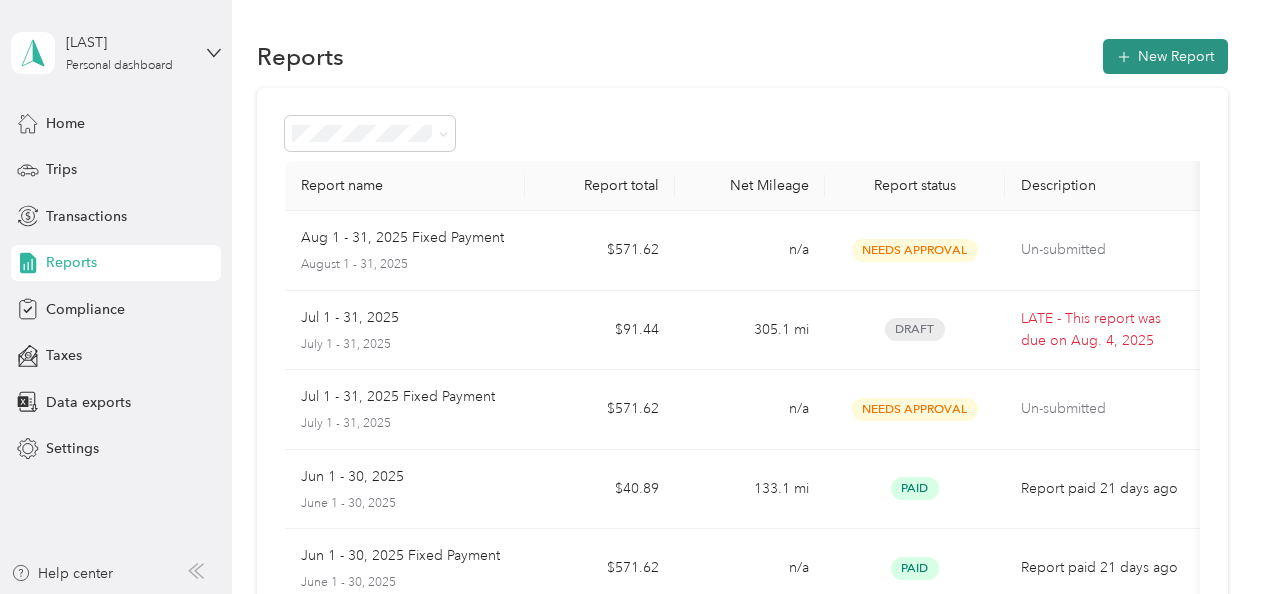 click on "New Report" at bounding box center (1165, 56) 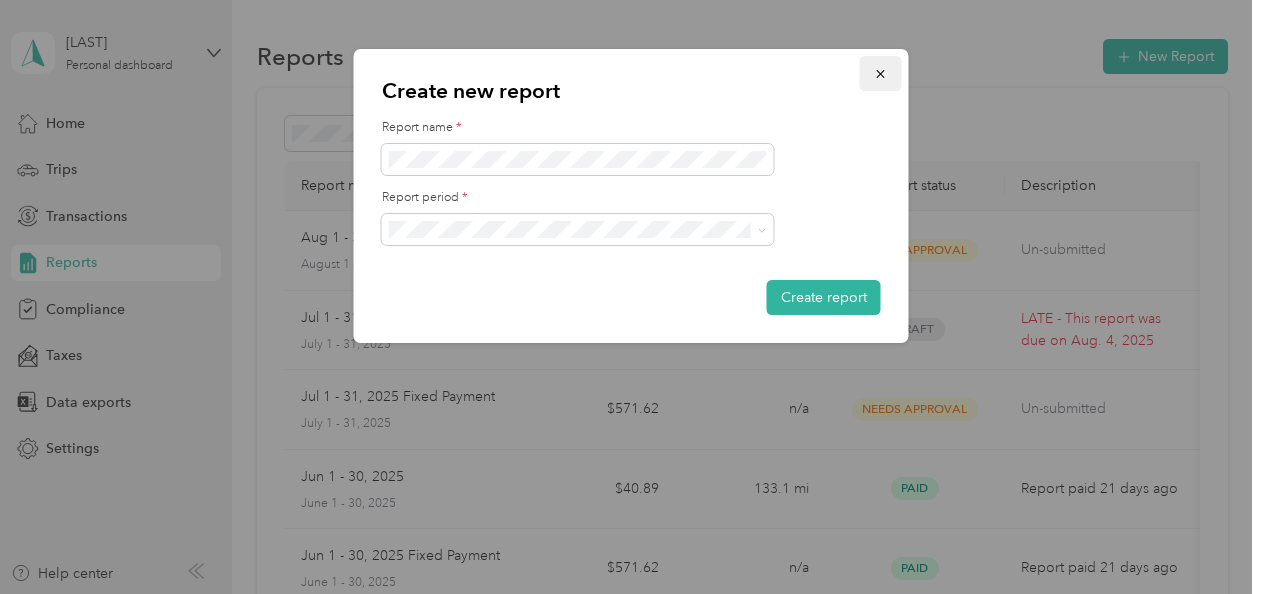 drag, startPoint x: 881, startPoint y: 80, endPoint x: 863, endPoint y: 79, distance: 18.027756 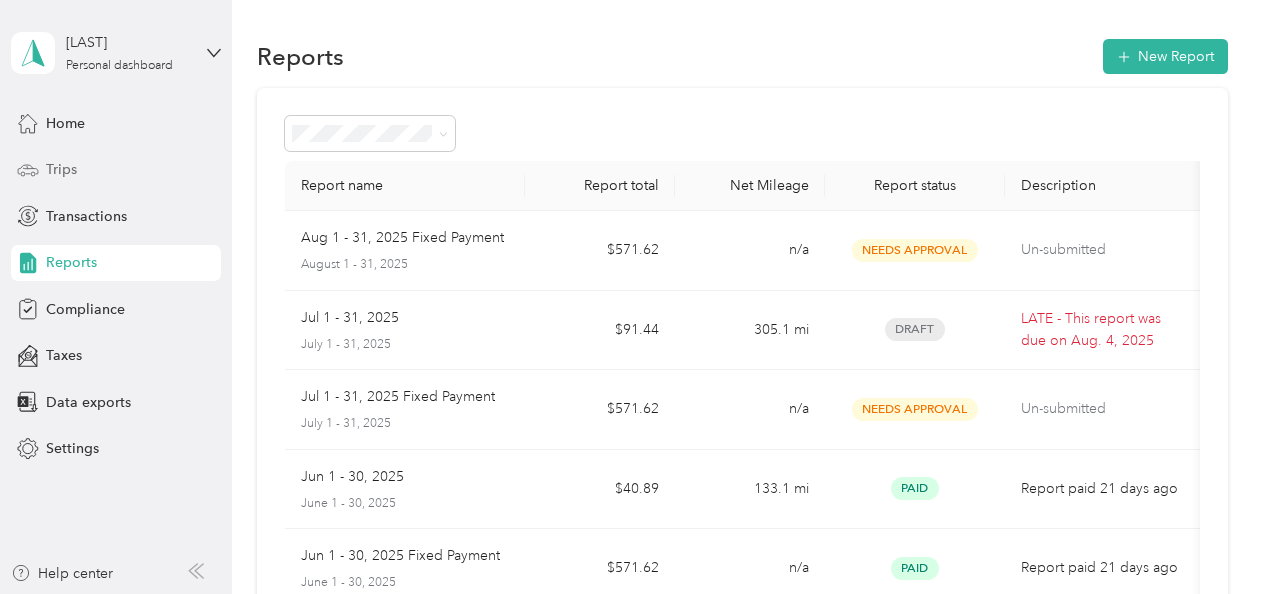 click on "Trips" at bounding box center [116, 170] 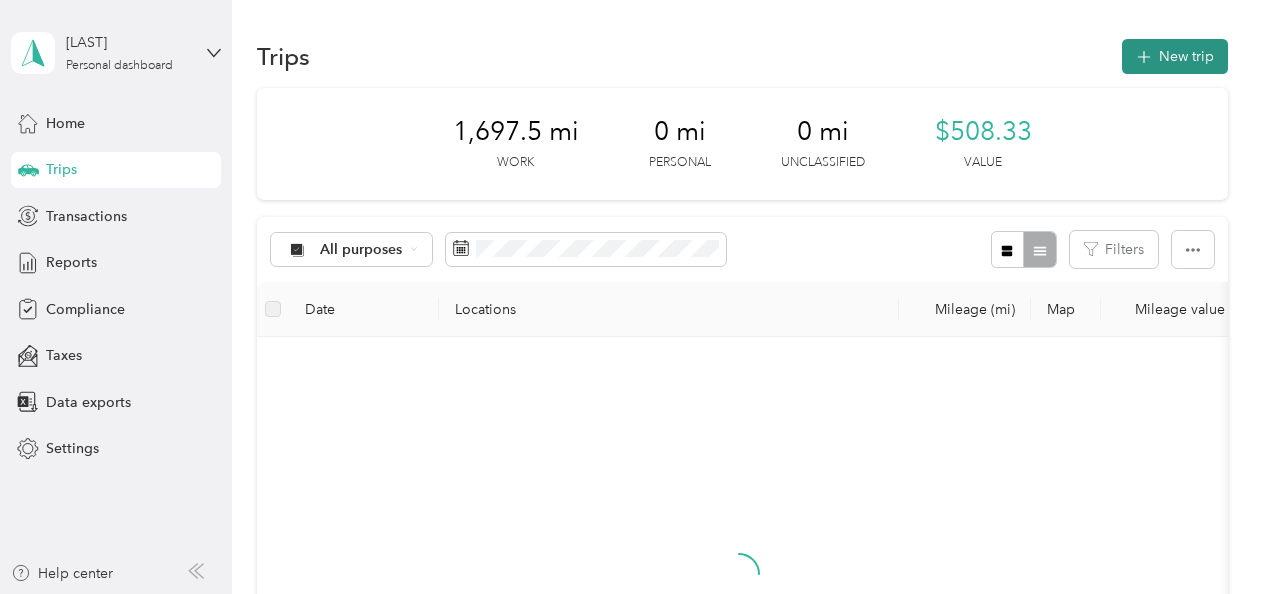 click on "New trip" at bounding box center (1175, 56) 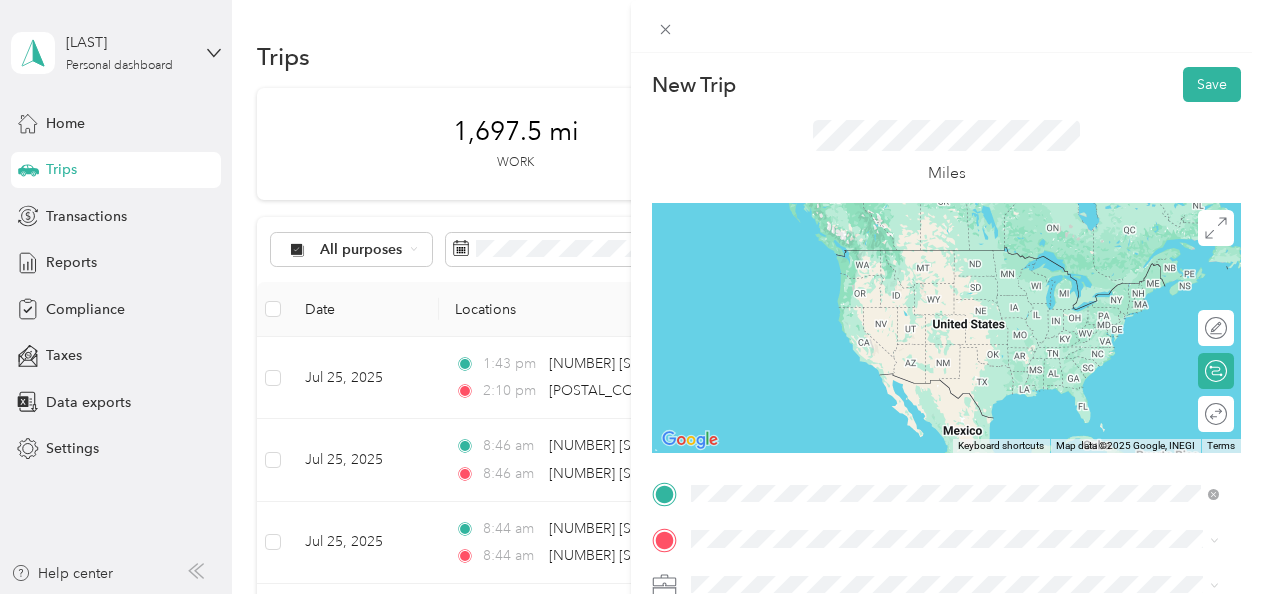 click on "[NUMBER] [STREET]
[CITY], [STATE] [POSTAL_CODE], [COUNTRY]" at bounding box center (873, 258) 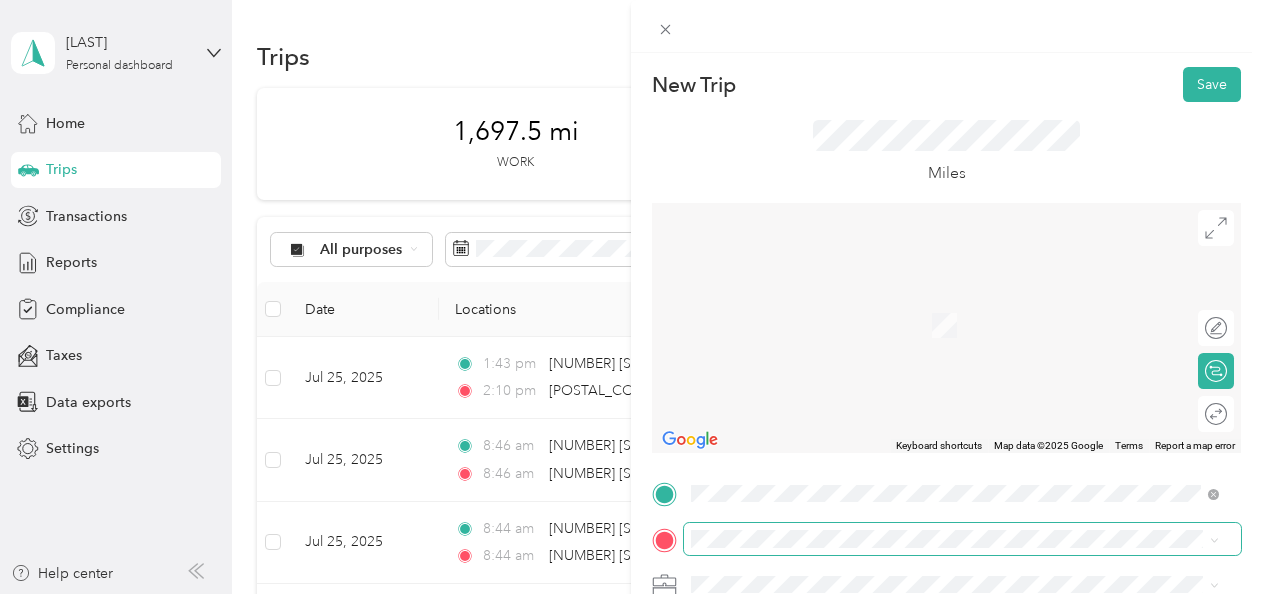 click at bounding box center (962, 539) 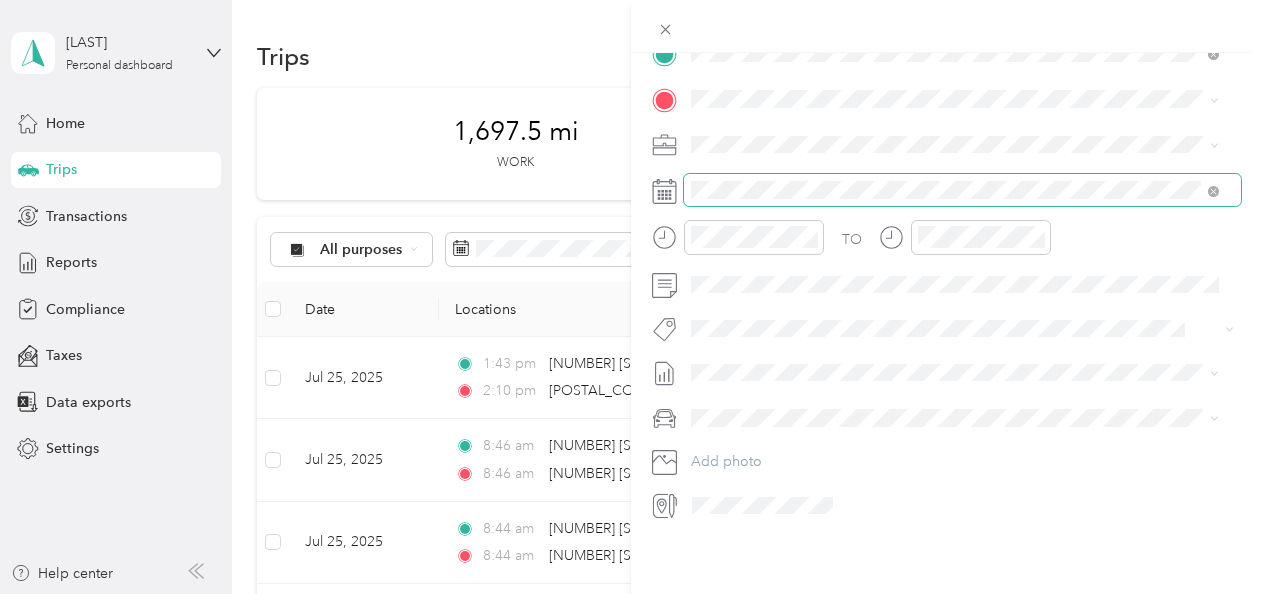 click at bounding box center (962, 190) 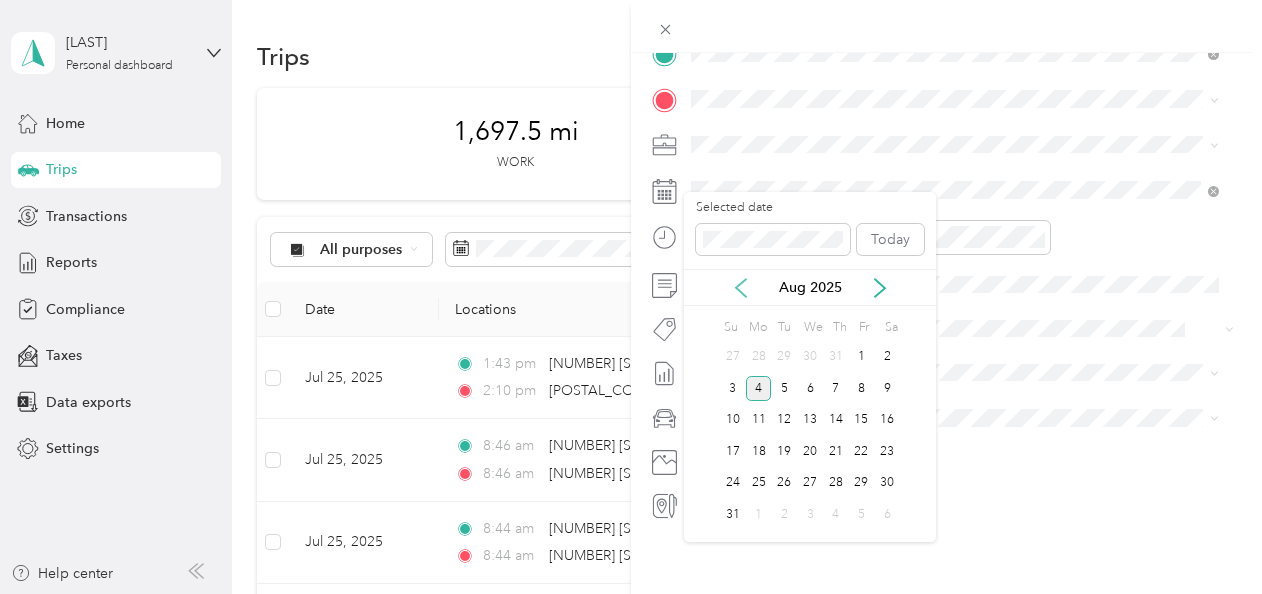 click 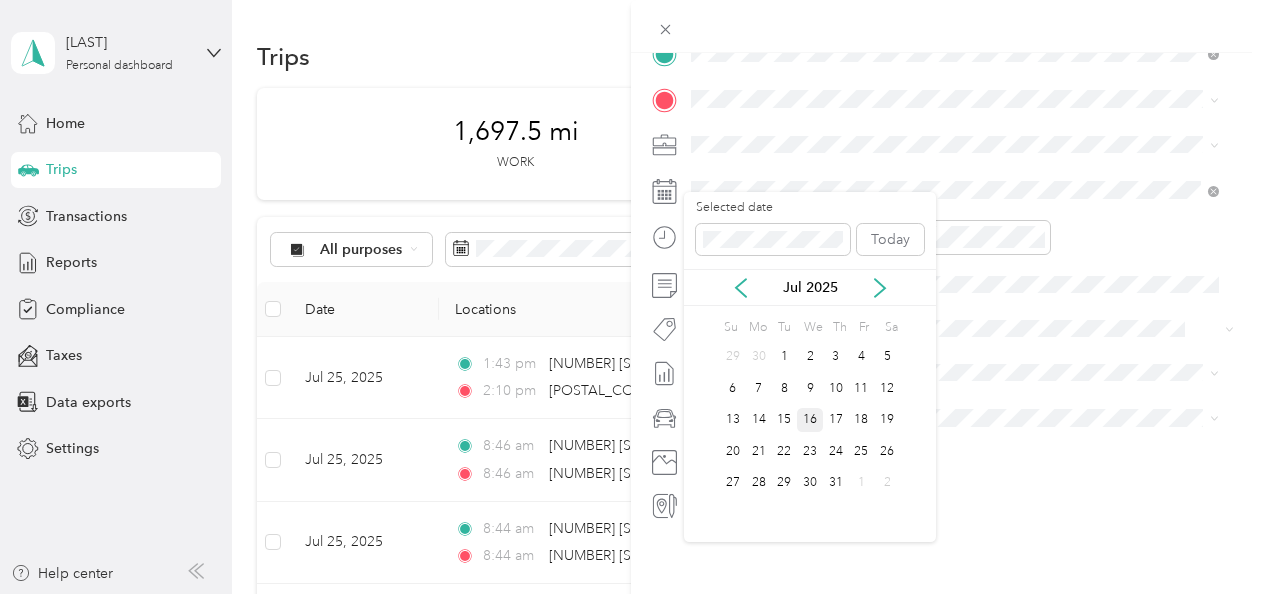 click on "16" at bounding box center (810, 420) 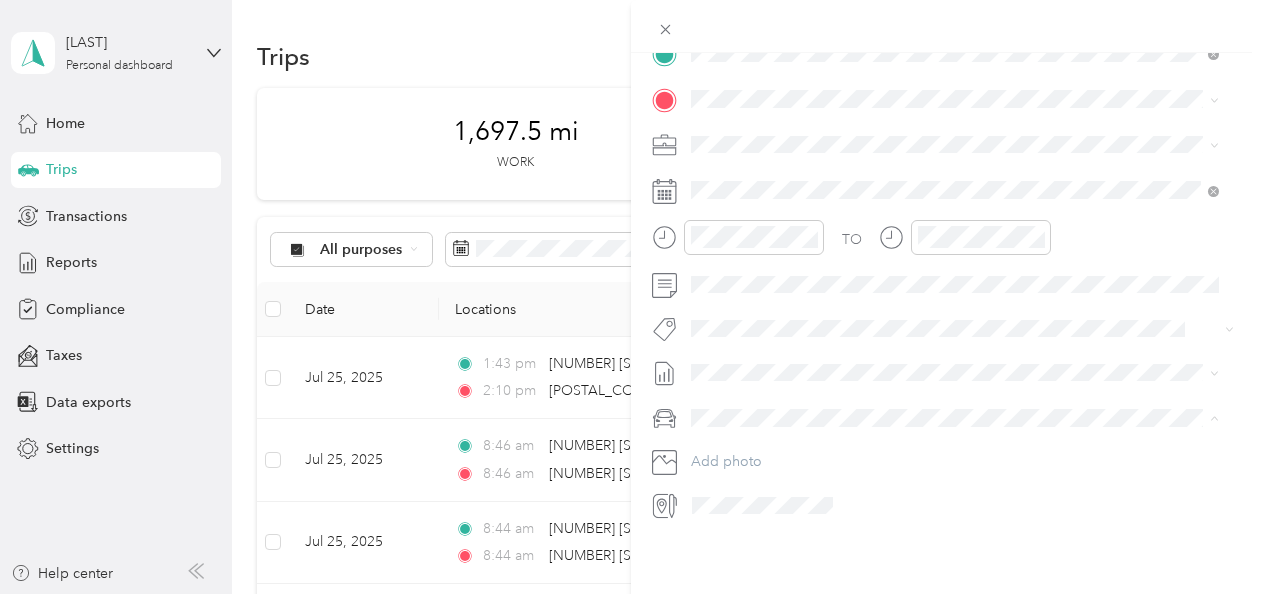 click on "BMW 5-Series" at bounding box center (955, 437) 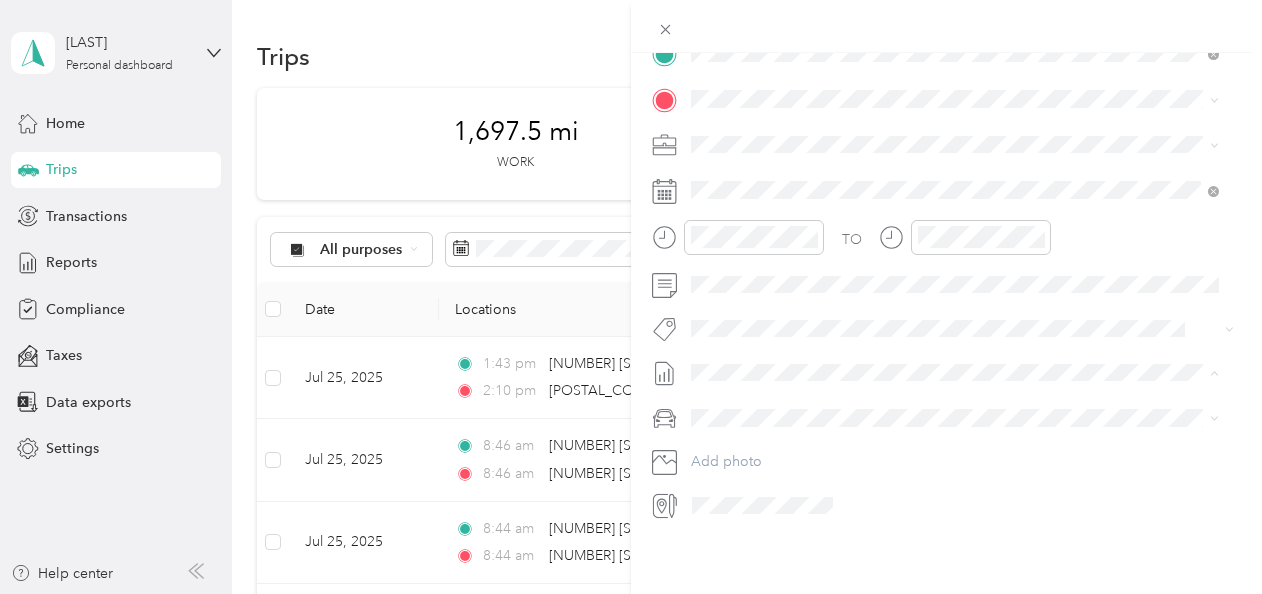 click on "Jul 1 - 31, 2025 Draft" at bounding box center [955, 422] 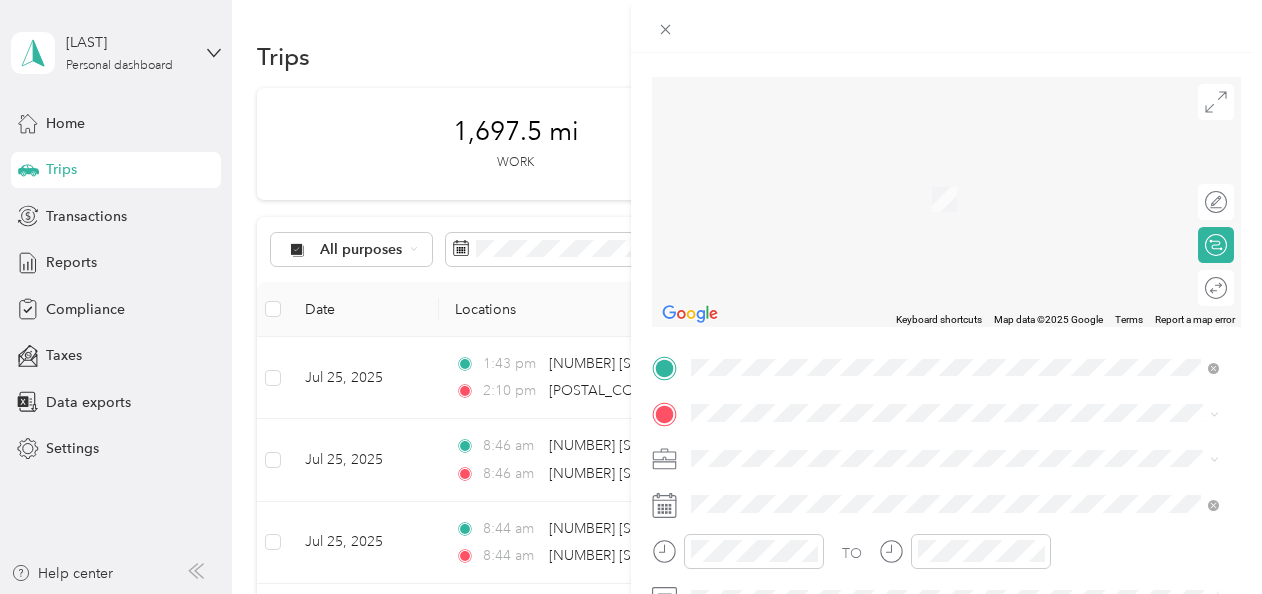 scroll, scrollTop: 80, scrollLeft: 0, axis: vertical 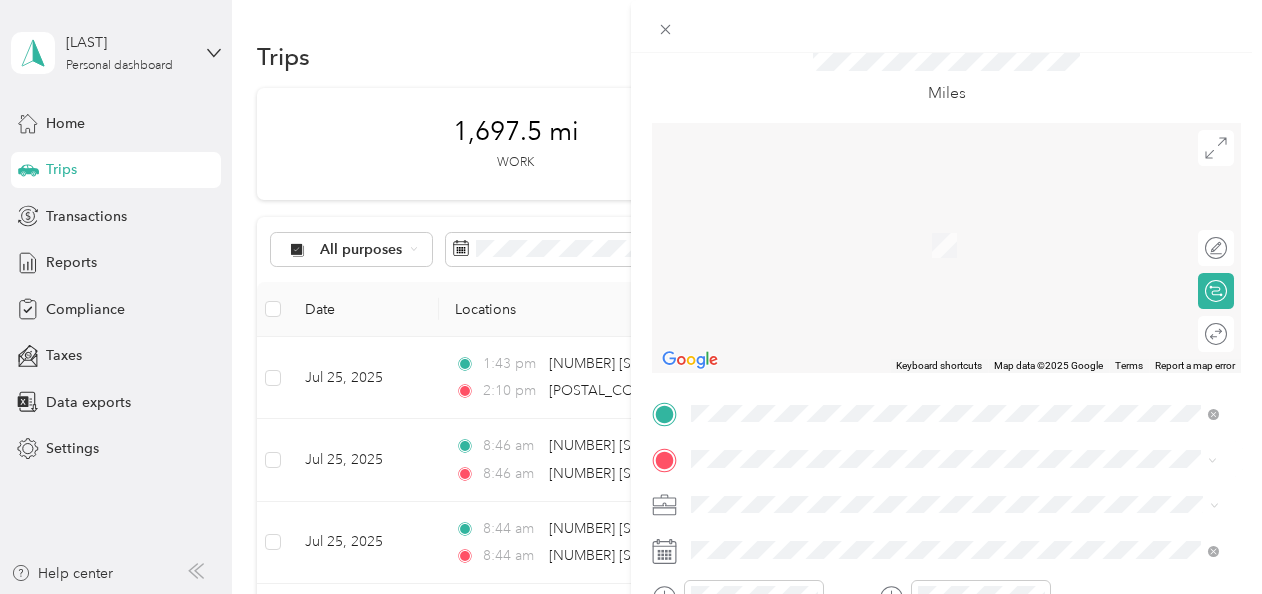 click on "[NUMBER] [STREET]
[CITY], [STATE] [POSTAL_CODE], [COUNTRY]" at bounding box center [873, 223] 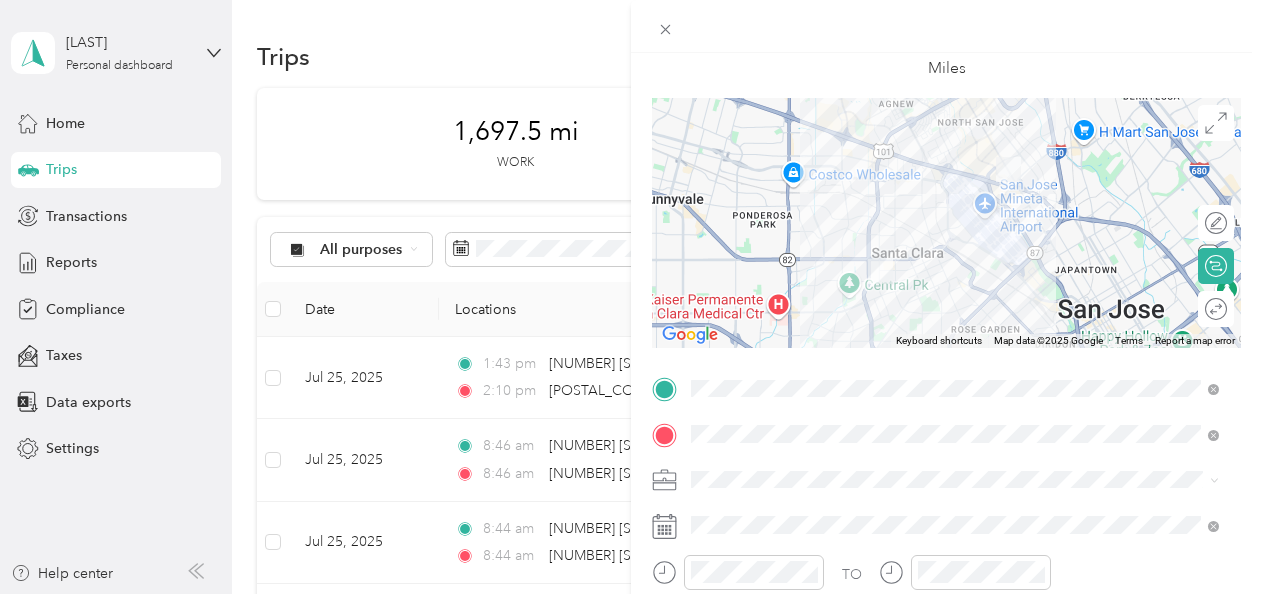scroll, scrollTop: 0, scrollLeft: 0, axis: both 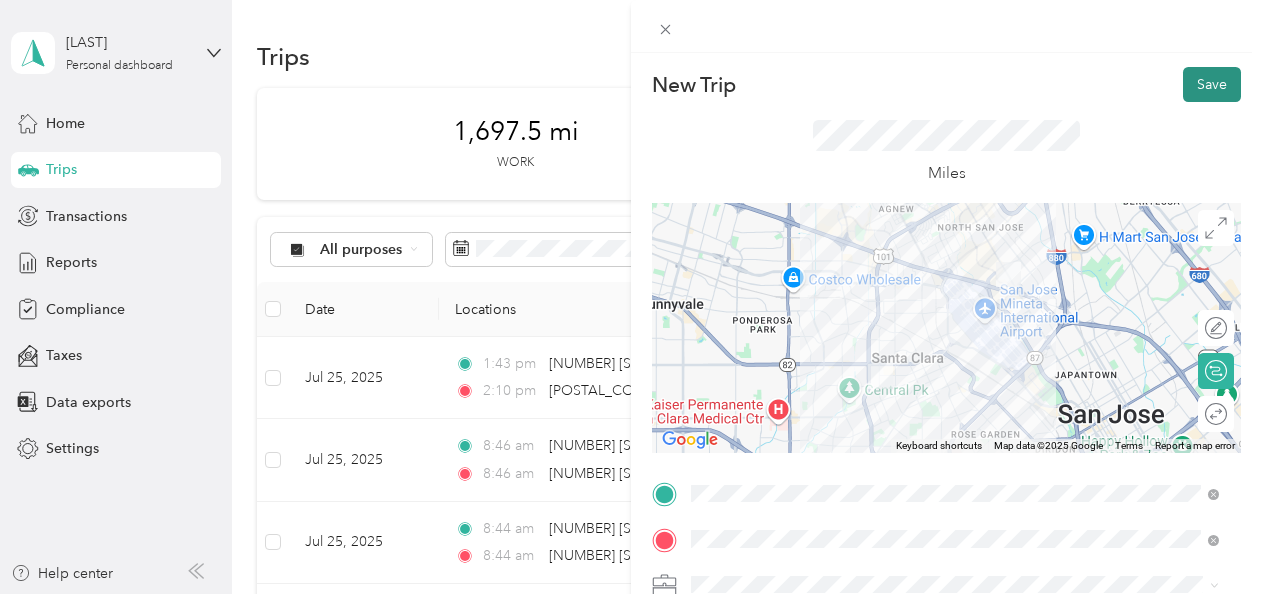 click on "Save" at bounding box center (1212, 84) 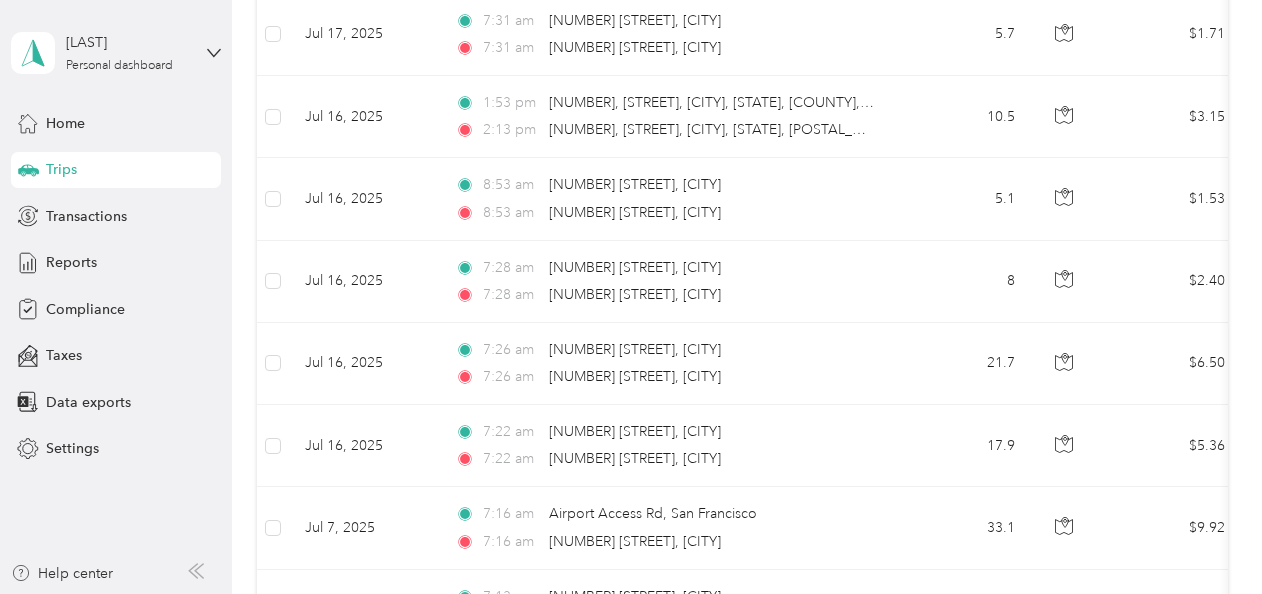 scroll, scrollTop: 1238, scrollLeft: 0, axis: vertical 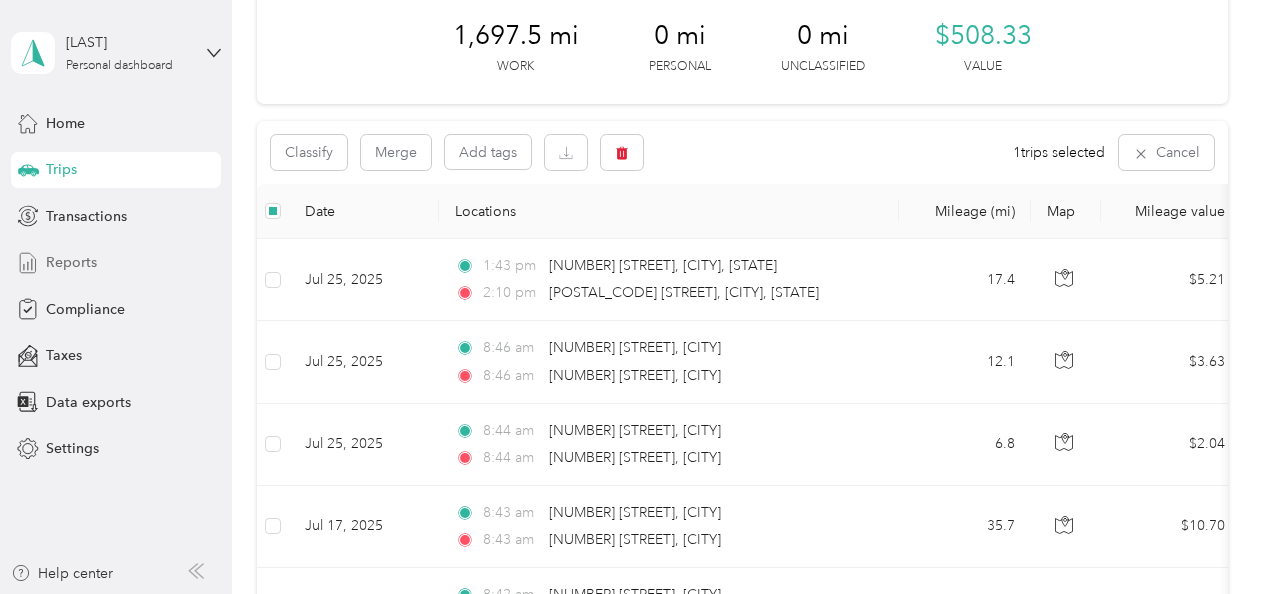 click on "Reports" at bounding box center (71, 262) 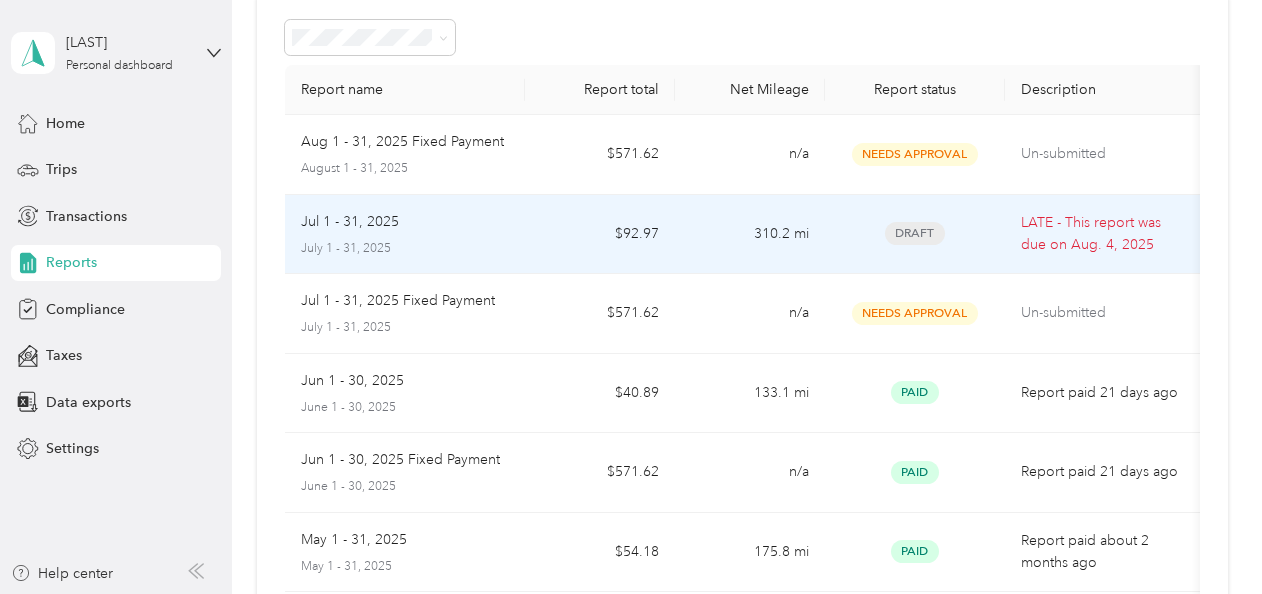 click on "$92.97" at bounding box center (600, 235) 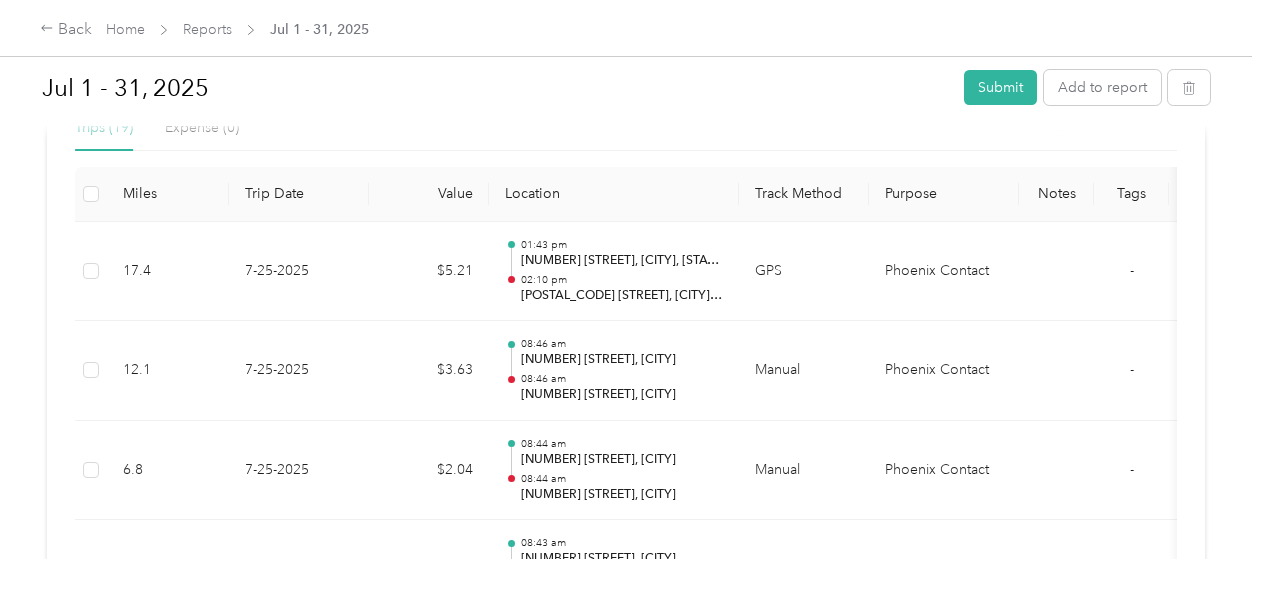 scroll, scrollTop: 484, scrollLeft: 0, axis: vertical 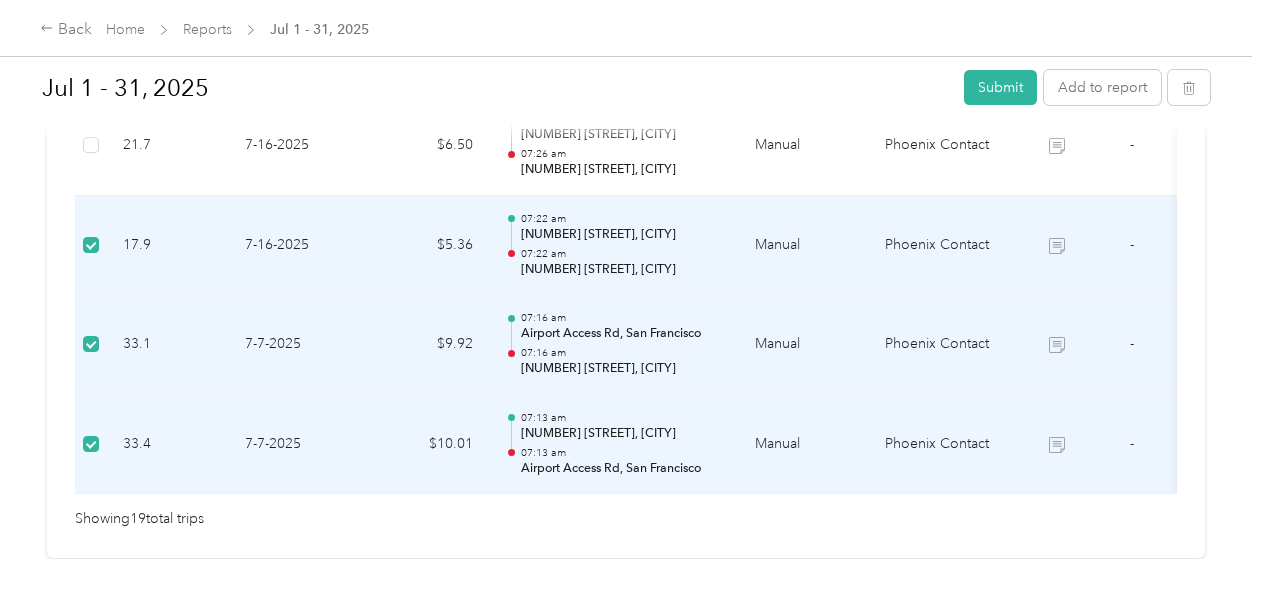 click on "[DATE] [TIME] [PRICE] [TIME] [NUMBER] [STREET], [CITY] [TIME] [NUMBER] [STREET], [CITY] [PRODUCT] -" at bounding box center (659, 146) 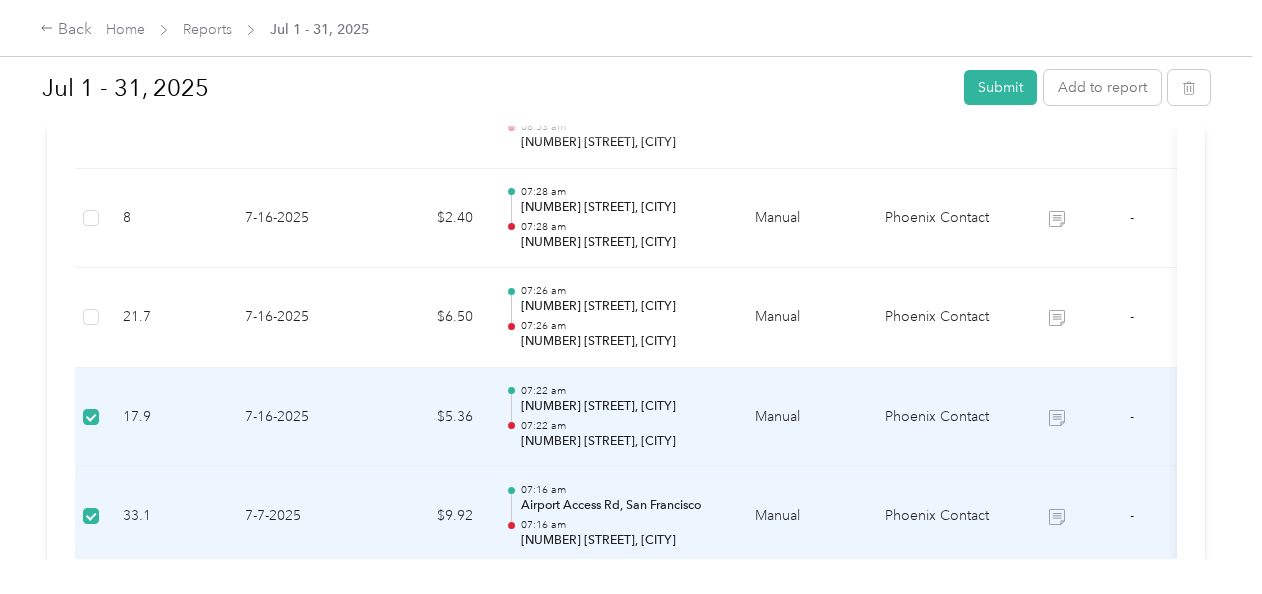 scroll, scrollTop: 1938, scrollLeft: 0, axis: vertical 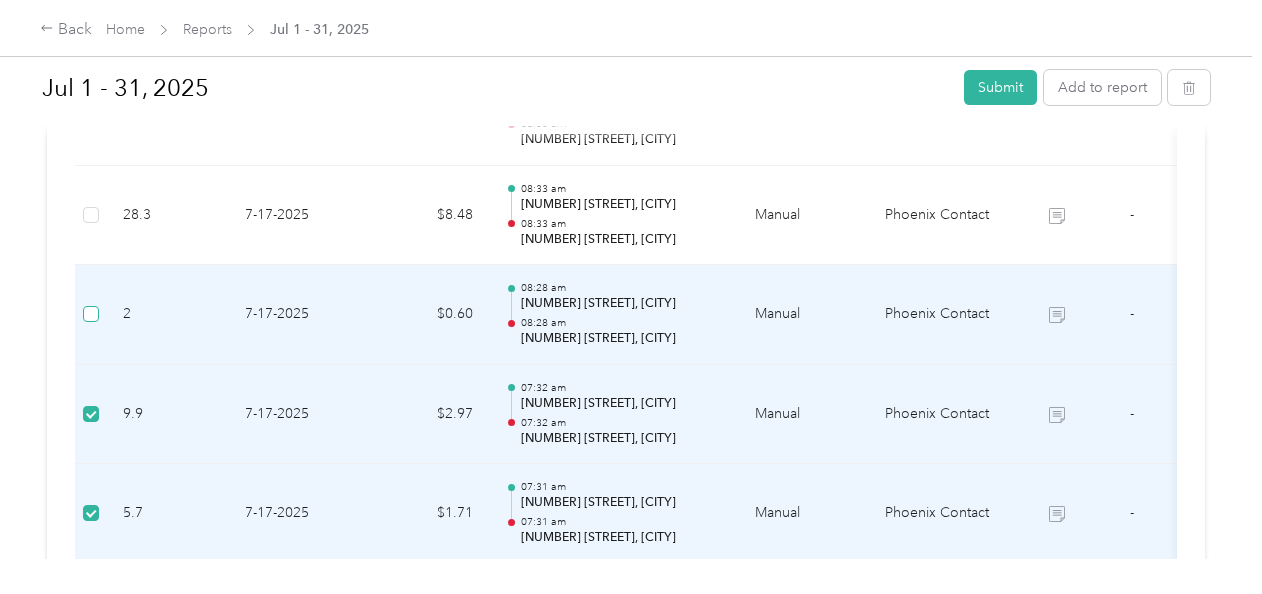 click at bounding box center (91, 314) 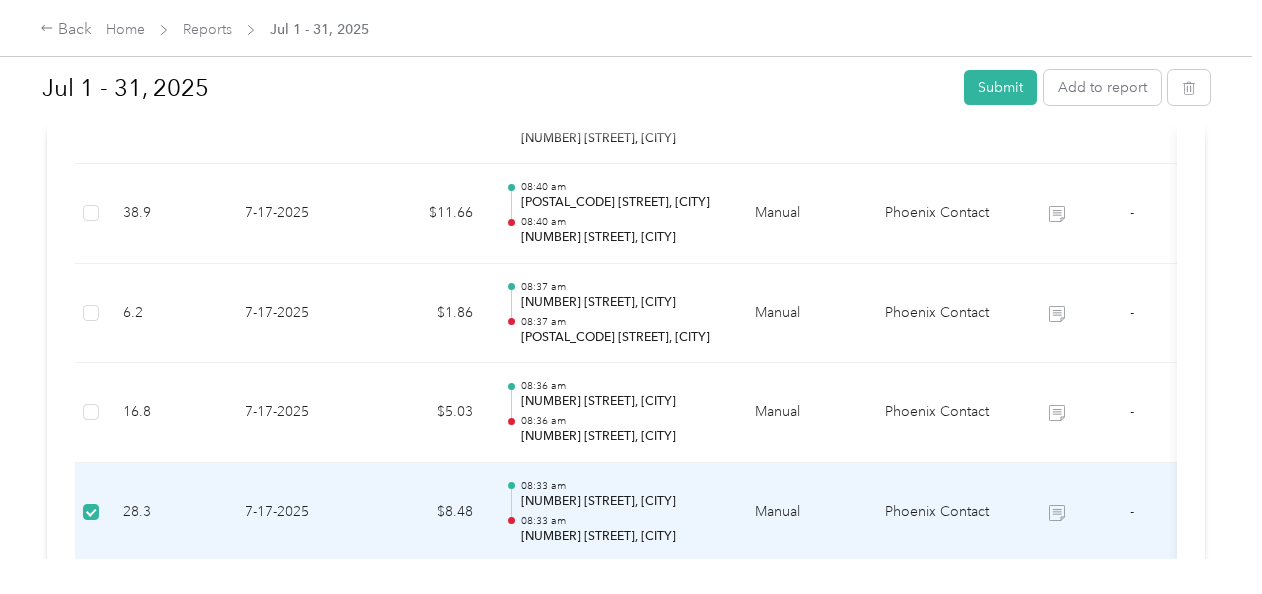scroll, scrollTop: 1031, scrollLeft: 0, axis: vertical 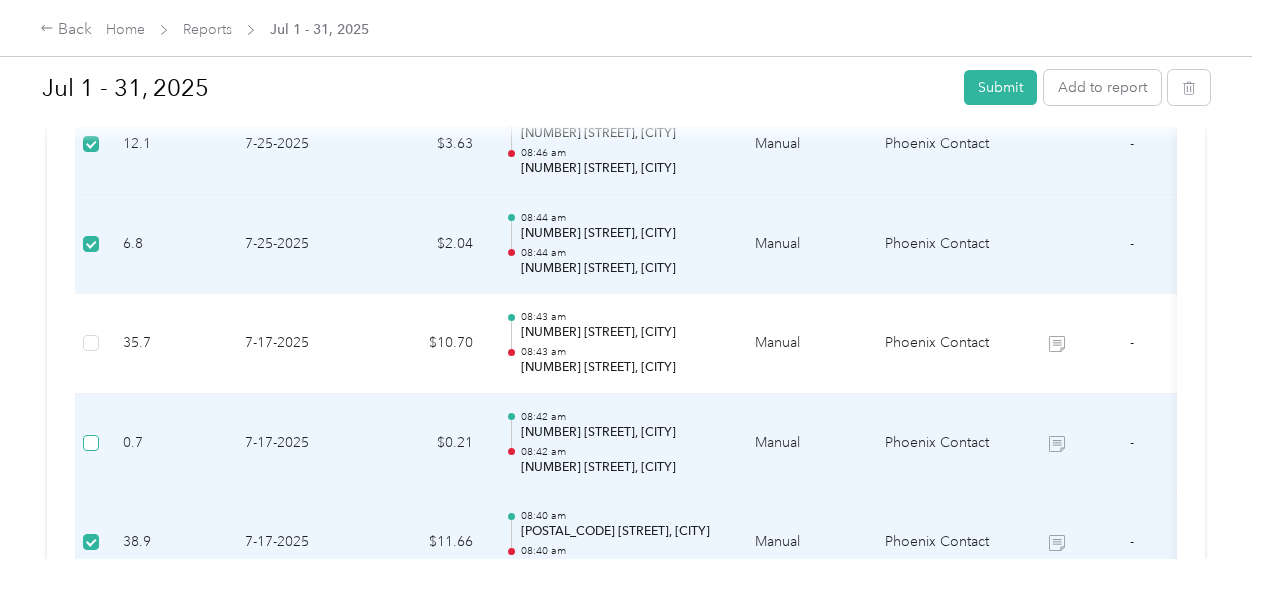 drag, startPoint x: 90, startPoint y: 447, endPoint x: 87, endPoint y: 428, distance: 19.235384 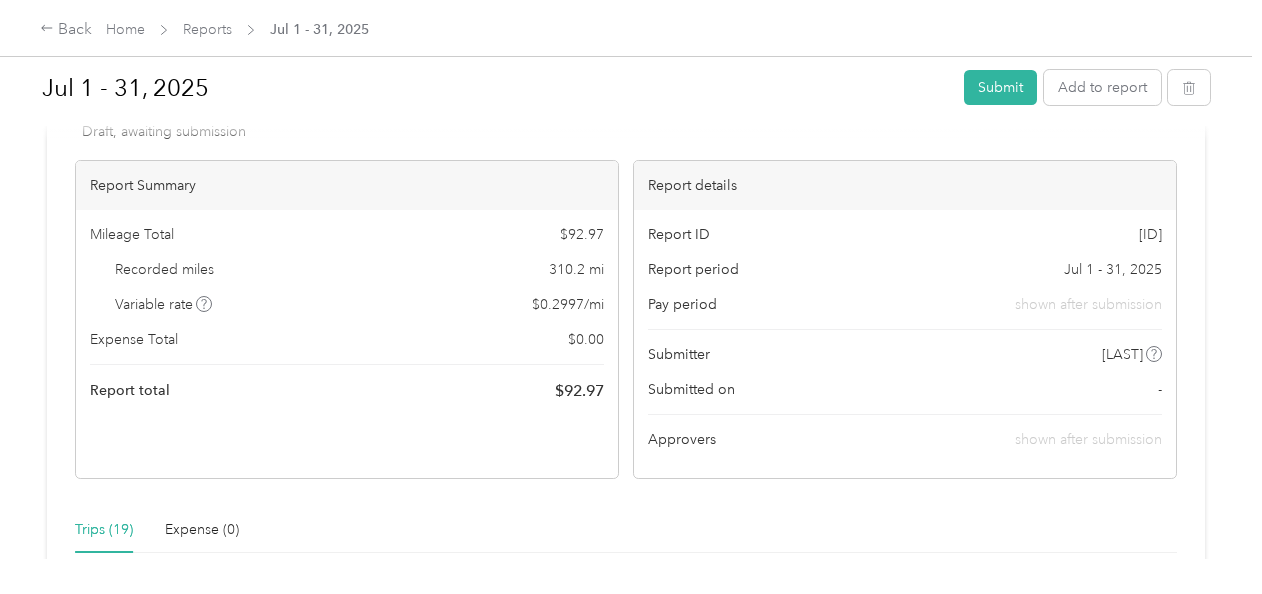 scroll, scrollTop: 0, scrollLeft: 0, axis: both 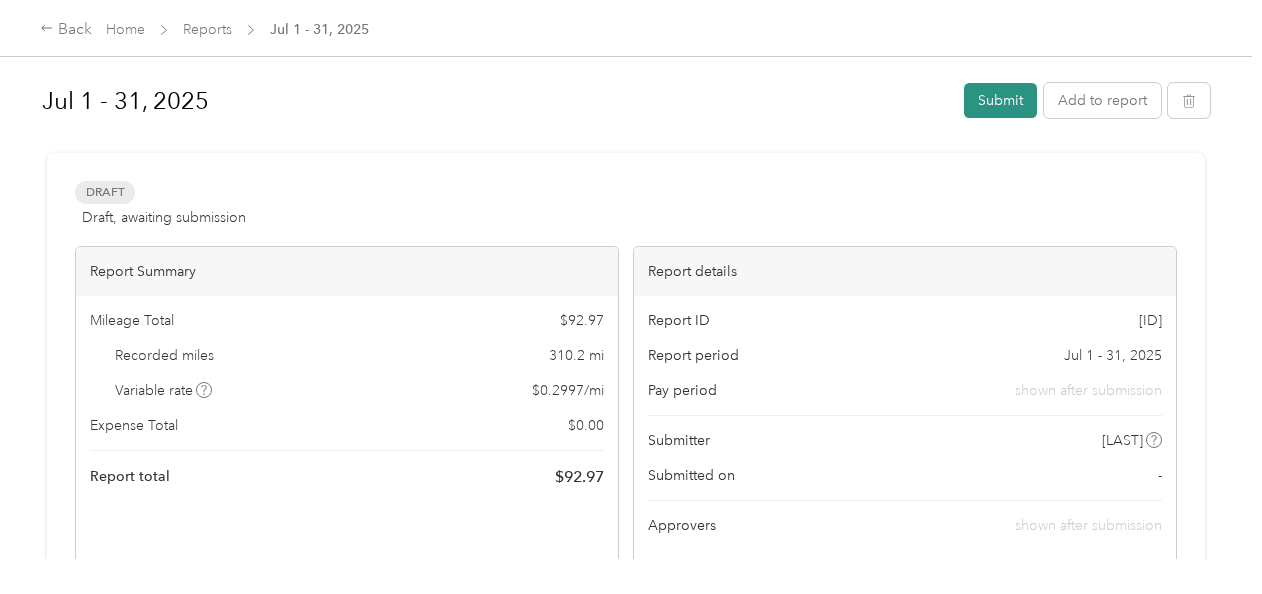 click on "Submit" at bounding box center (1000, 100) 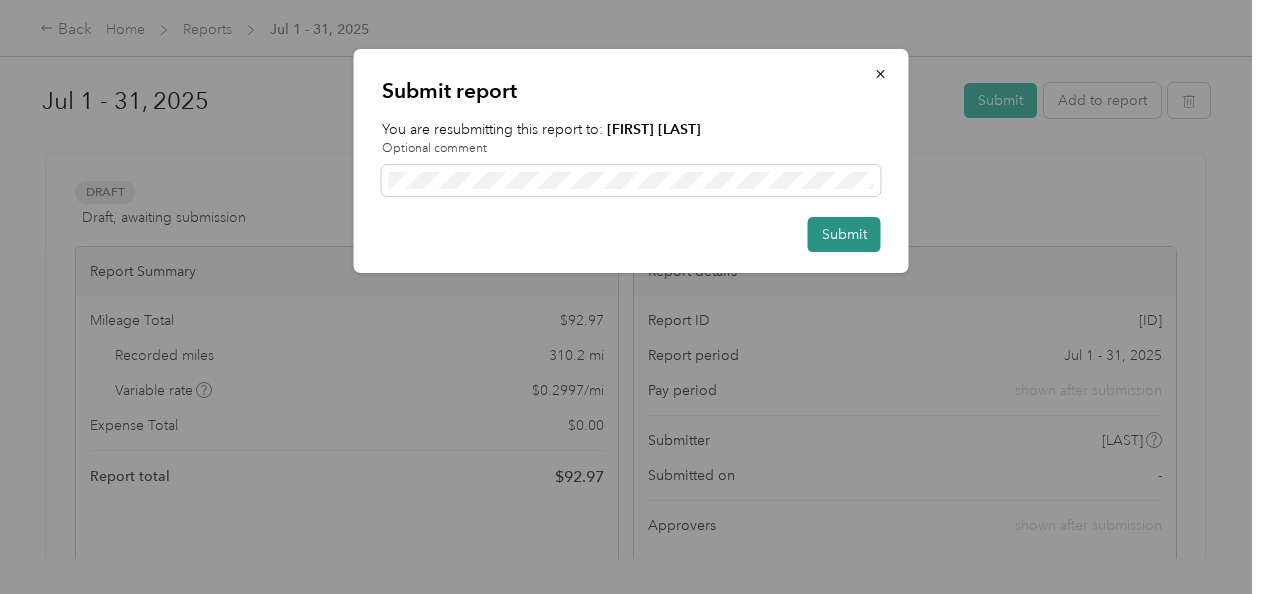 click on "Submit" at bounding box center [844, 234] 